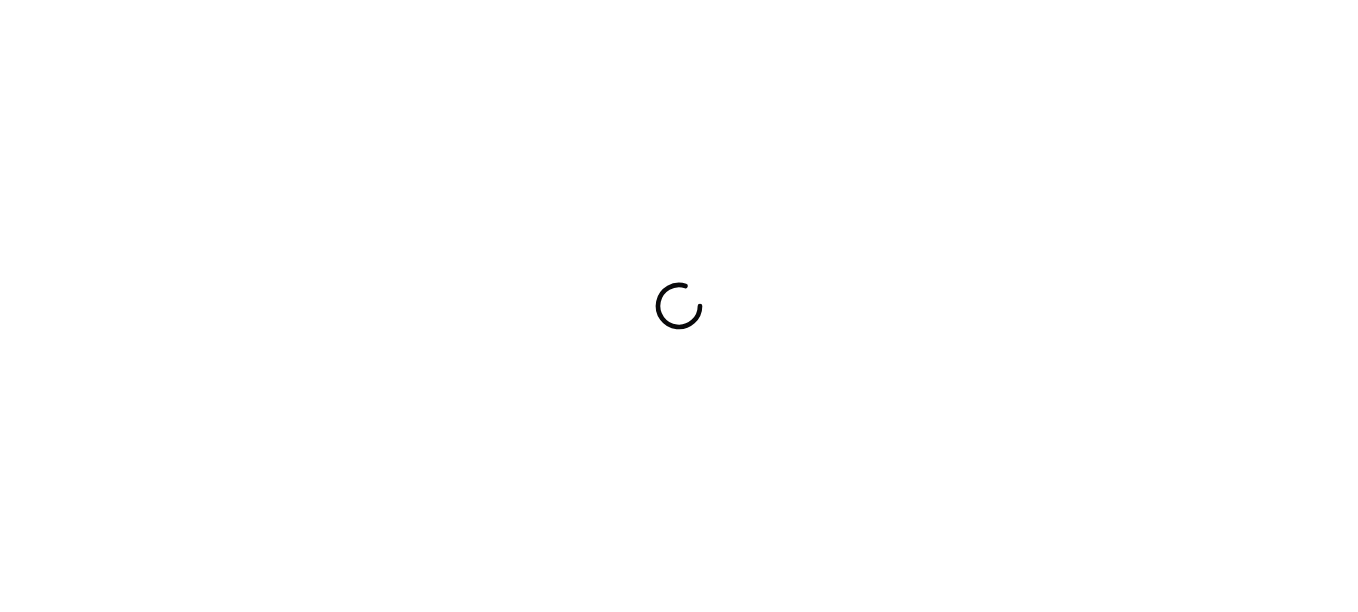scroll, scrollTop: 0, scrollLeft: 0, axis: both 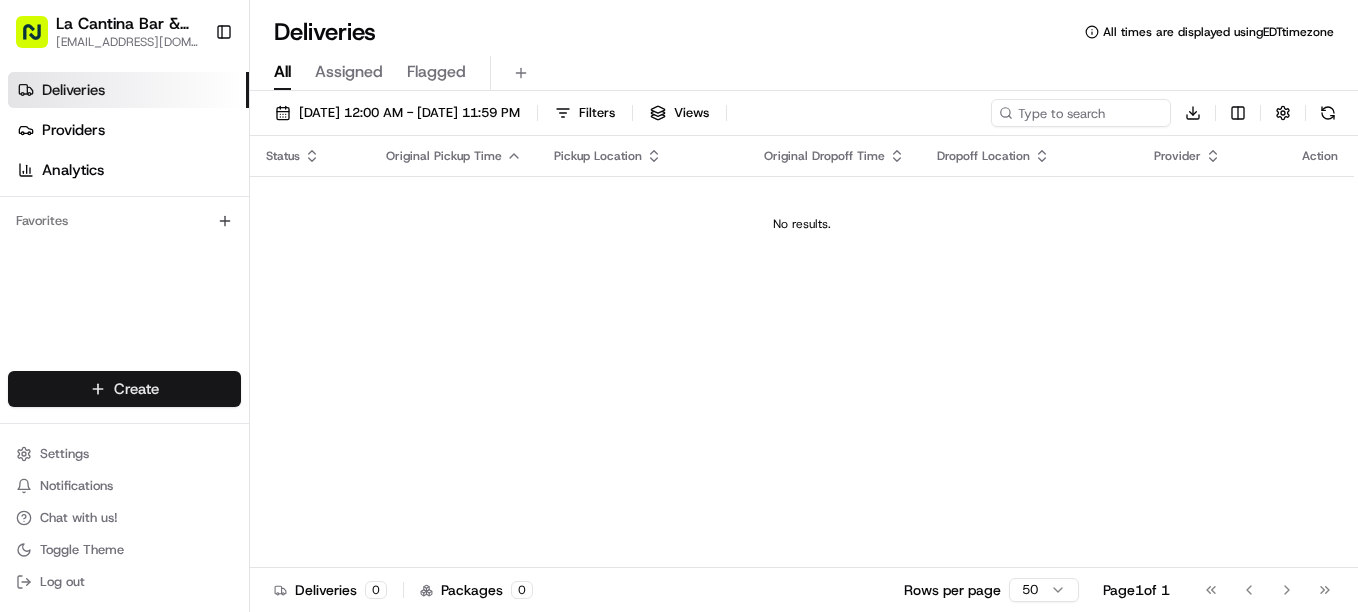 click on "La Cantina Bar & Grill [EMAIL_ADDRESS][DOMAIN_NAME] Toggle Sidebar Deliveries Providers Analytics Favorites Main Menu Members & Organization Organization Users Roles Preferences Customization Tracking Orchestration Automations Dispatch Strategy Locations Pickup Locations Dropoff Locations Billing Billing Refund Requests Integrations Notification Triggers Webhooks API Keys Request Logs Create Settings Notifications Chat with us! Toggle Theme Log out Deliveries All times are displayed using  EDT  timezone All Assigned Flagged [DATE] 12:00 AM - [DATE] 11:59 PM Filters Views Download Status Original Pickup Time Pickup Location Original Dropoff Time Dropoff Location Provider Action No results. Deliveries 0 Packages 0 Rows per page 50 Page  1  of   1 Go to first page Go to previous page Go to next page Go to last page" at bounding box center (679, 306) 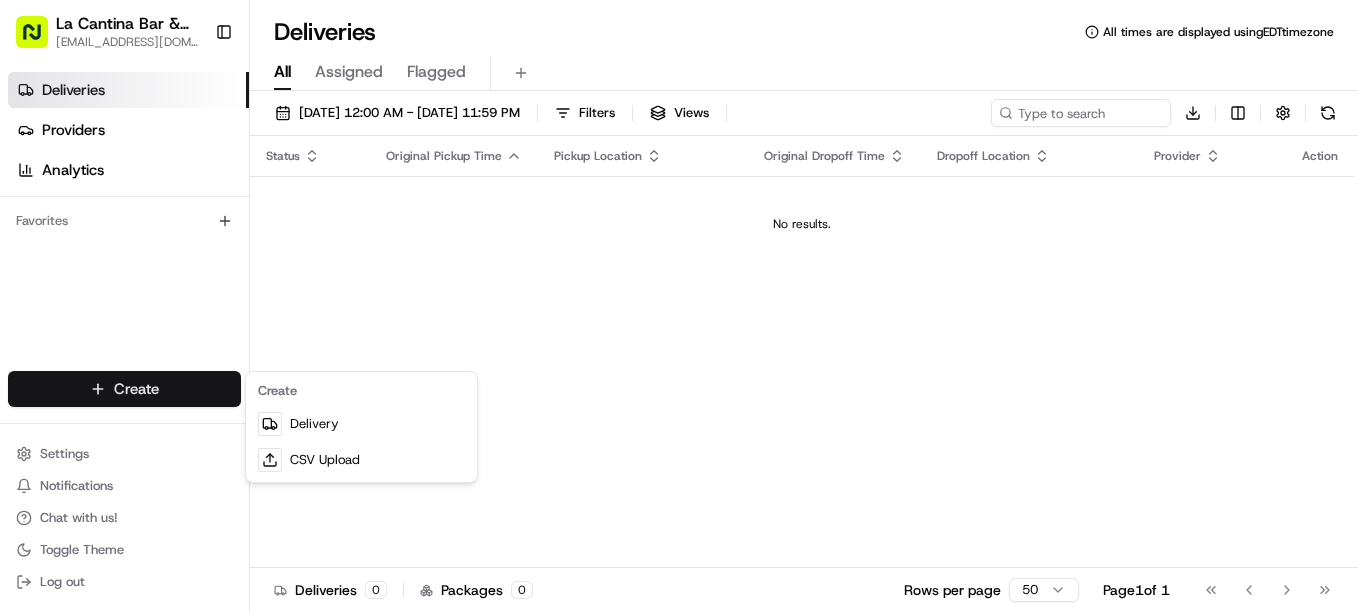 scroll, scrollTop: 0, scrollLeft: 0, axis: both 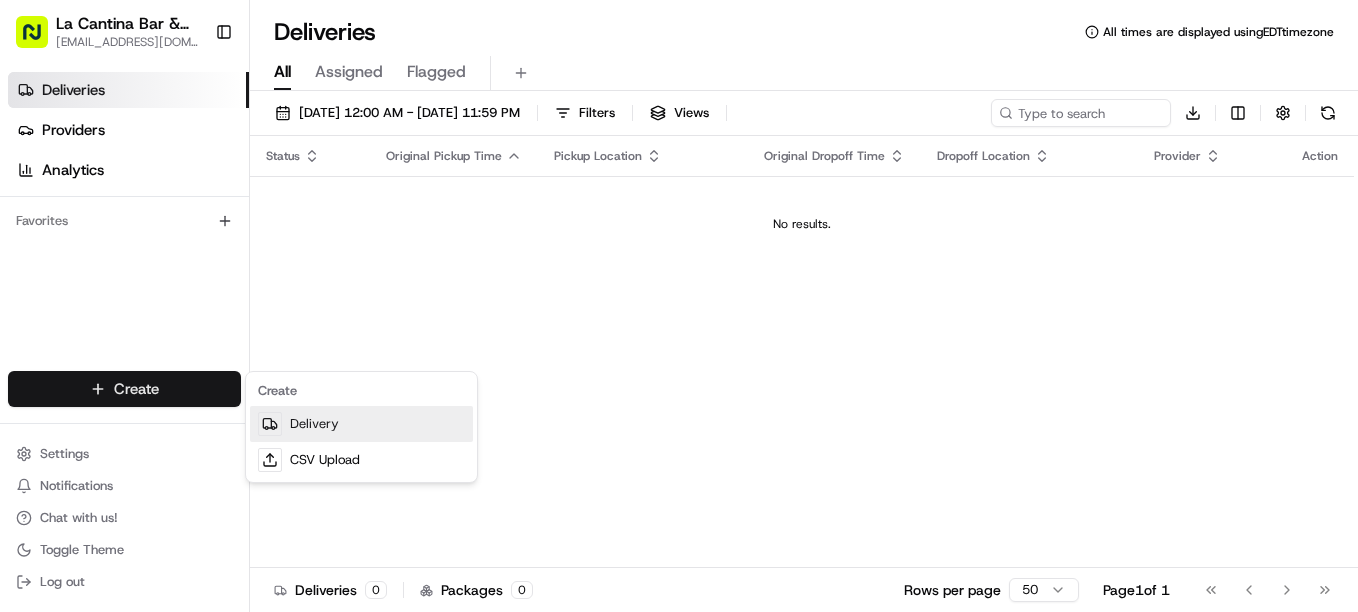 click on "Delivery" at bounding box center [361, 424] 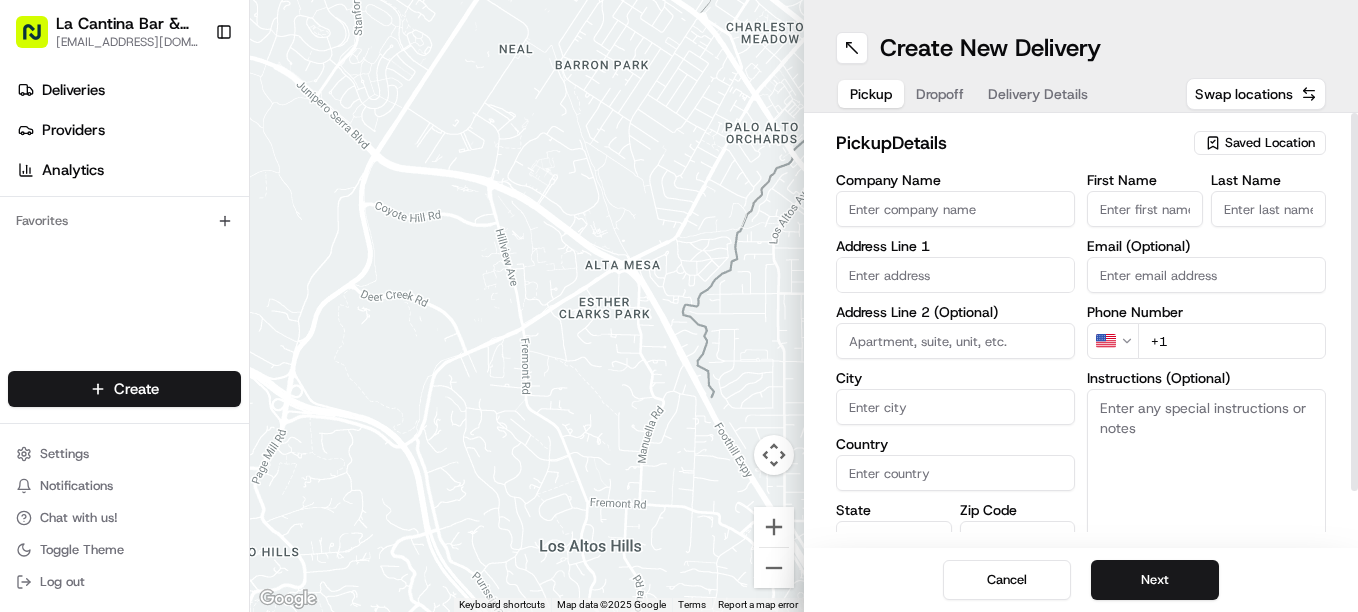 click on "Company Name" at bounding box center [955, 209] 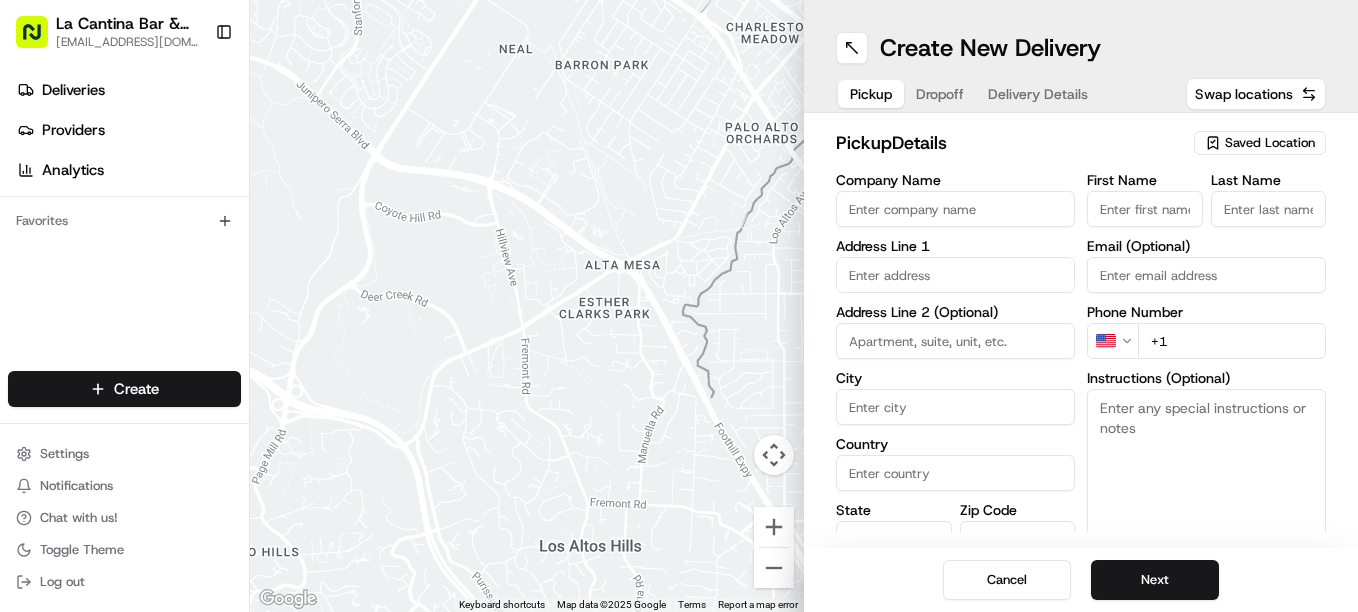 type on "La Cantina Bar & Grill" 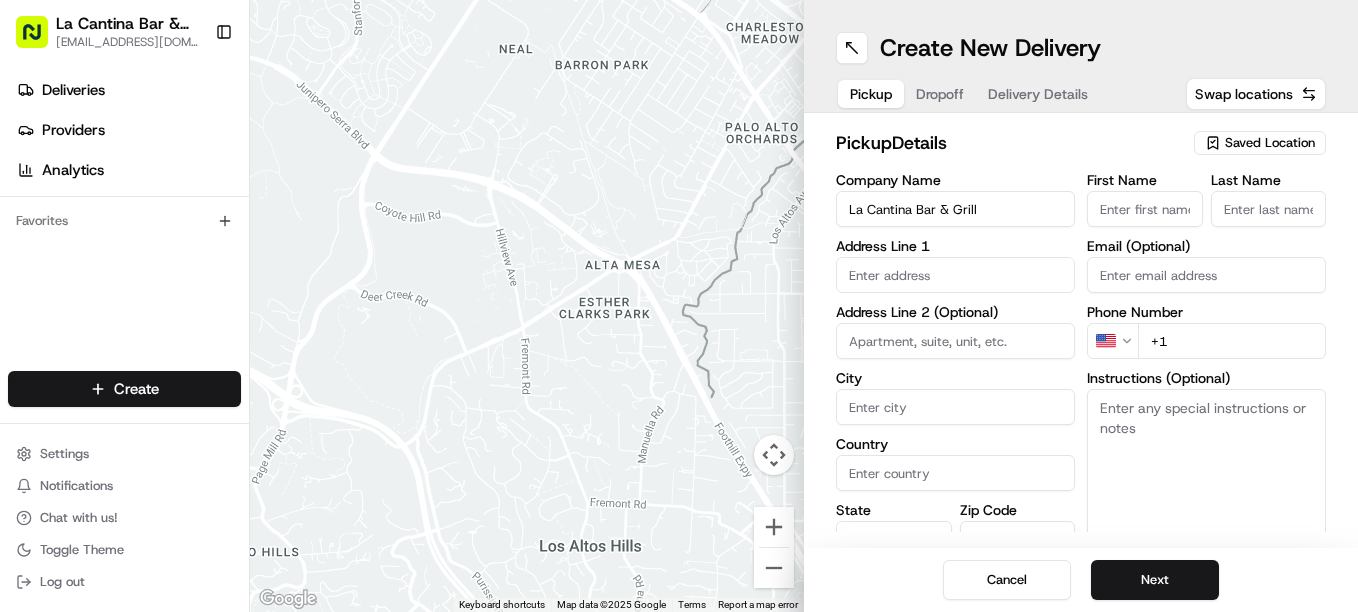 type on "[STREET_ADDRESS]" 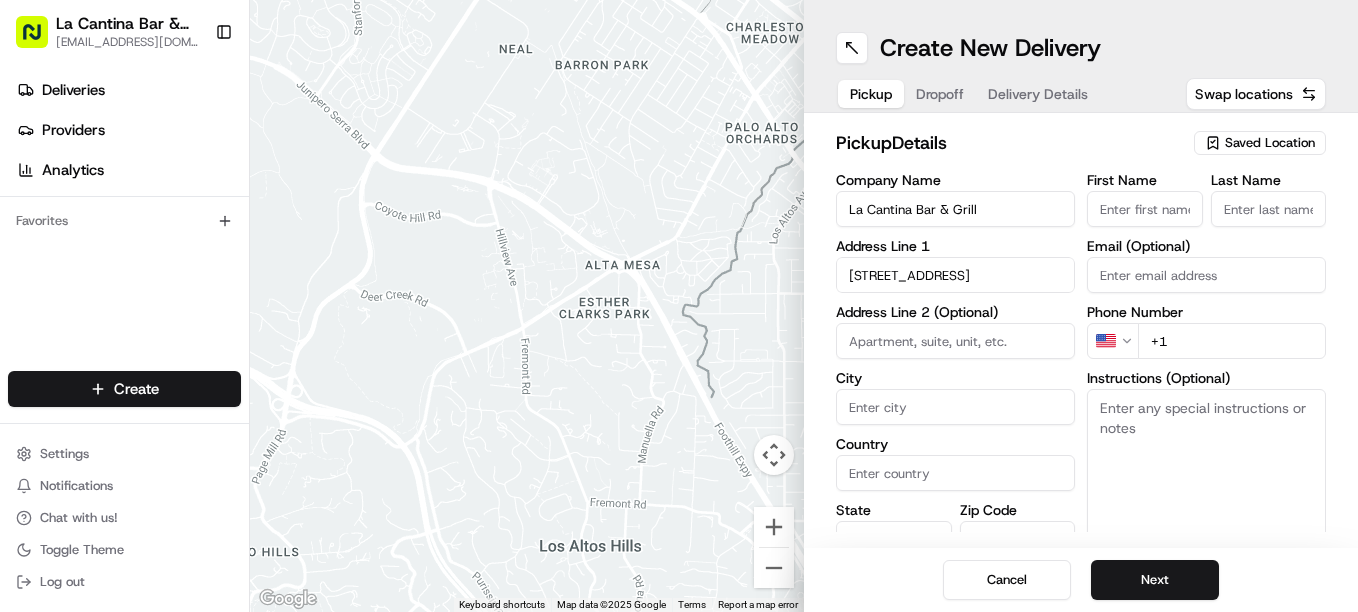 type on "Plainfield" 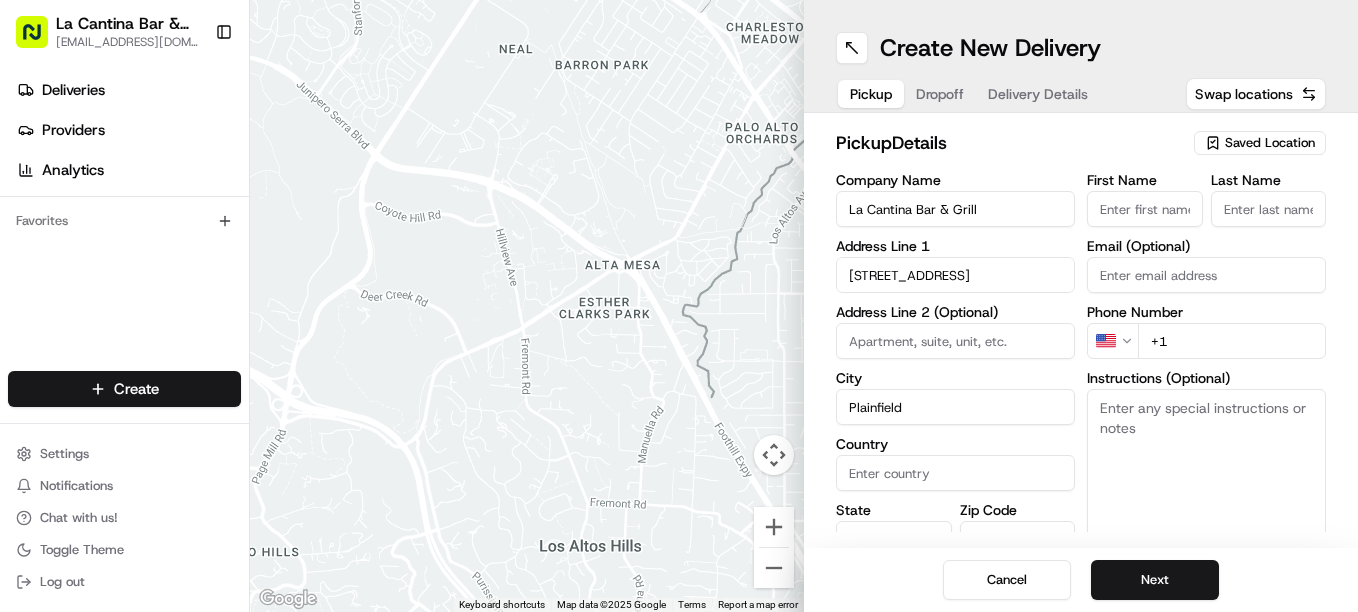 type on "[GEOGRAPHIC_DATA]" 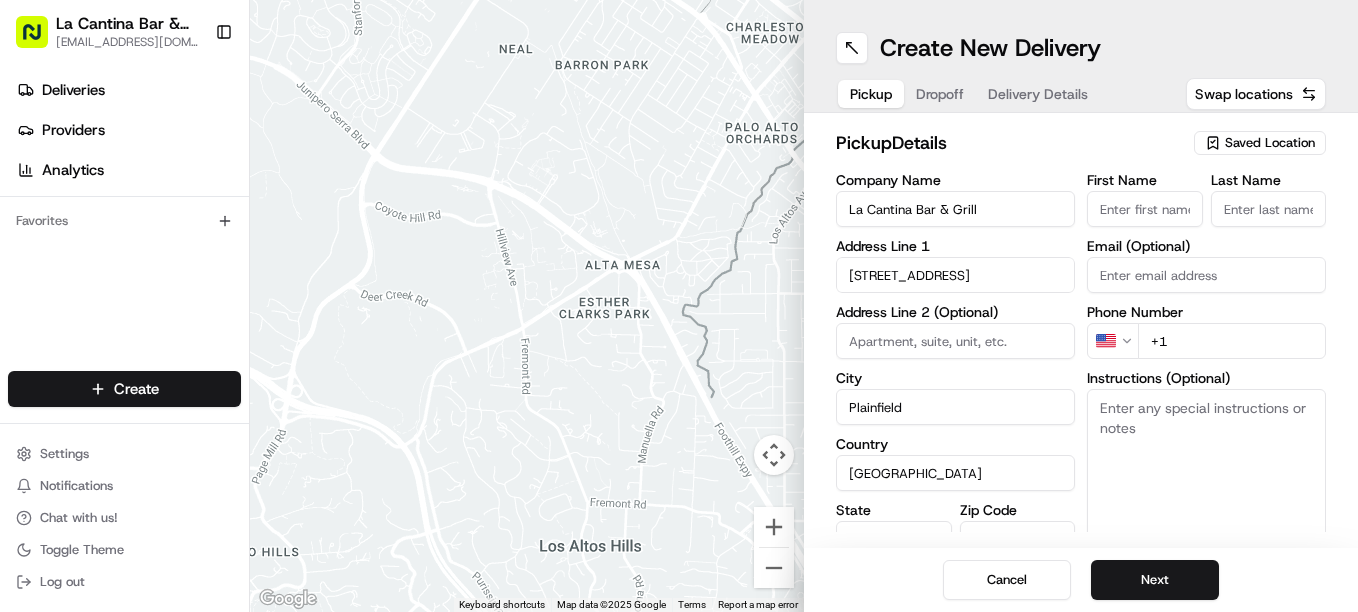 type on "CT" 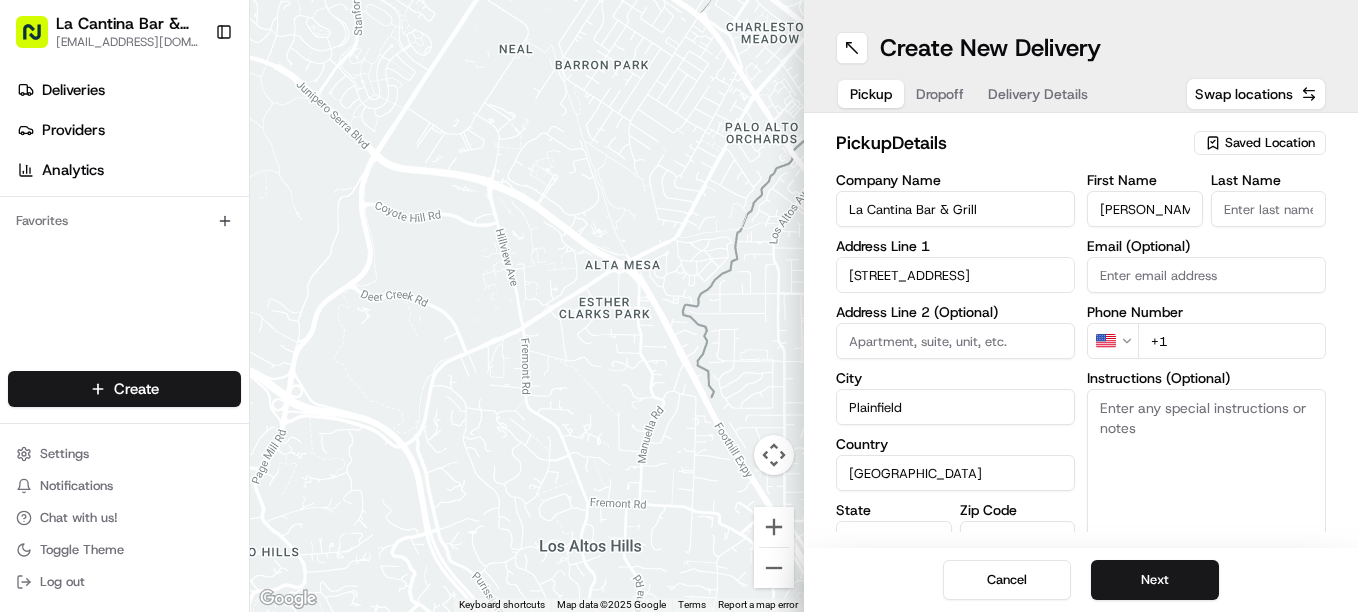 type on "[PERSON_NAME]" 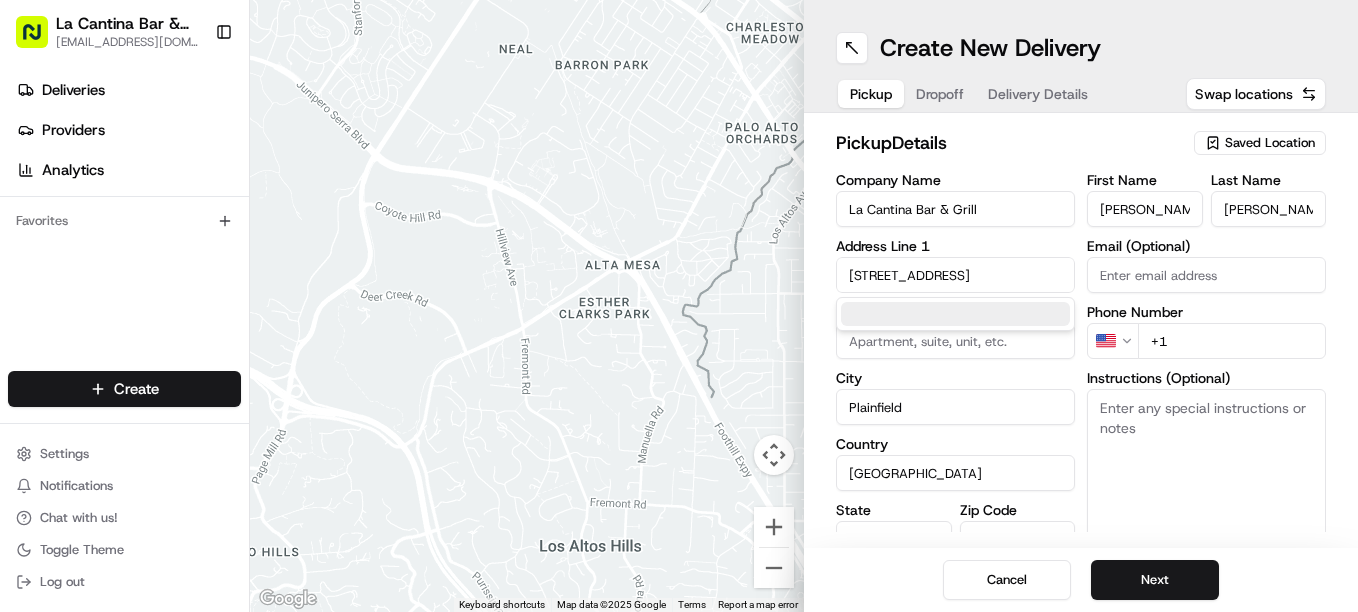 click on "+1" at bounding box center [1232, 341] 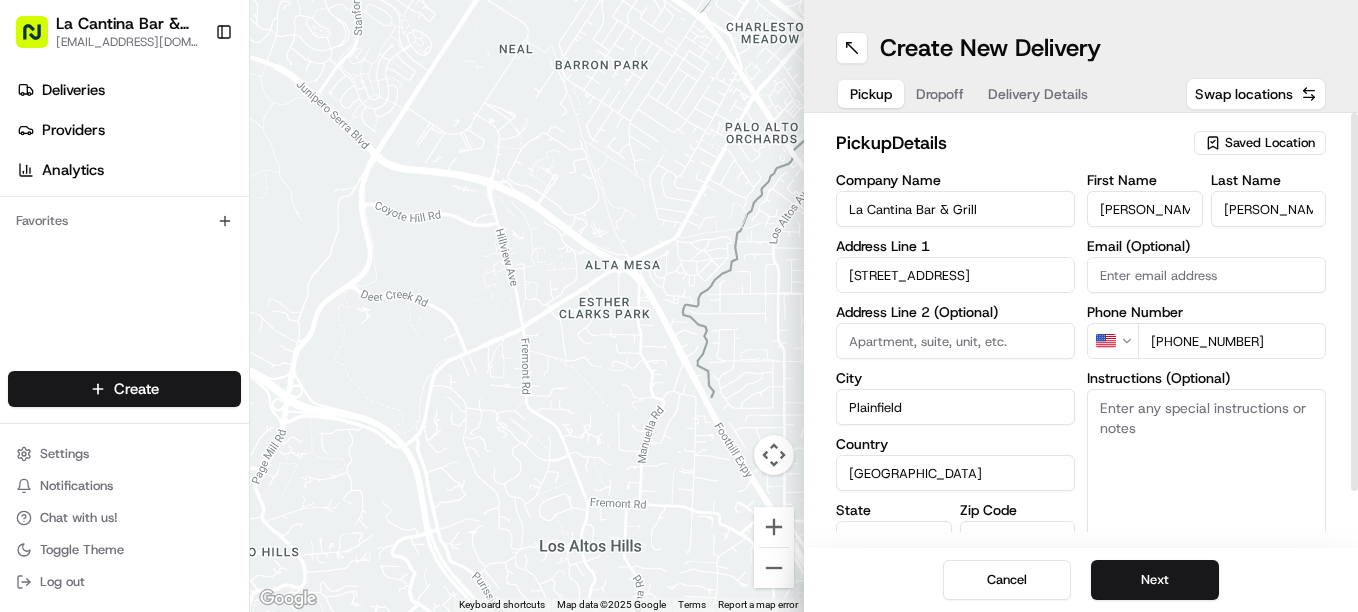 type on "[PHONE_NUMBER]" 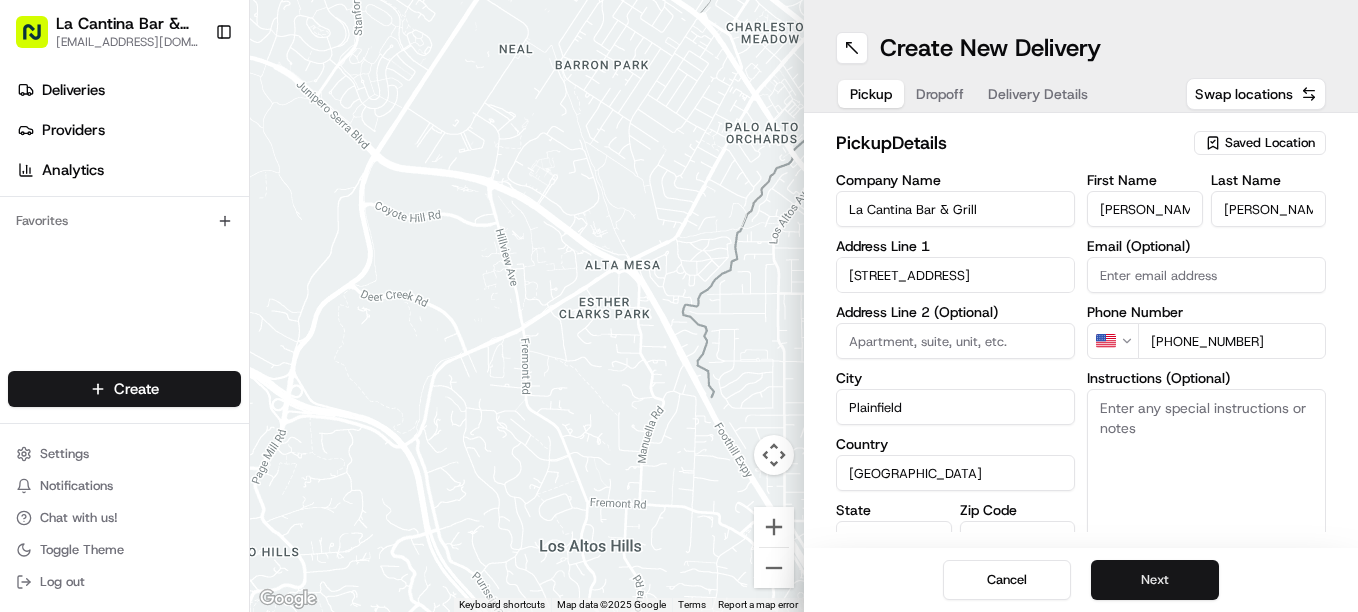 click on "Next" at bounding box center (1155, 580) 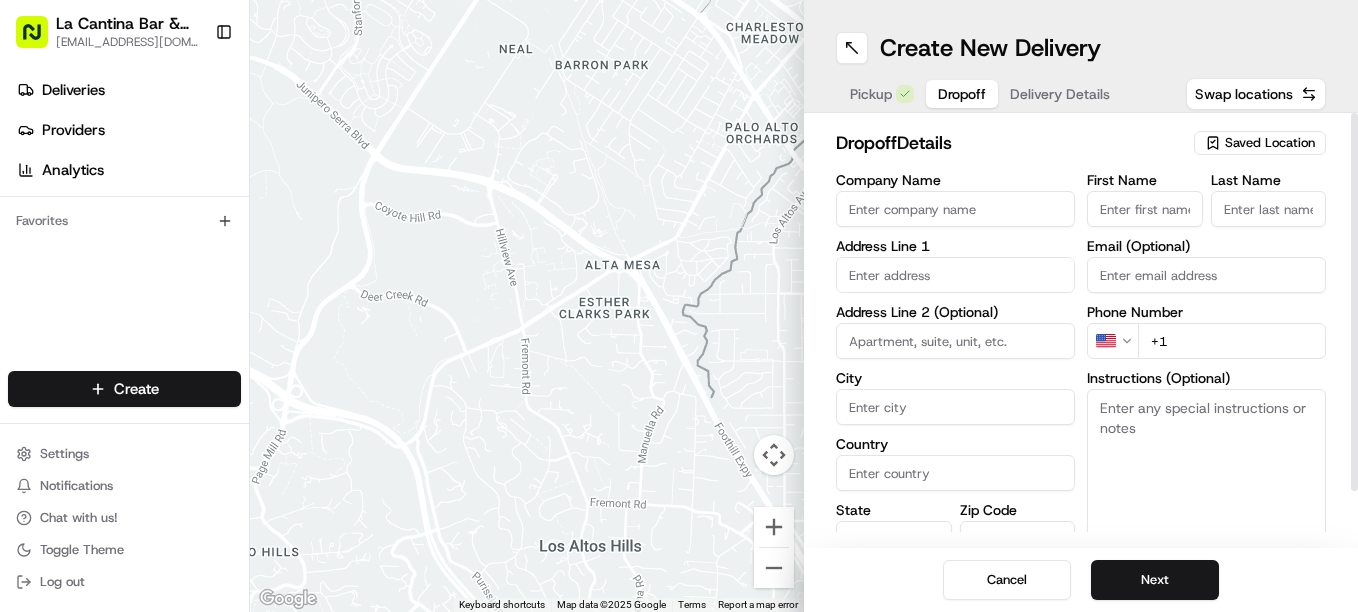 click on "Address Line 1" at bounding box center (955, 246) 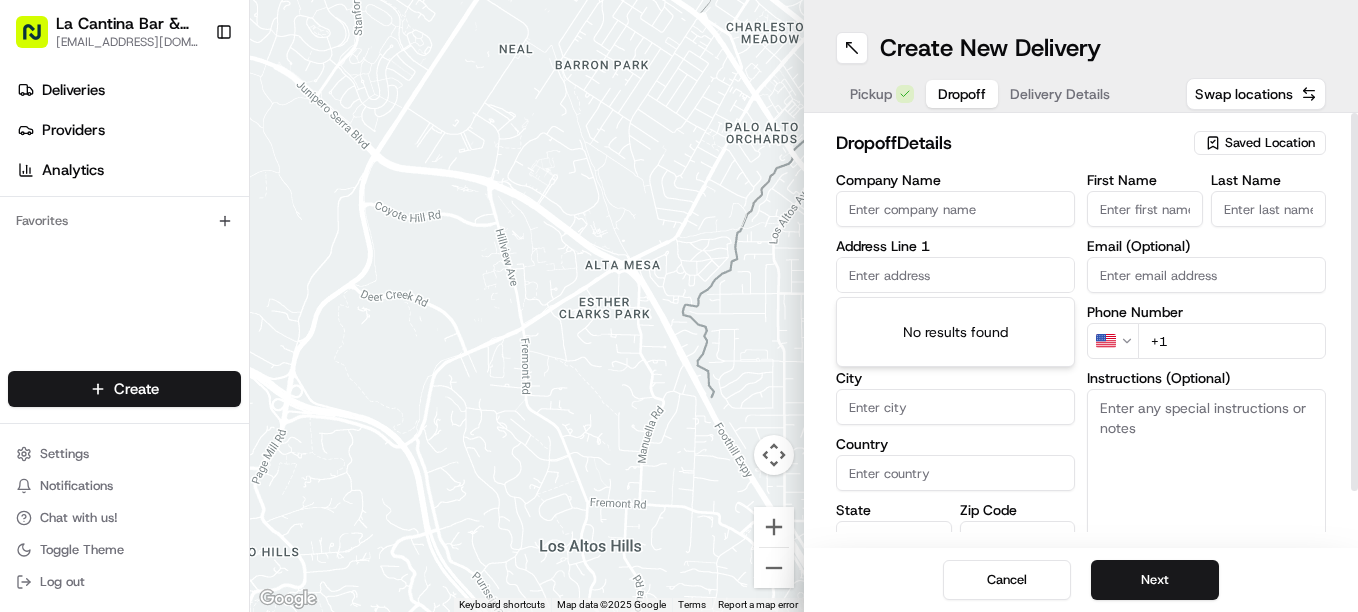 click on "First Name" at bounding box center (1145, 209) 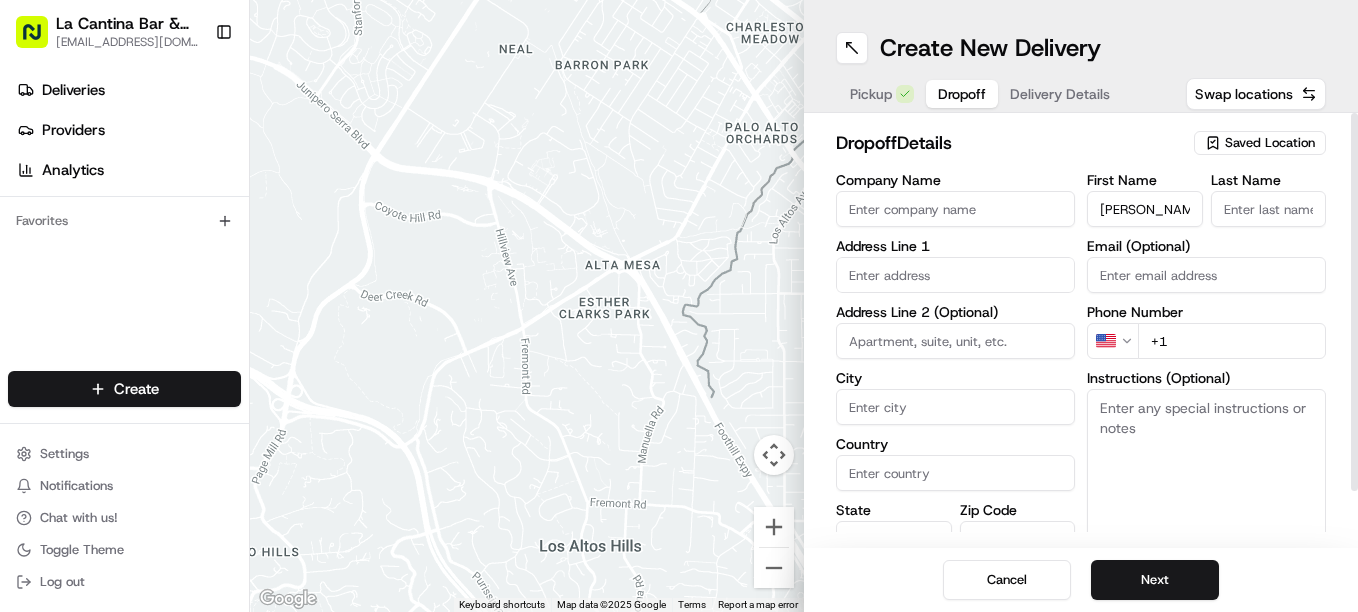 type on "Brian" 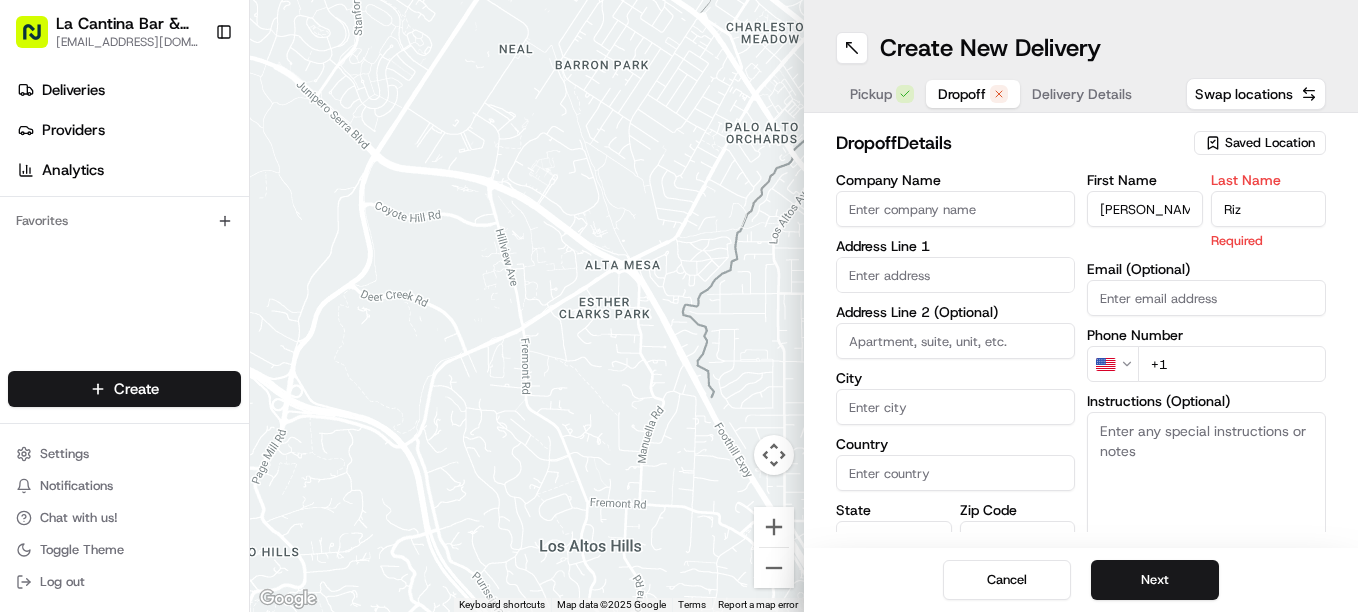 type on "Rizor Jr." 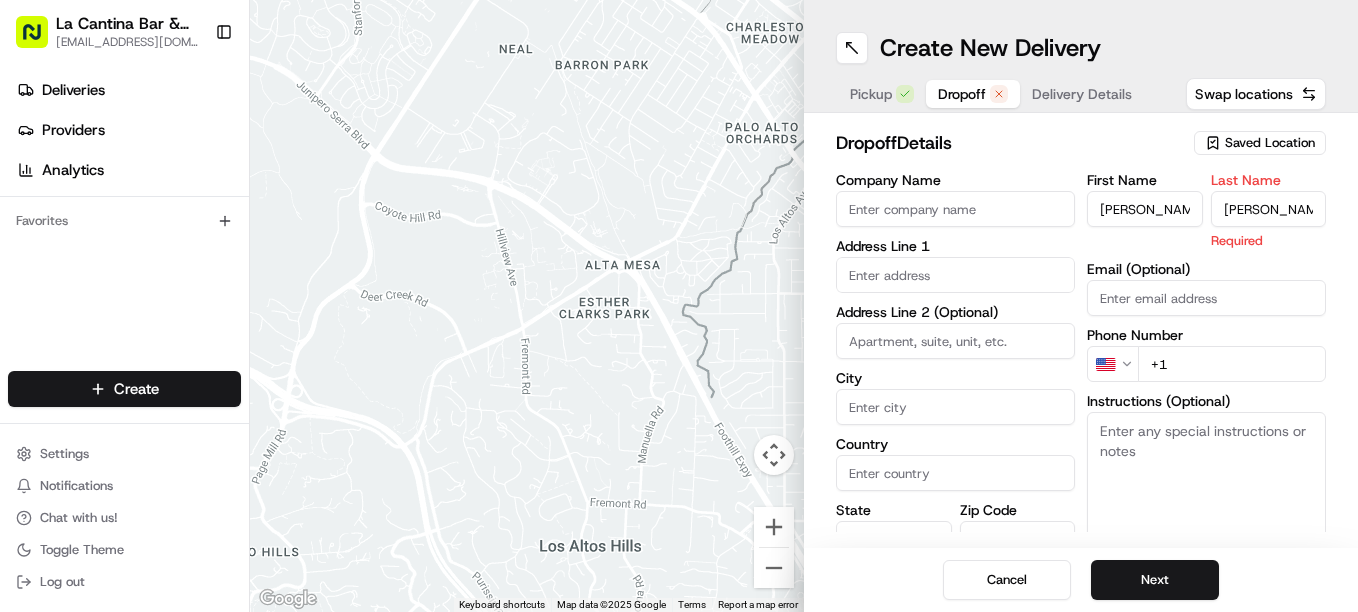 type on "772 Allen Hill Road" 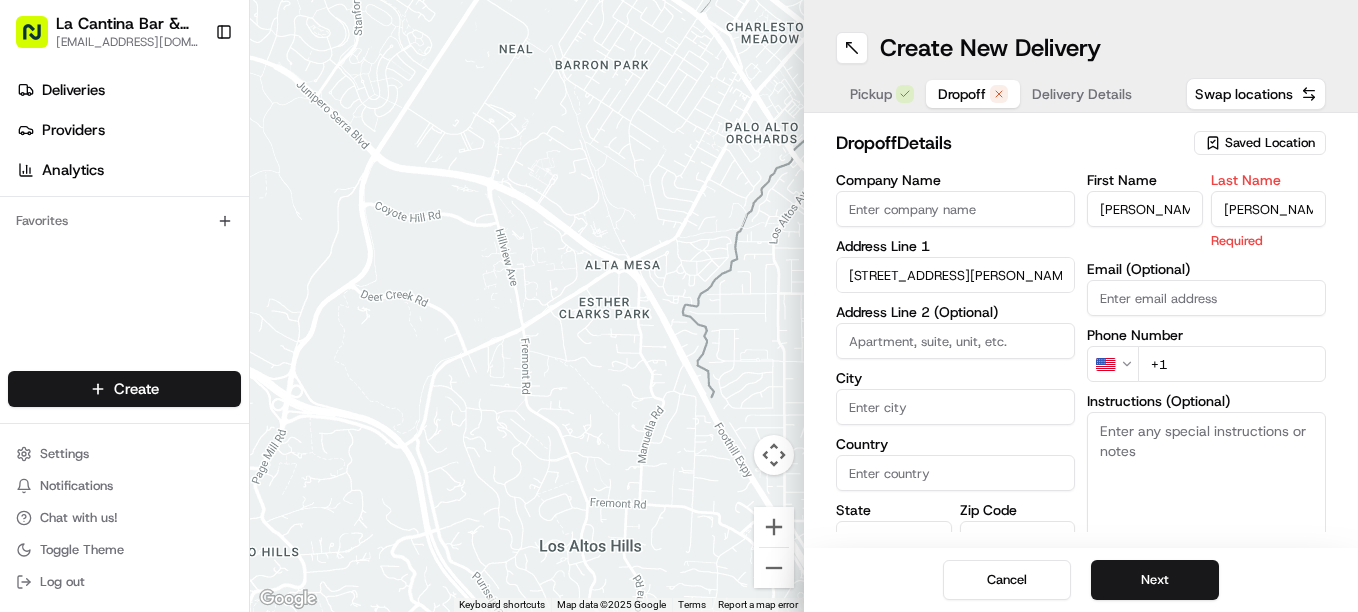 type on "Brooklyn" 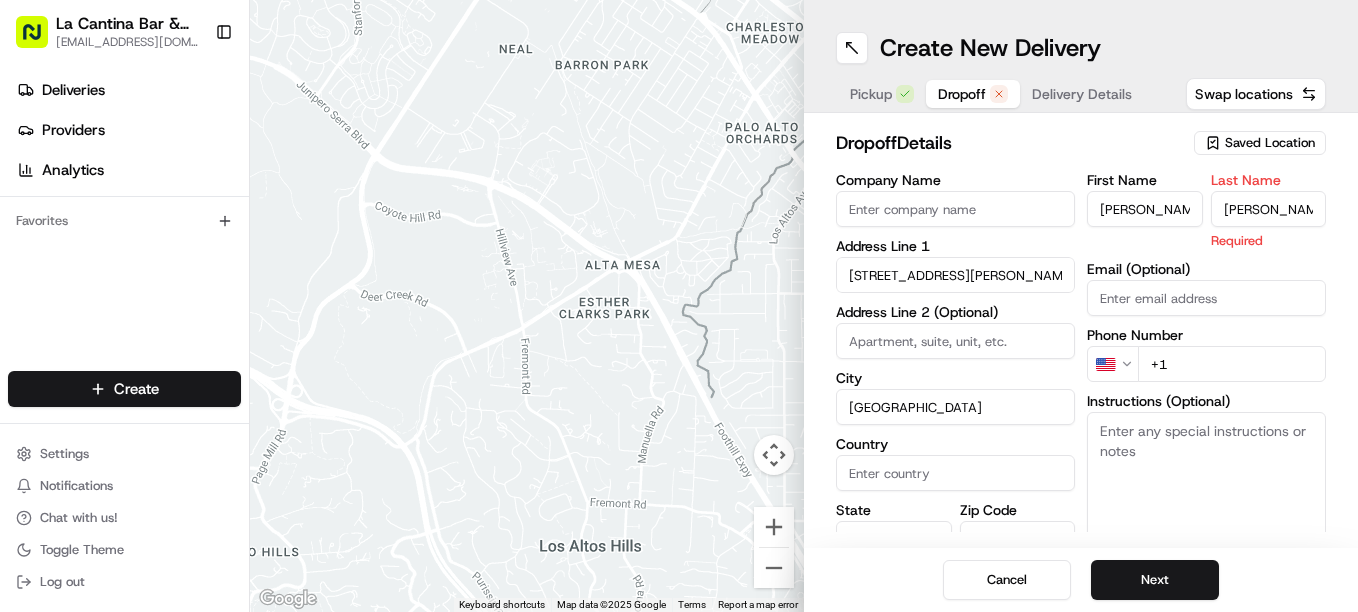 type on "[GEOGRAPHIC_DATA]" 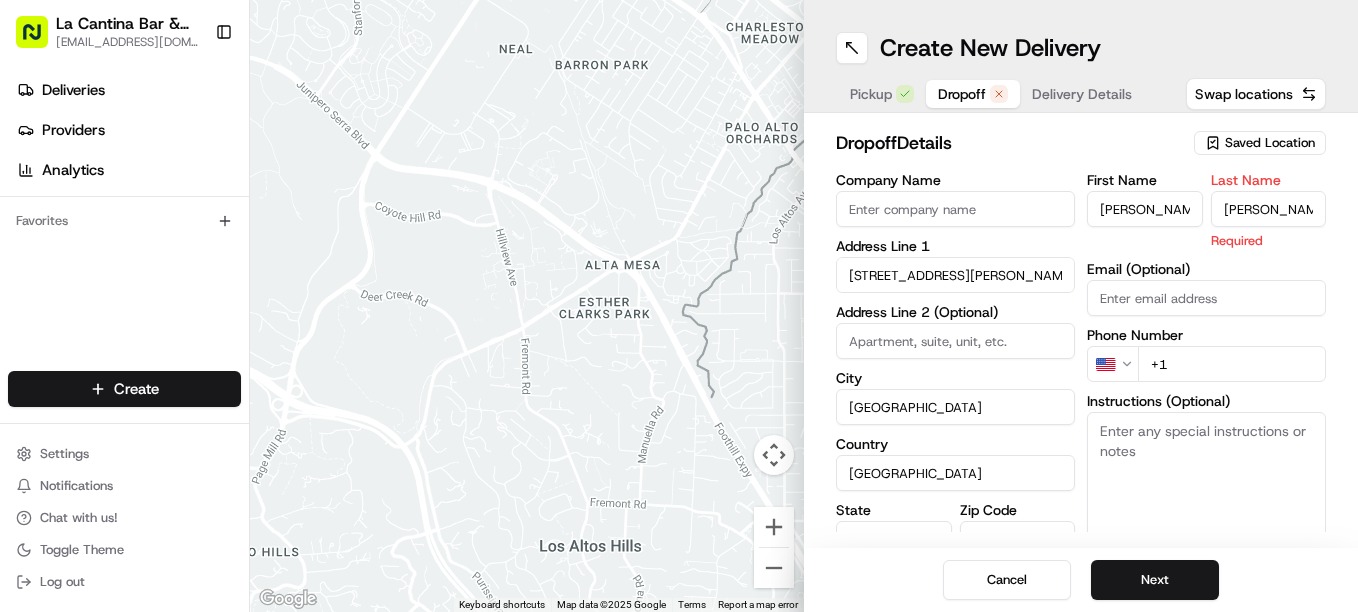 type on "CT" 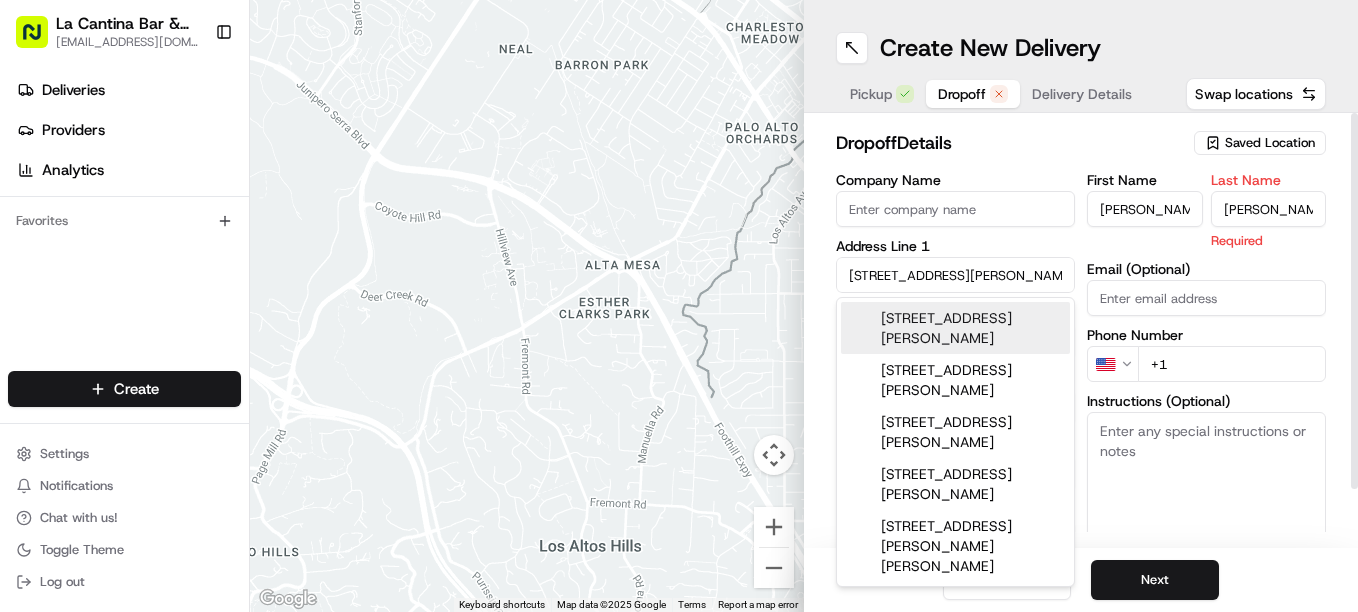 click on "First Name Brian Last Name Rizor Jr. Required Email (Optional) Phone Number US +1 Instructions (Optional) Advanced" at bounding box center (1206, 384) 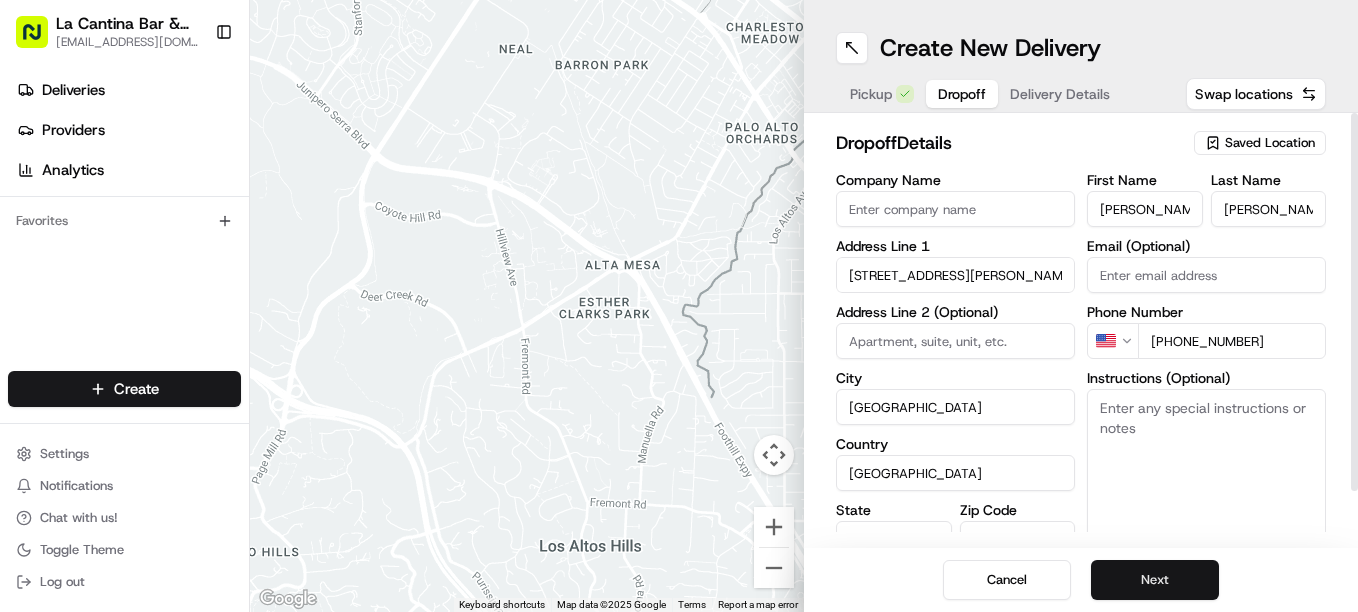 type on "+1 860 218 0400" 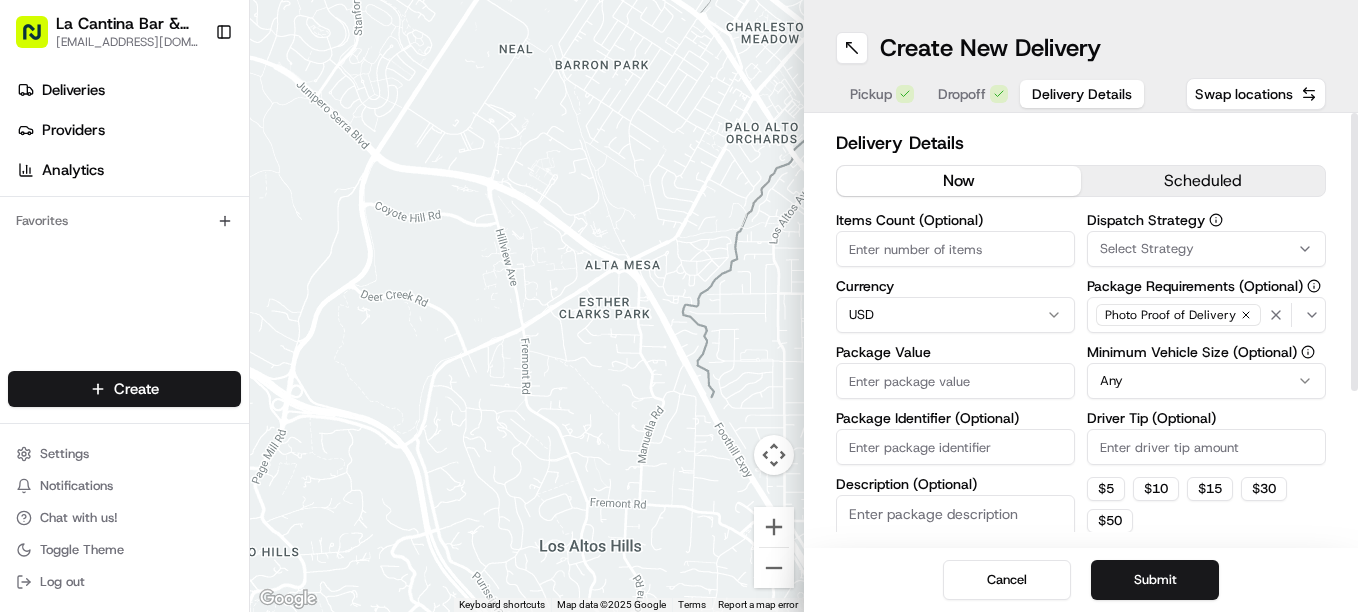 click on "Package Value" at bounding box center (955, 381) 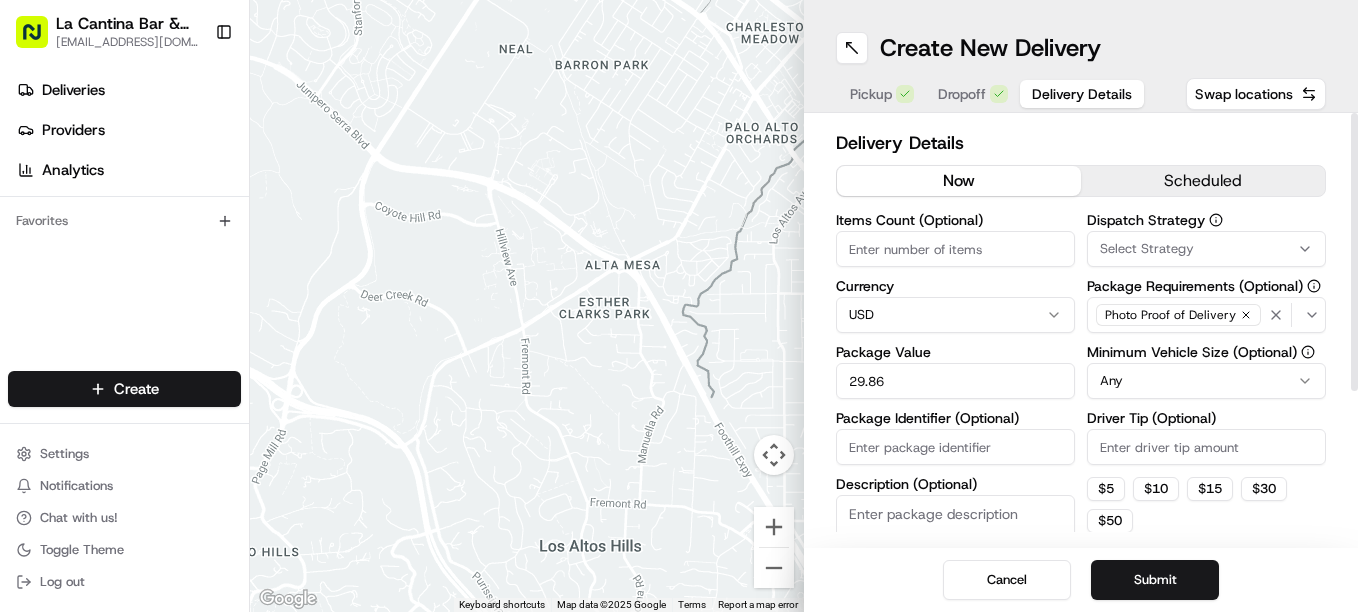 type on "29.86" 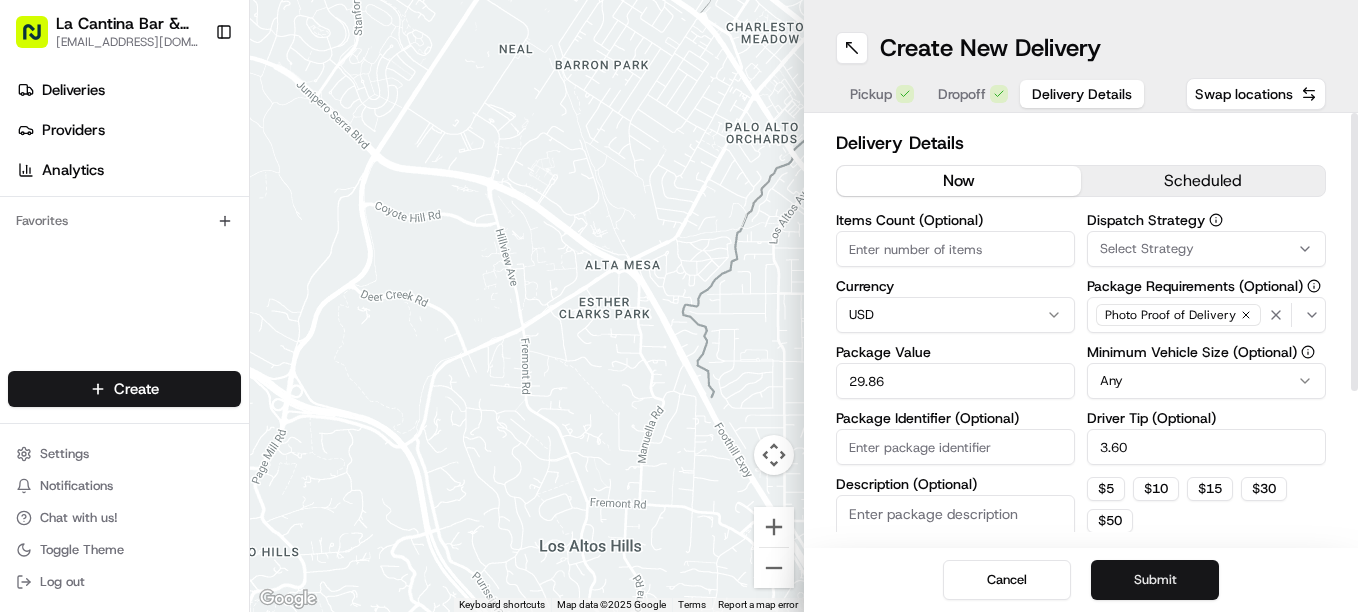 type on "3.60" 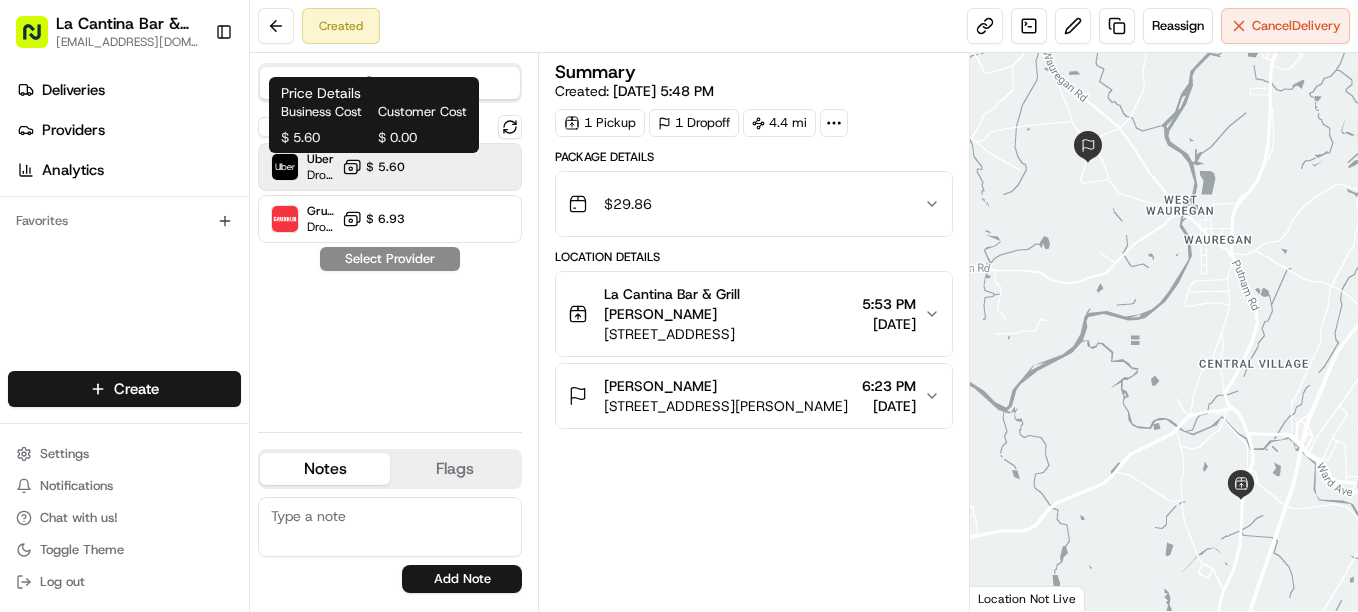 click on "$   5.60" at bounding box center [385, 167] 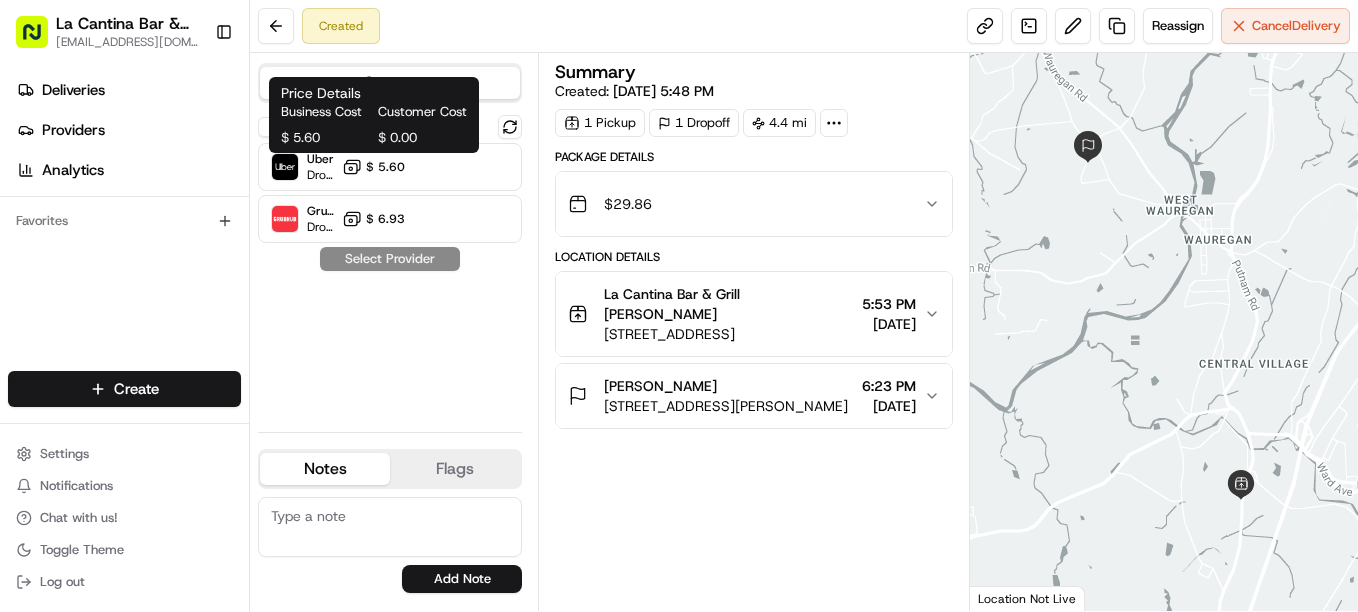 click on "Select Provider" at bounding box center (390, 259) 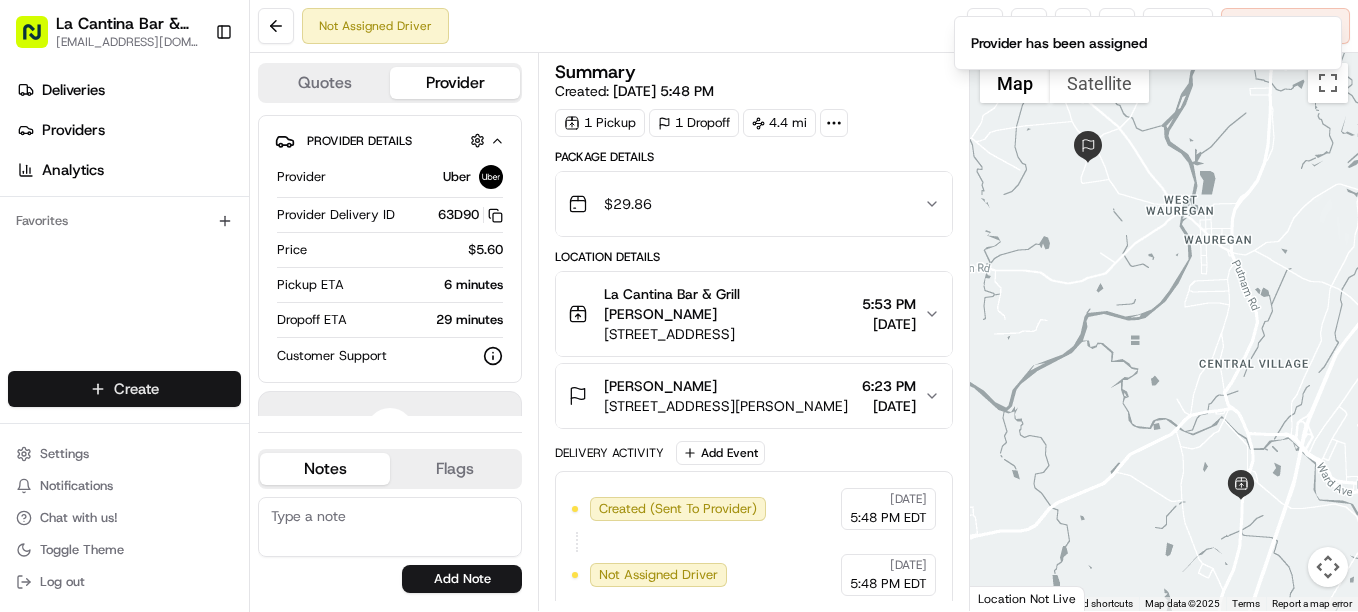 click on "La Cantina Bar & Grill lacantinabargrill@gmail.com Toggle Sidebar Deliveries Providers Analytics Favorites Main Menu Members & Organization Organization Users Roles Preferences Customization Tracking Orchestration Automations Dispatch Strategy Locations Pickup Locations Dropoff Locations Billing Billing Refund Requests Integrations Notification Triggers Webhooks API Keys Request Logs Create Settings Notifications Chat with us! Toggle Theme Log out Not Assigned Driver Reassign Cancel  Delivery Quotes Provider Provider Details Hidden ( 1 ) Provider Uber   Provider Delivery ID 63D90 Copy  del_gZxRCSDuRdm_ScfDzTY9kA 63D90 Price $5.60 Pickup ETA 6 minutes Dropoff ETA 29 minutes Customer Support Driver information is not available yet. Notes Flags support@ordering360.com lacantinabargrill@gmail.com Add Note support@ordering360.com lacantinabargrill@gmail.com Add Flag Summary Created:   07/15/2025 5:48 PM 1   Pickup 1   Dropoff 4.4 mi Package Details $ 29.86 Location Details 5:53 PM 07/15/2025 Uber +" at bounding box center [679, 306] 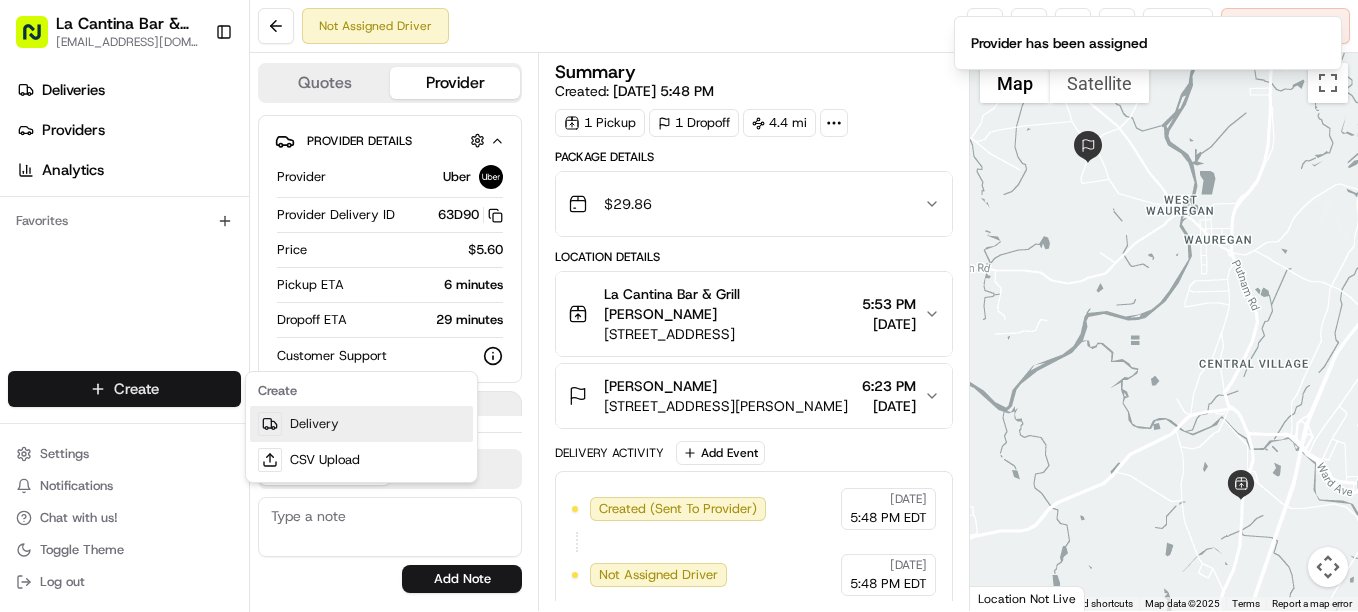 click on "Delivery" at bounding box center (361, 424) 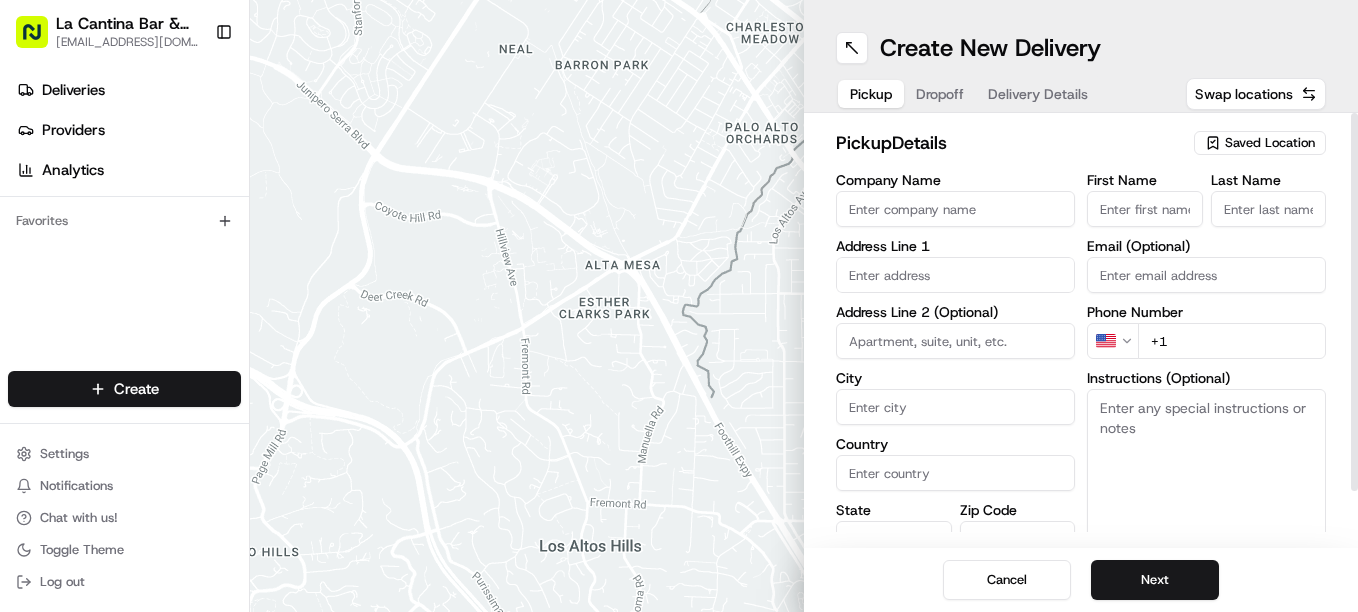 click on "Company Name" at bounding box center [955, 209] 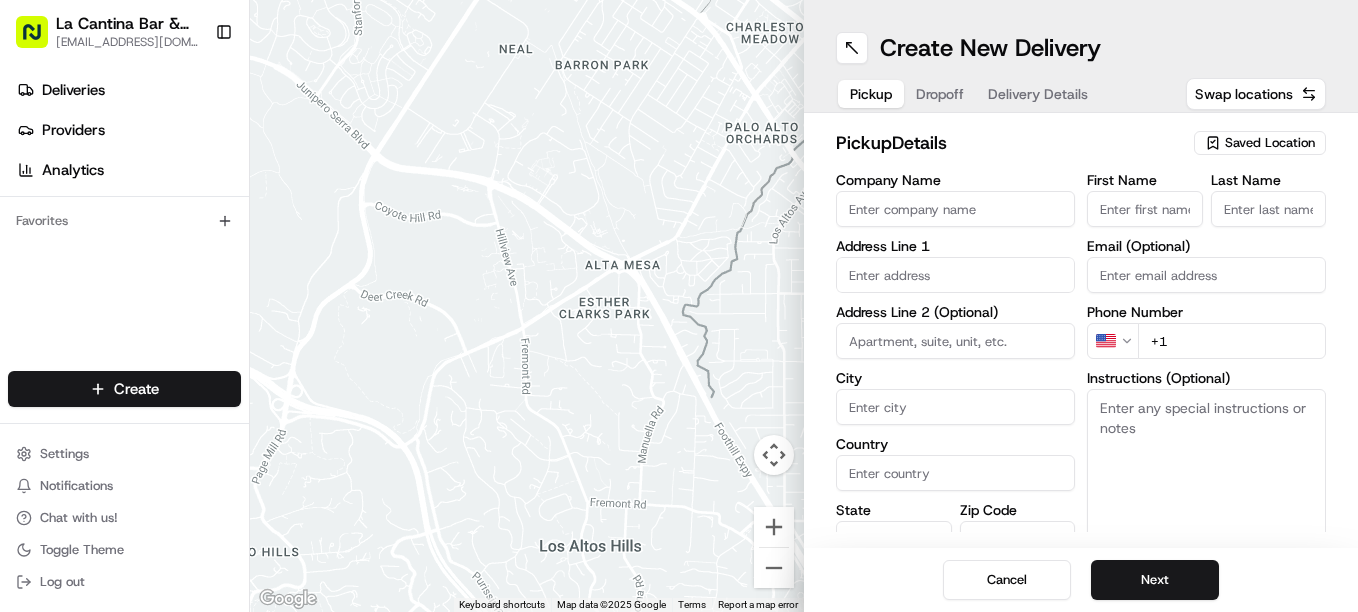 type on "La Cantina Bar & Grill" 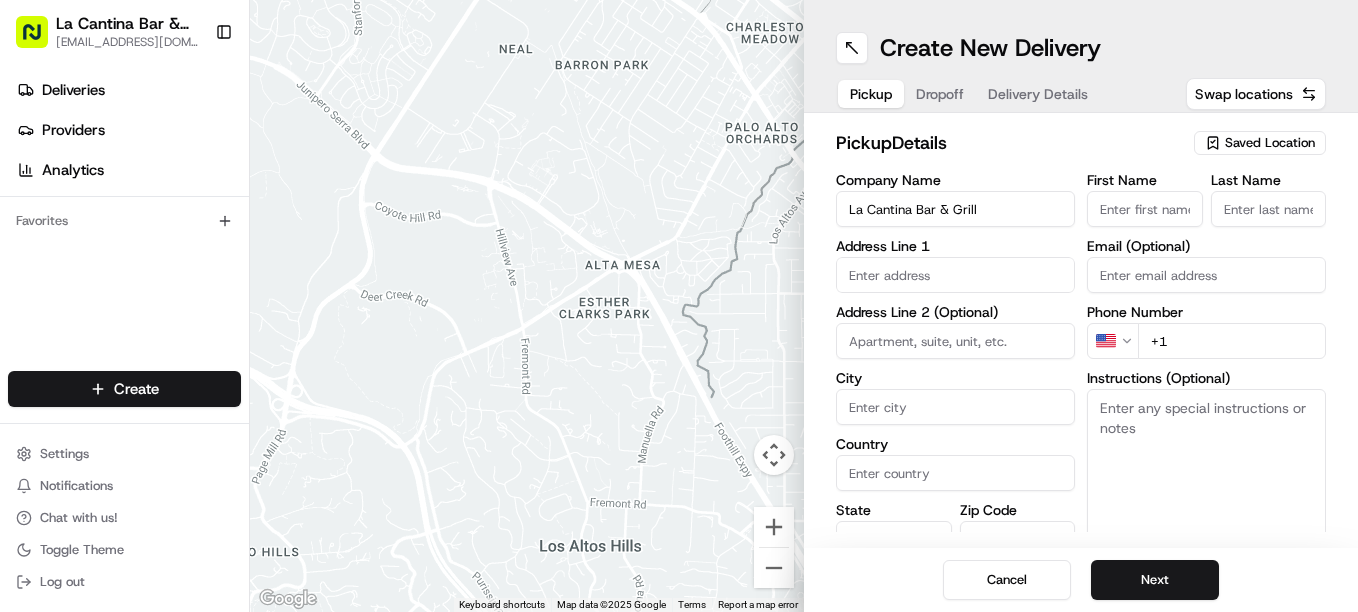 type on "[STREET_ADDRESS]" 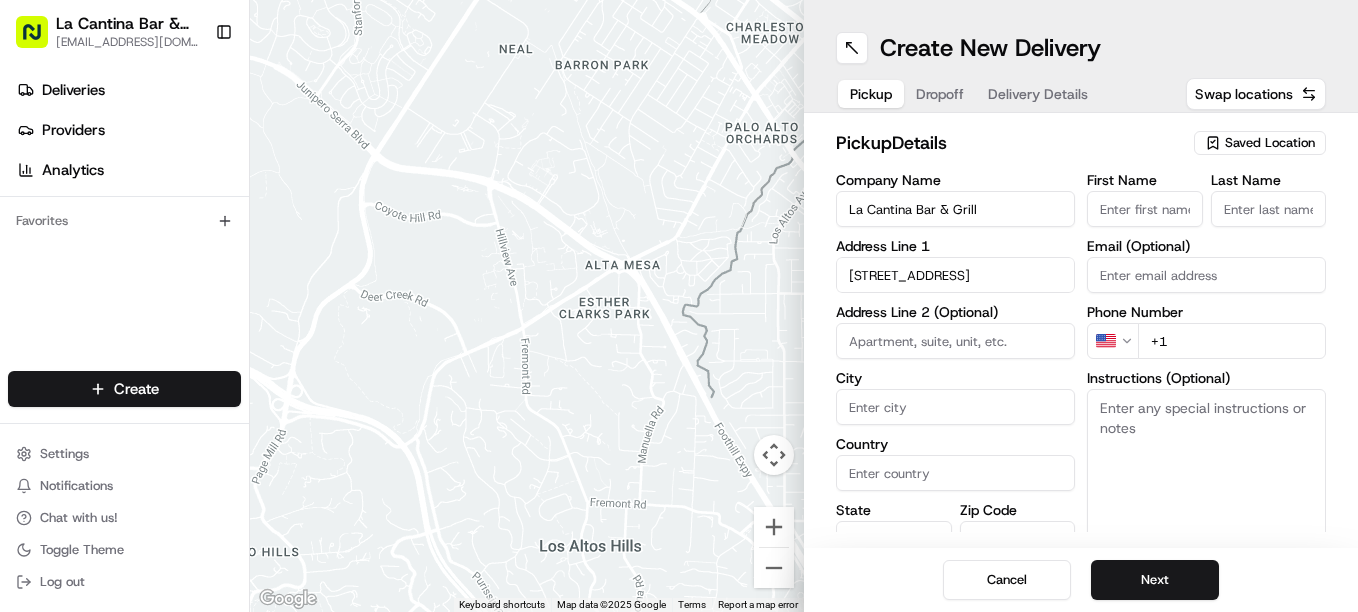 type on "Plainfield" 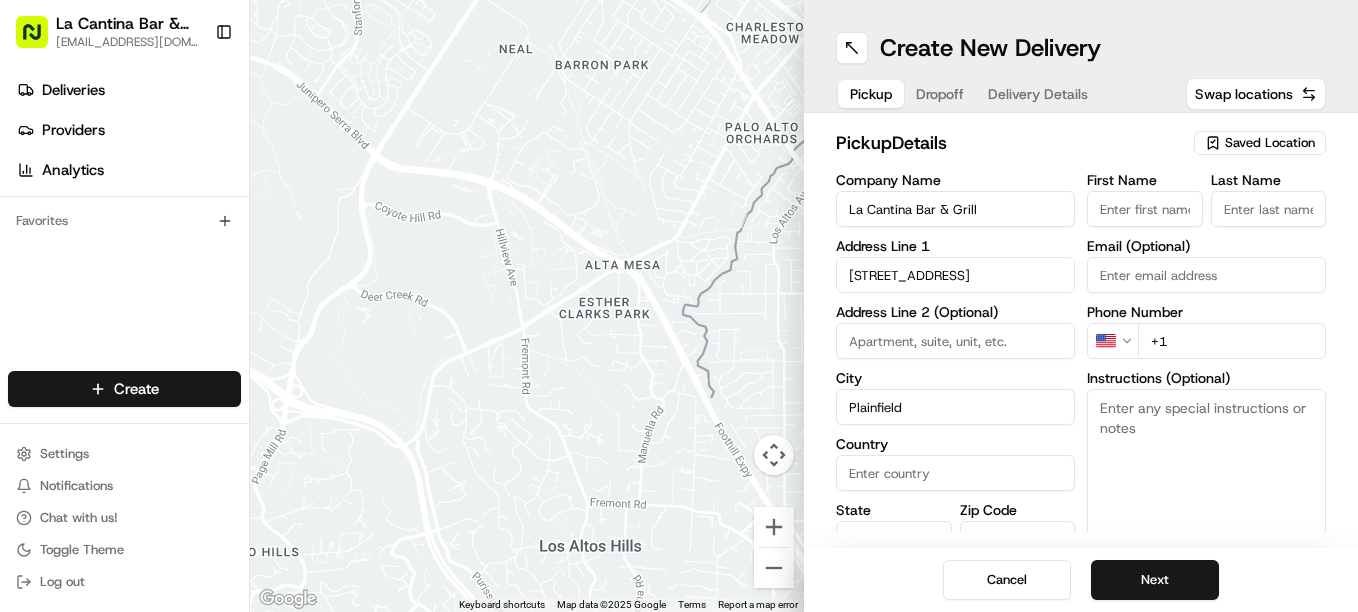 type on "[GEOGRAPHIC_DATA]" 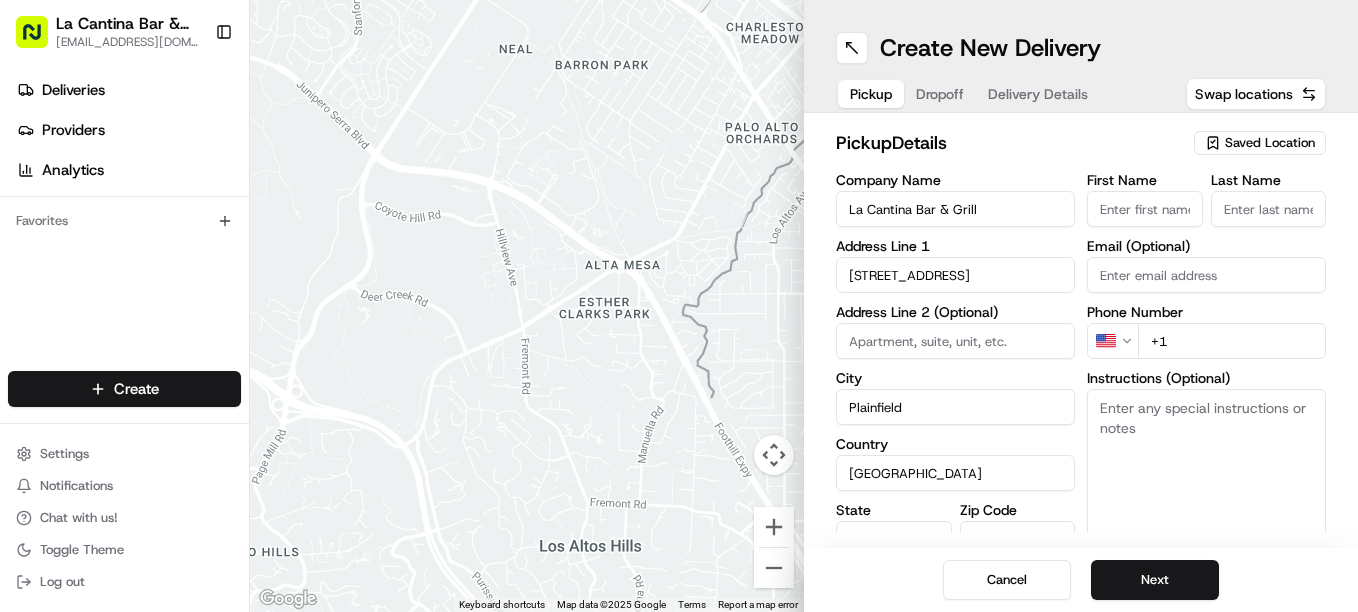 type on "CT" 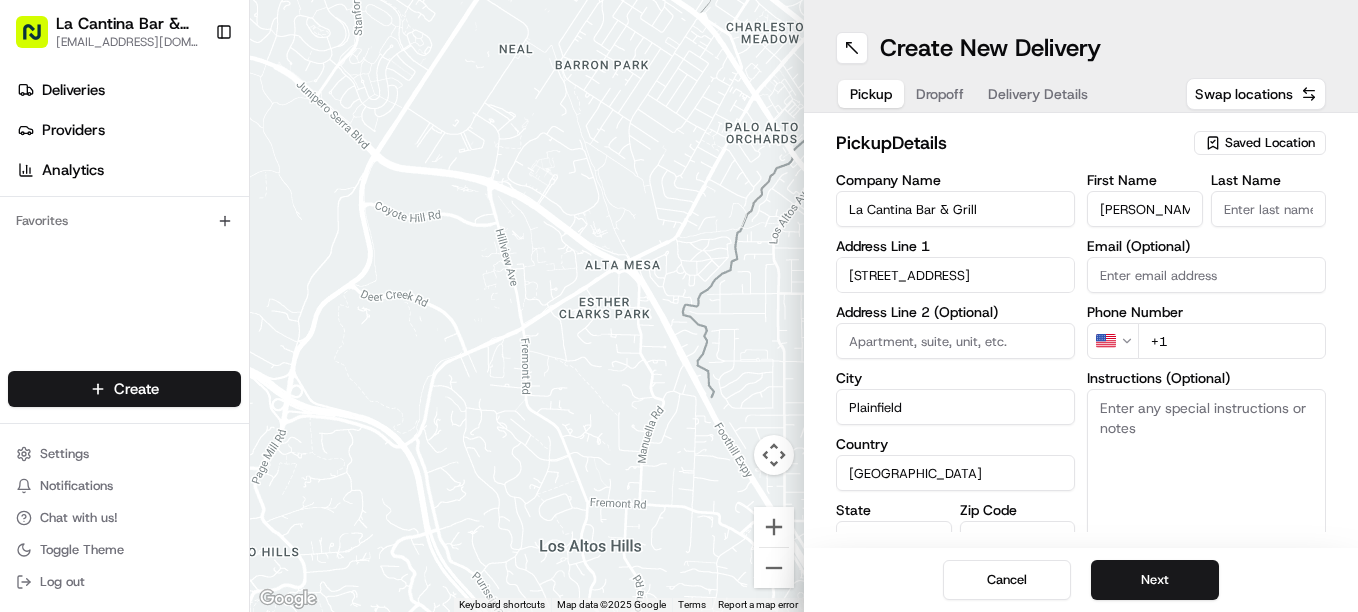 type on "[PERSON_NAME]" 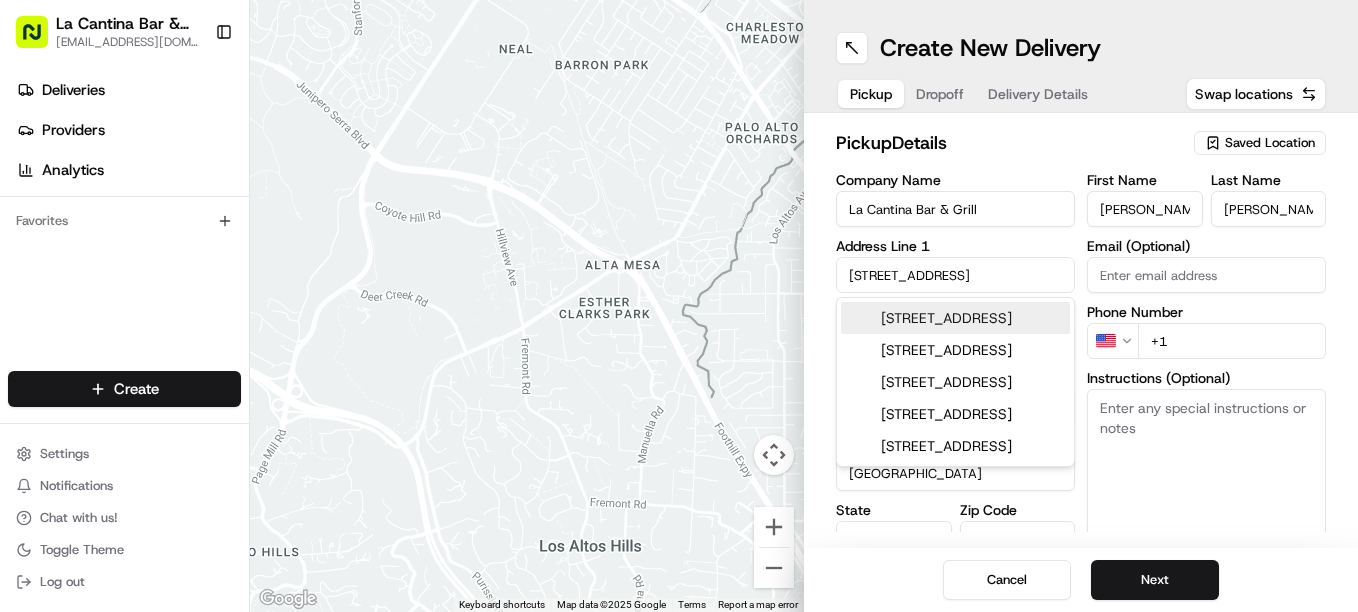 click on "+1" at bounding box center (1232, 341) 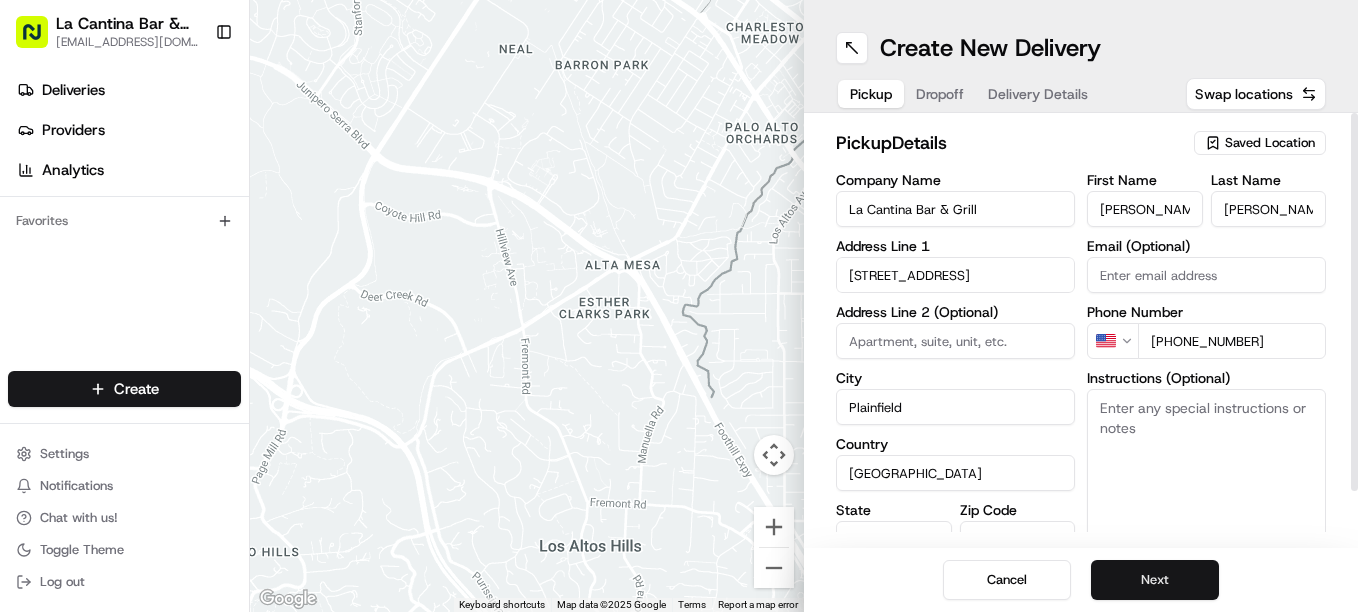 type on "[PHONE_NUMBER]" 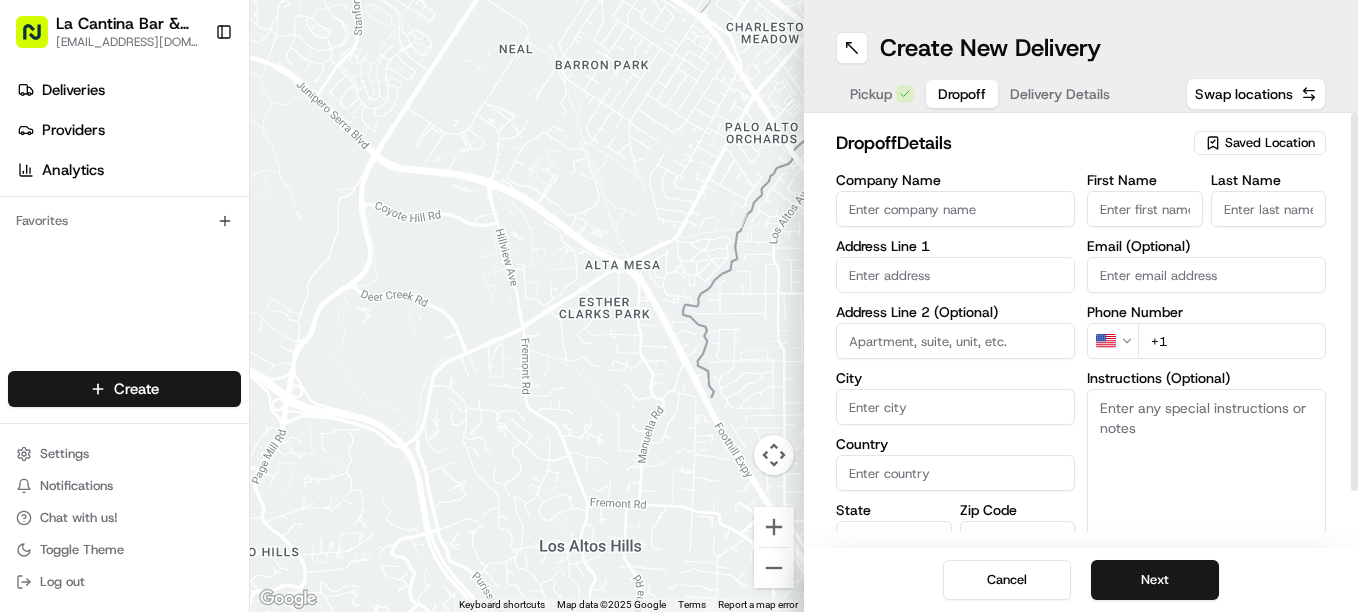 click at bounding box center (955, 275) 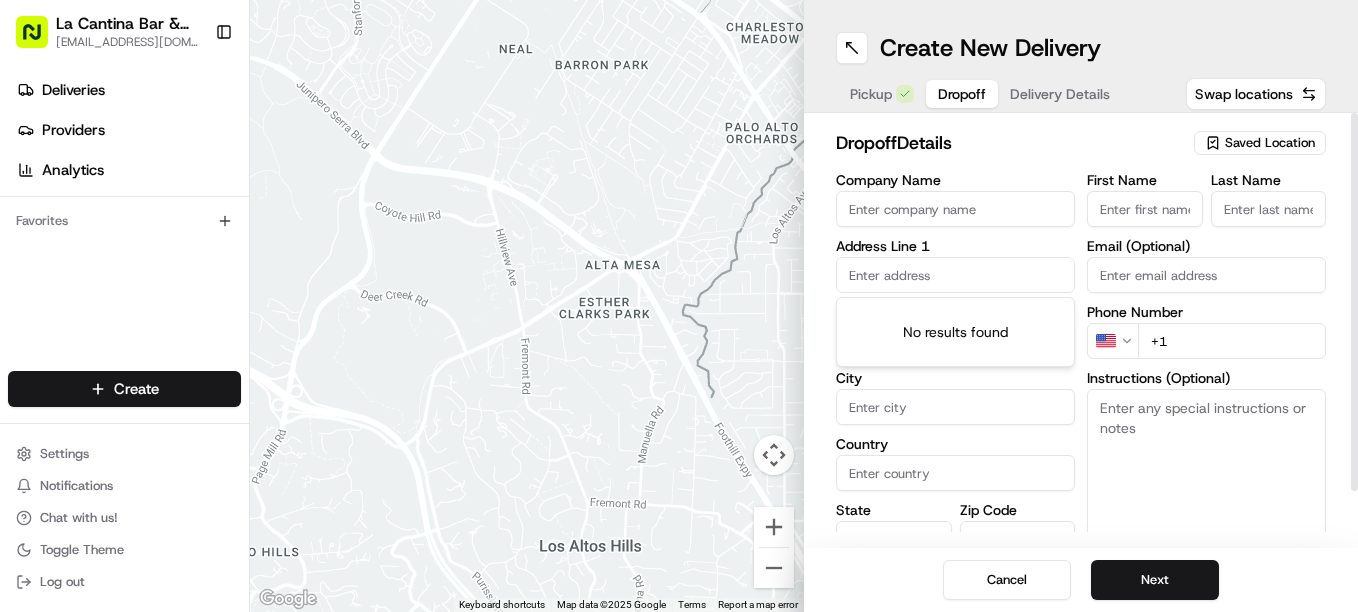 click on "First Name" at bounding box center [1145, 209] 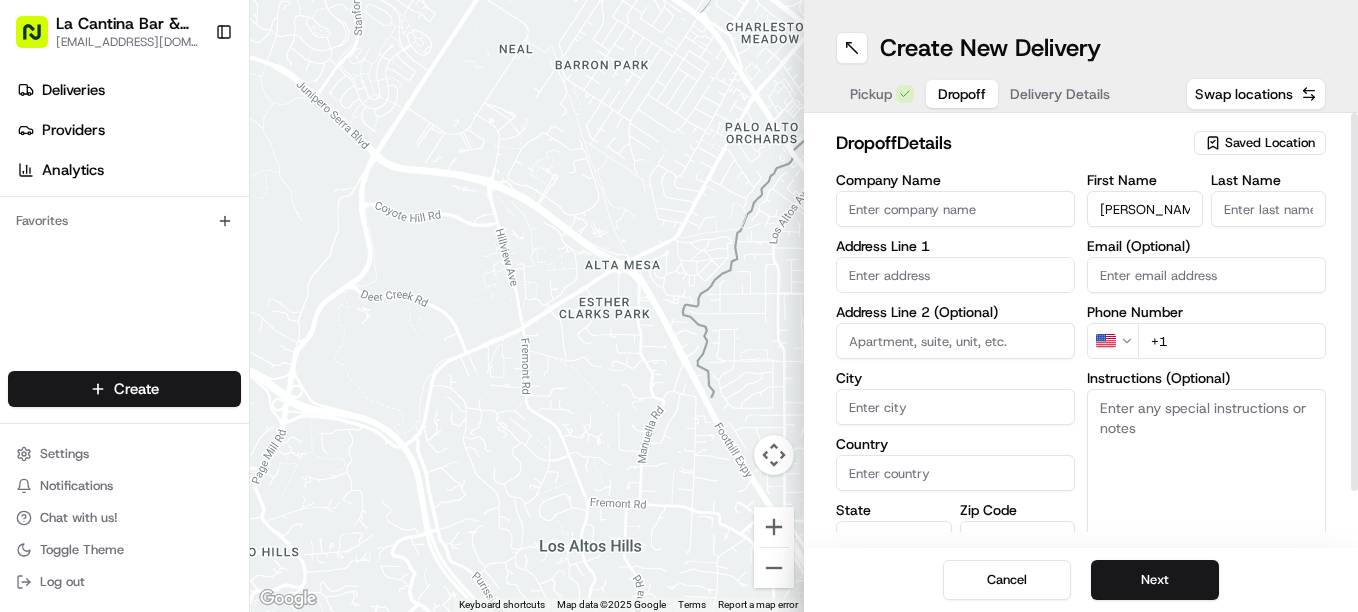 type on "Cheryl" 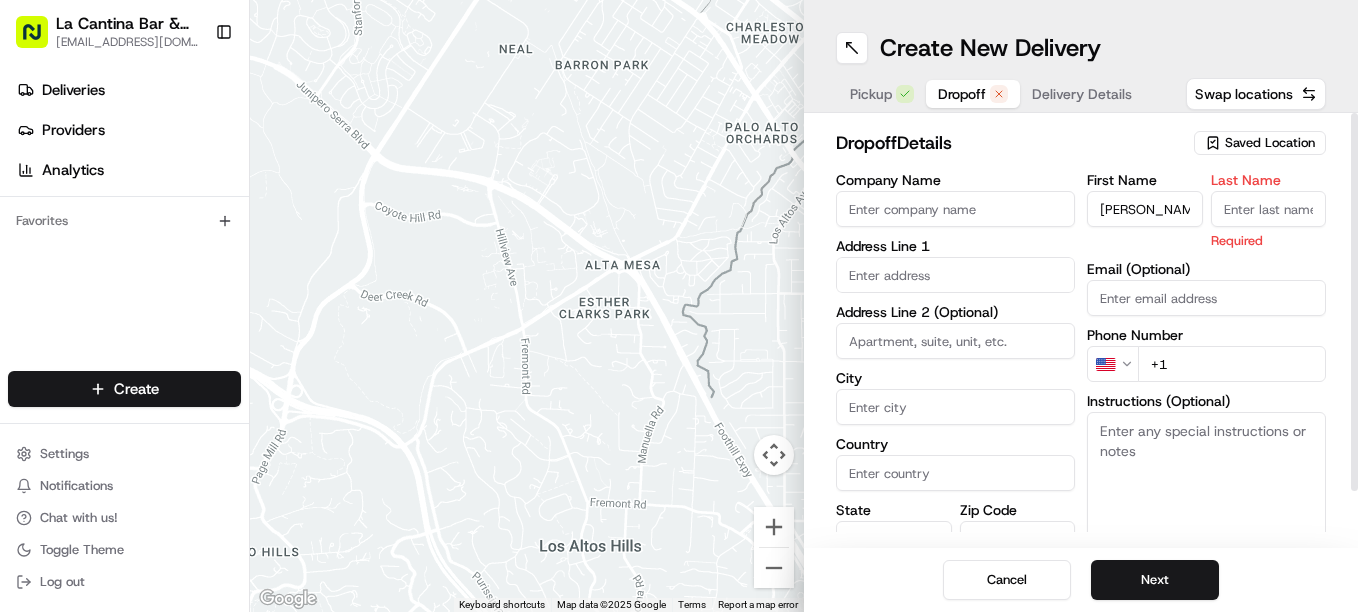click on "Last Name" at bounding box center (1269, 209) 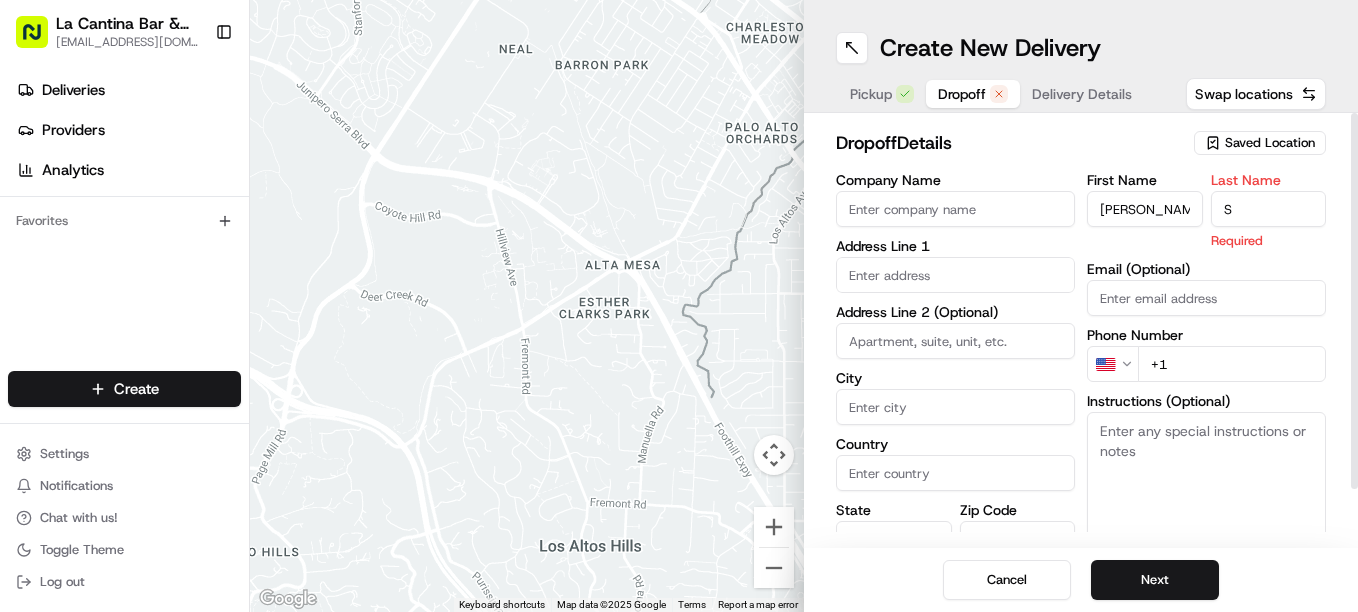 type on "Springer" 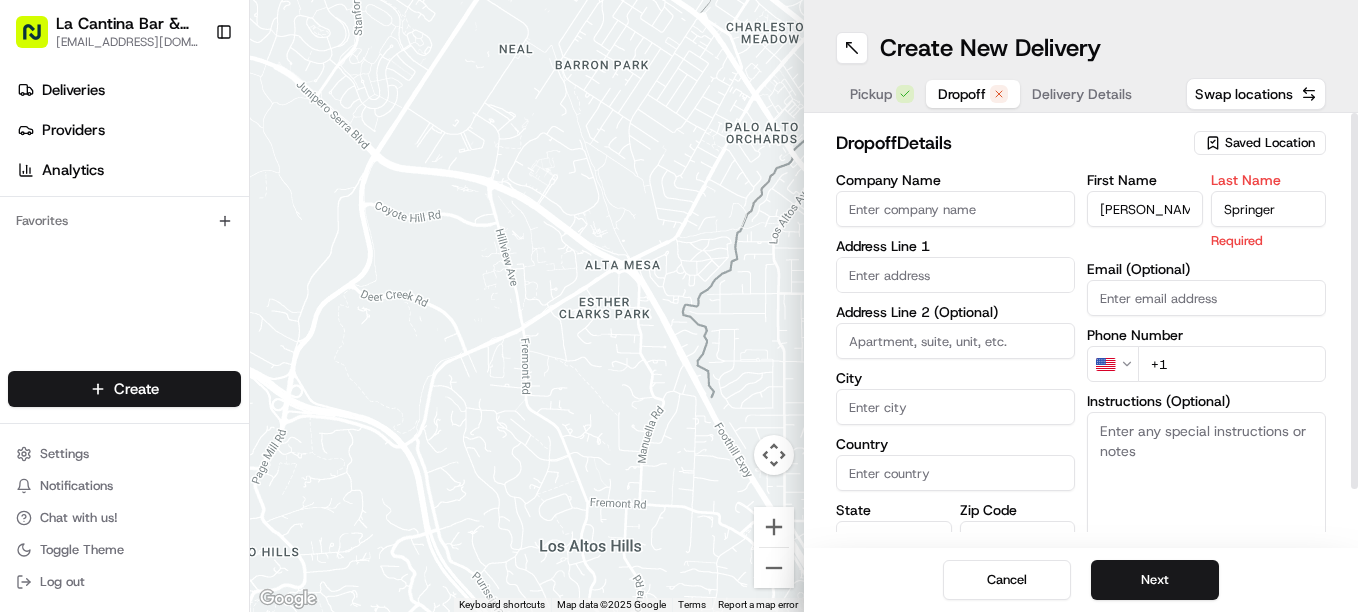 type on "12 Arbor Lane" 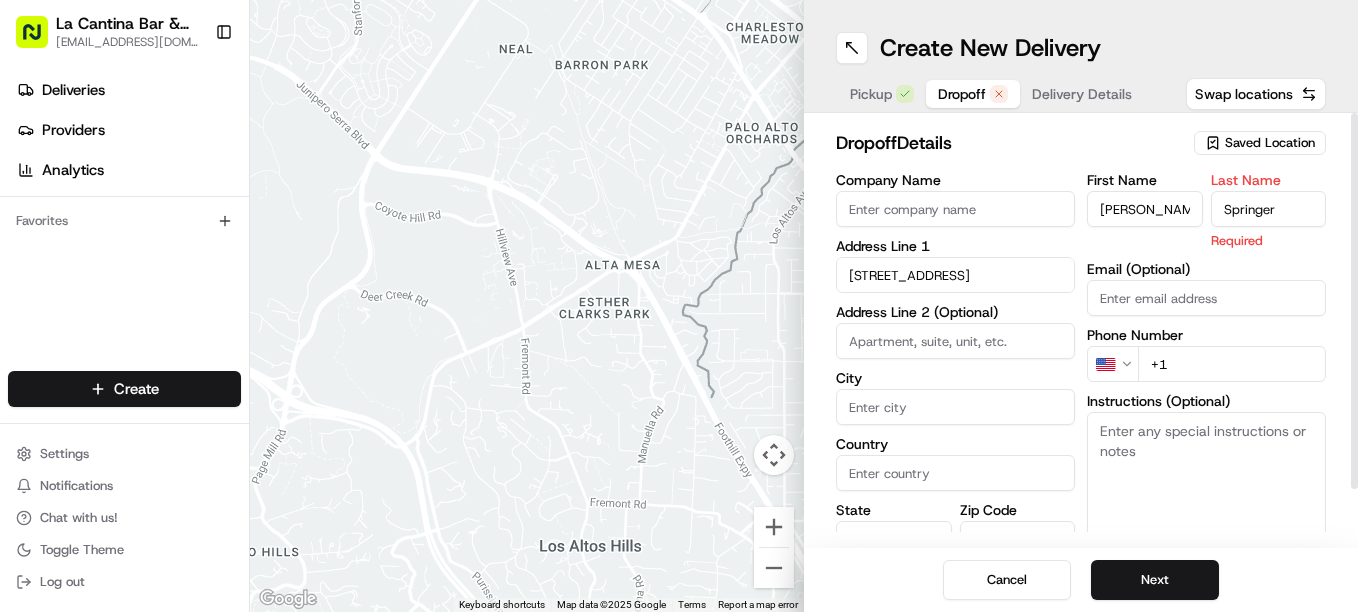 type on "Plainfield" 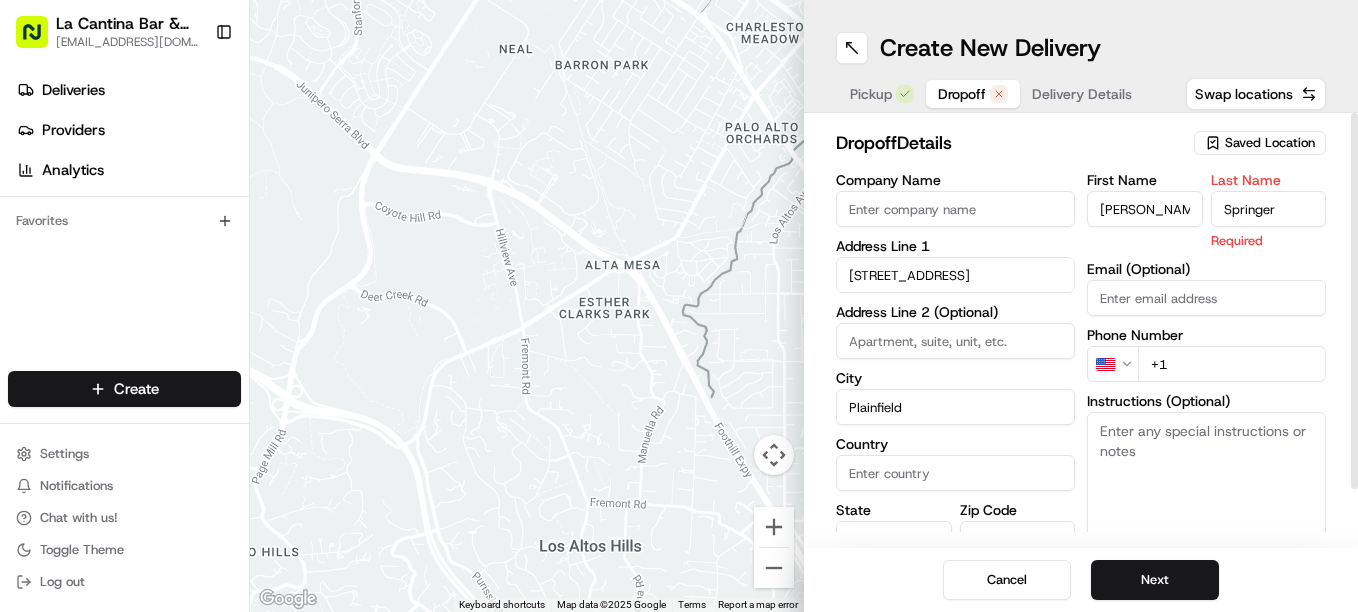 type on "[GEOGRAPHIC_DATA]" 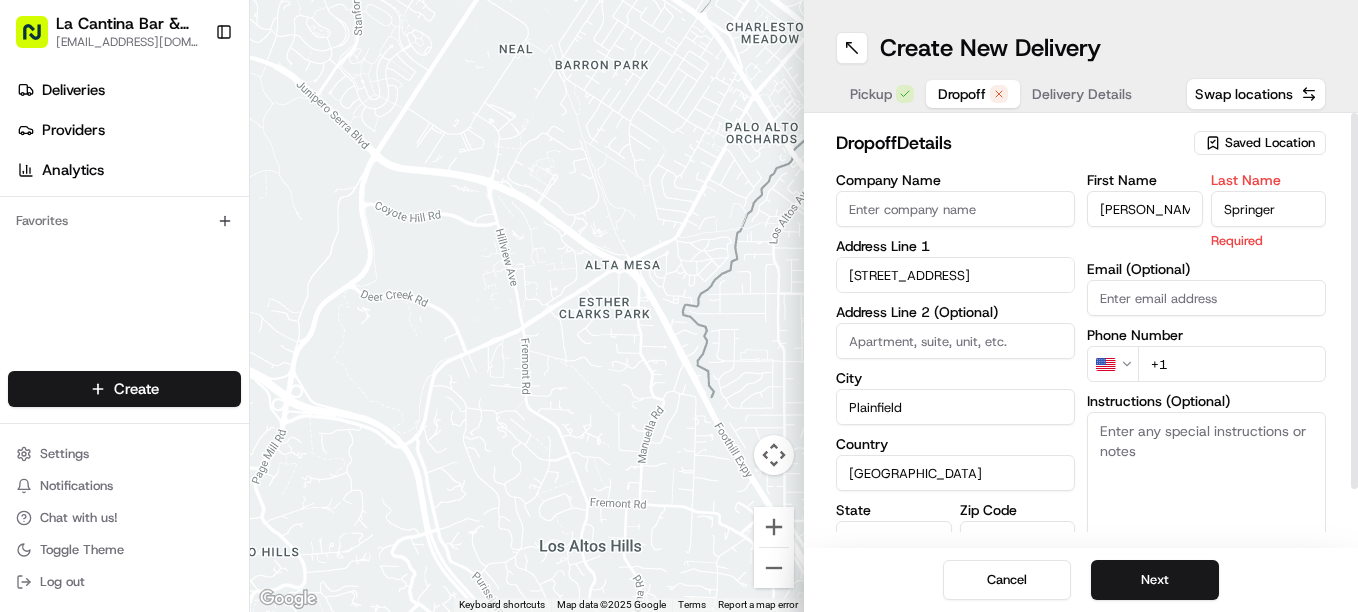 type on "CT" 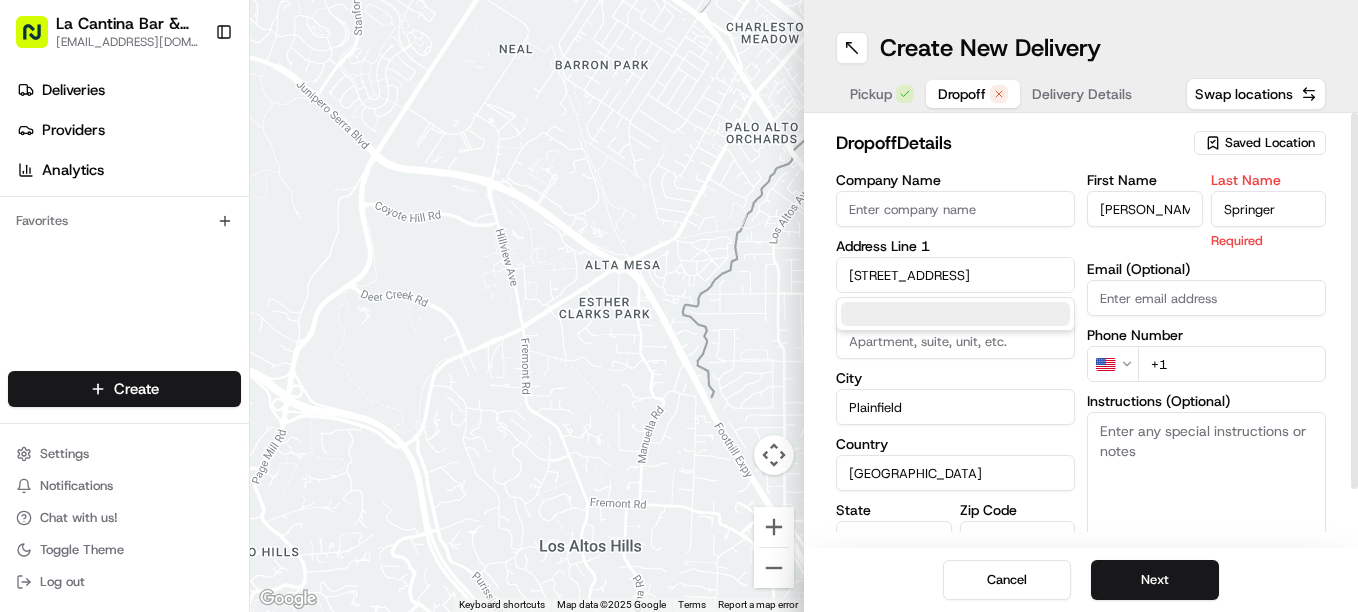click on "+1" at bounding box center (1232, 364) 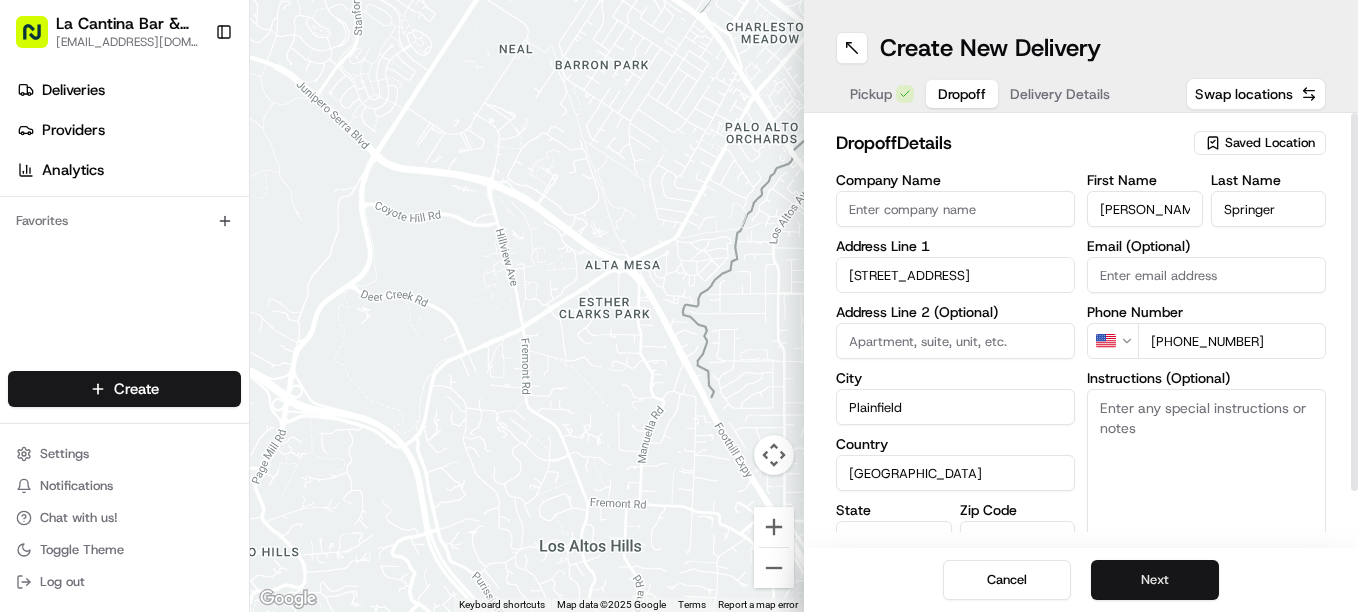 type on "+1 860 917 3358" 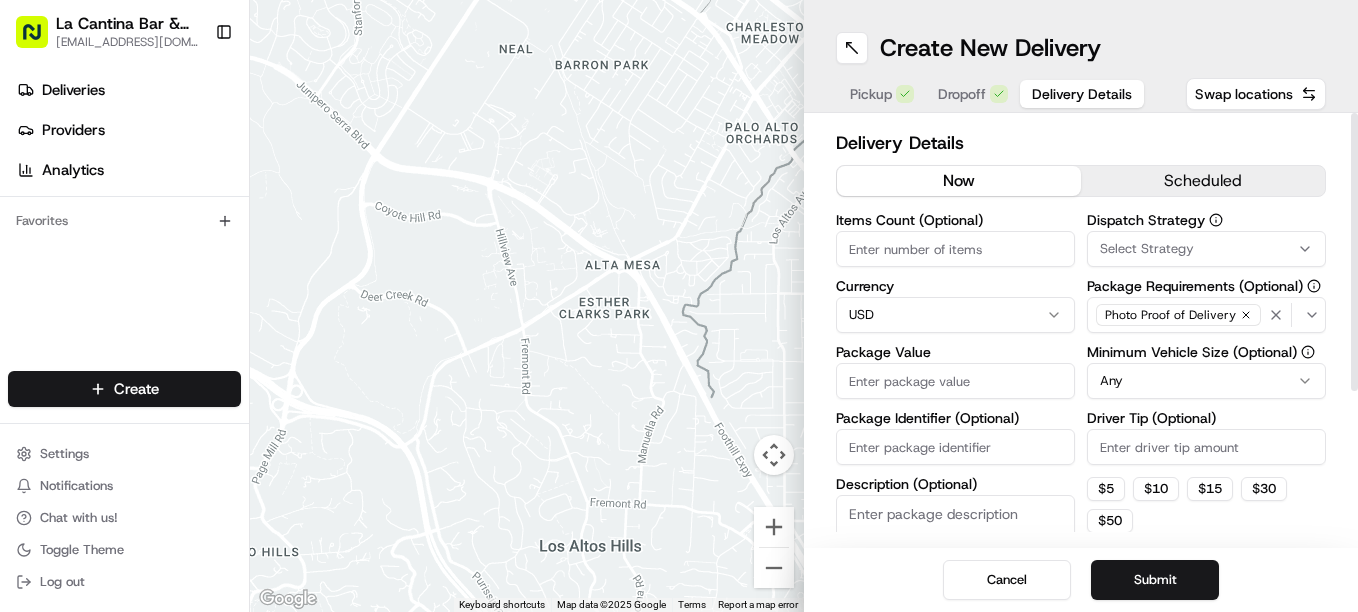 click on "Package Value" at bounding box center (955, 381) 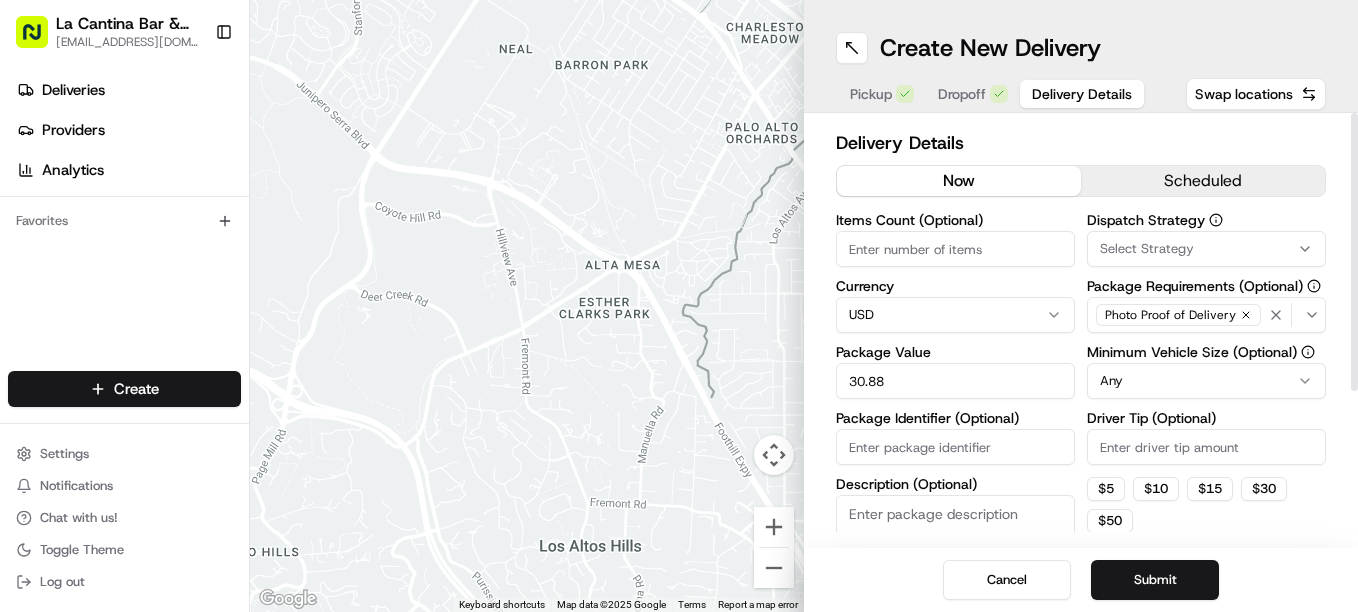 type on "30.88" 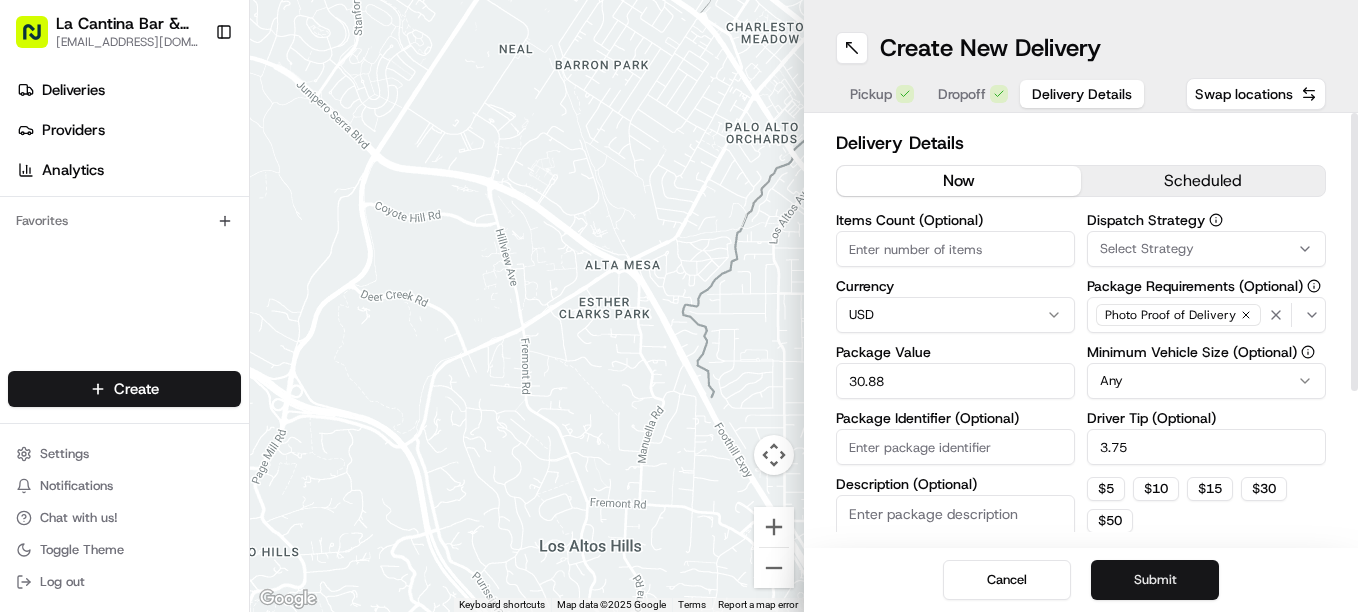 type on "3.75" 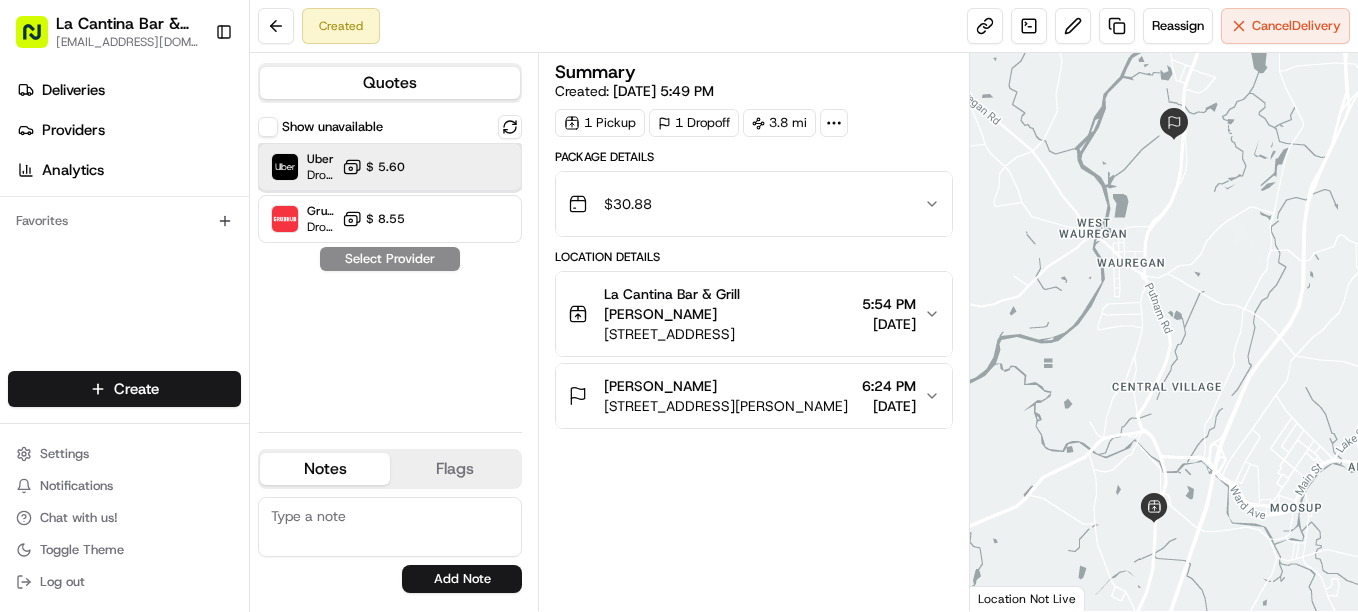 click on "Uber Dropoff ETA   28 minutes $   5.60" at bounding box center [390, 167] 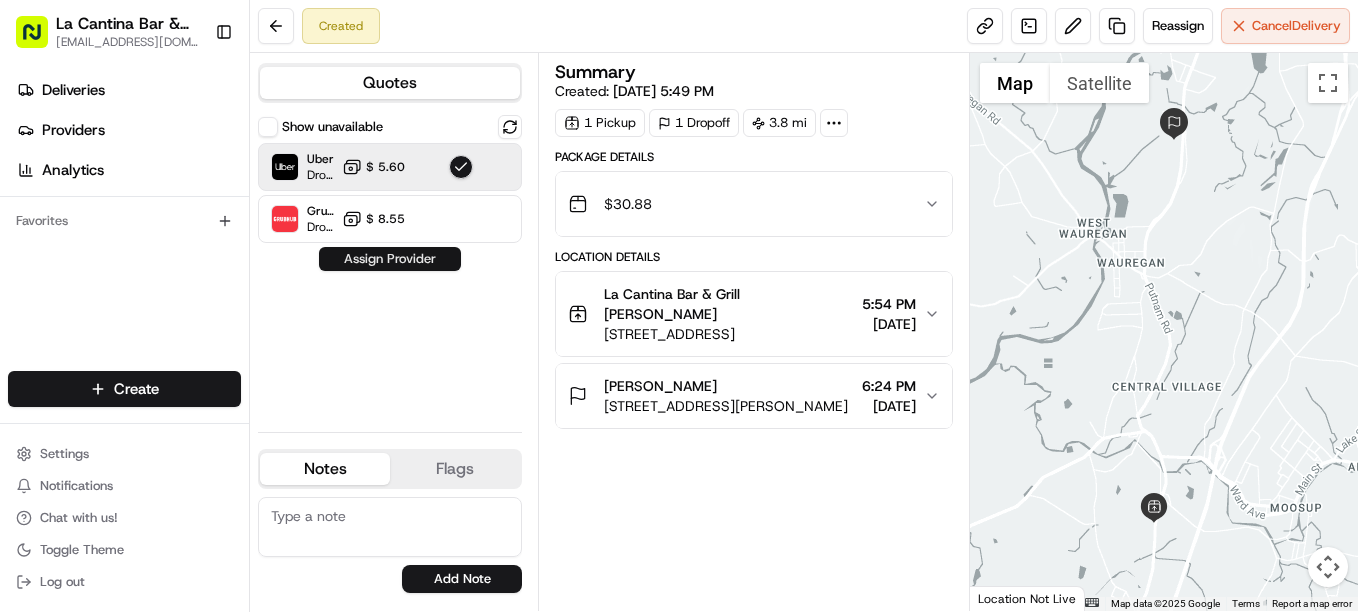 click on "Assign Provider" at bounding box center (390, 259) 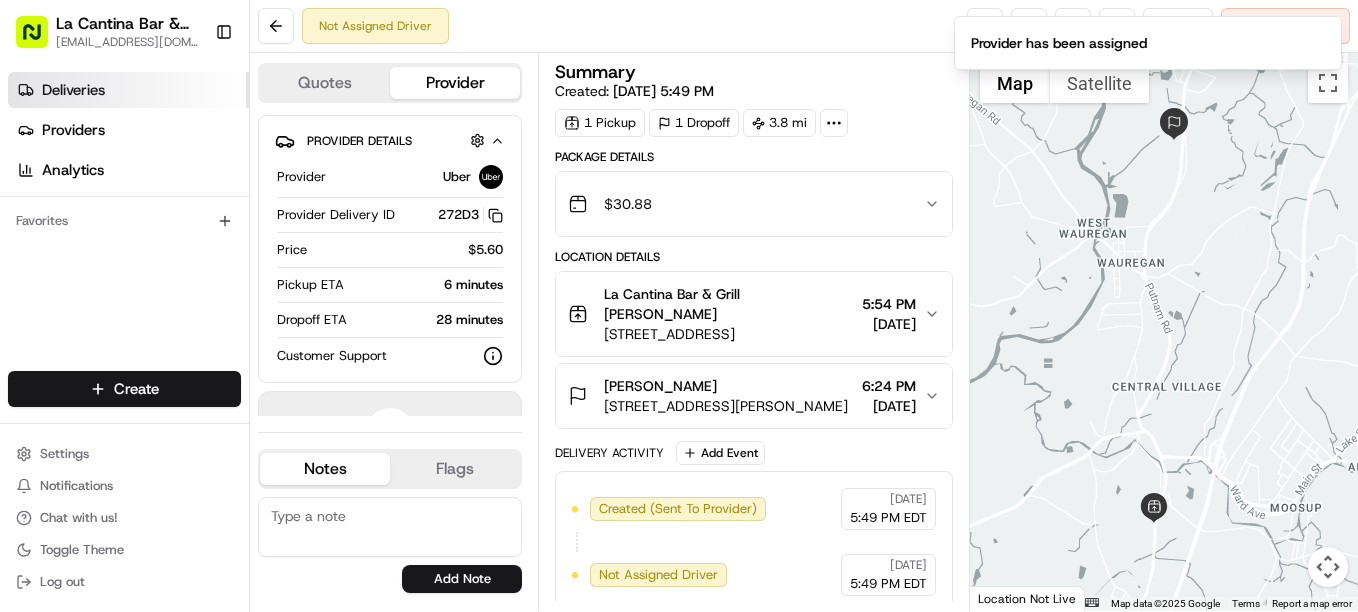 click on "Deliveries" at bounding box center (73, 90) 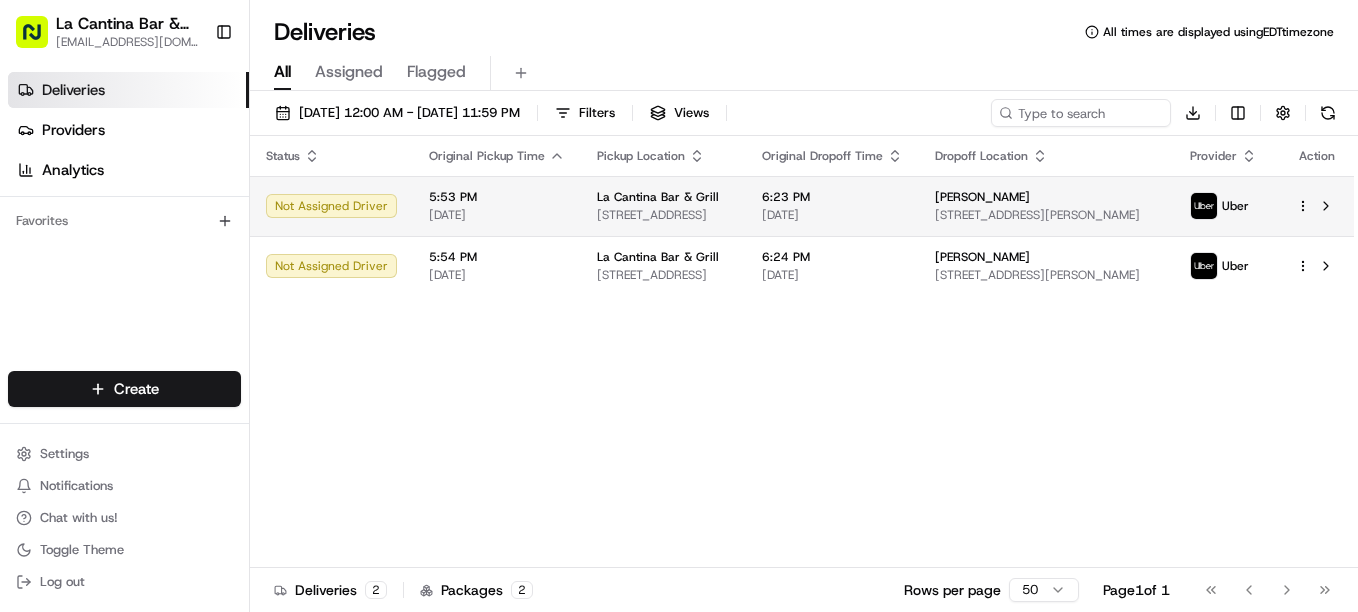 click on "6:23 PM [DATE]" at bounding box center [832, 206] 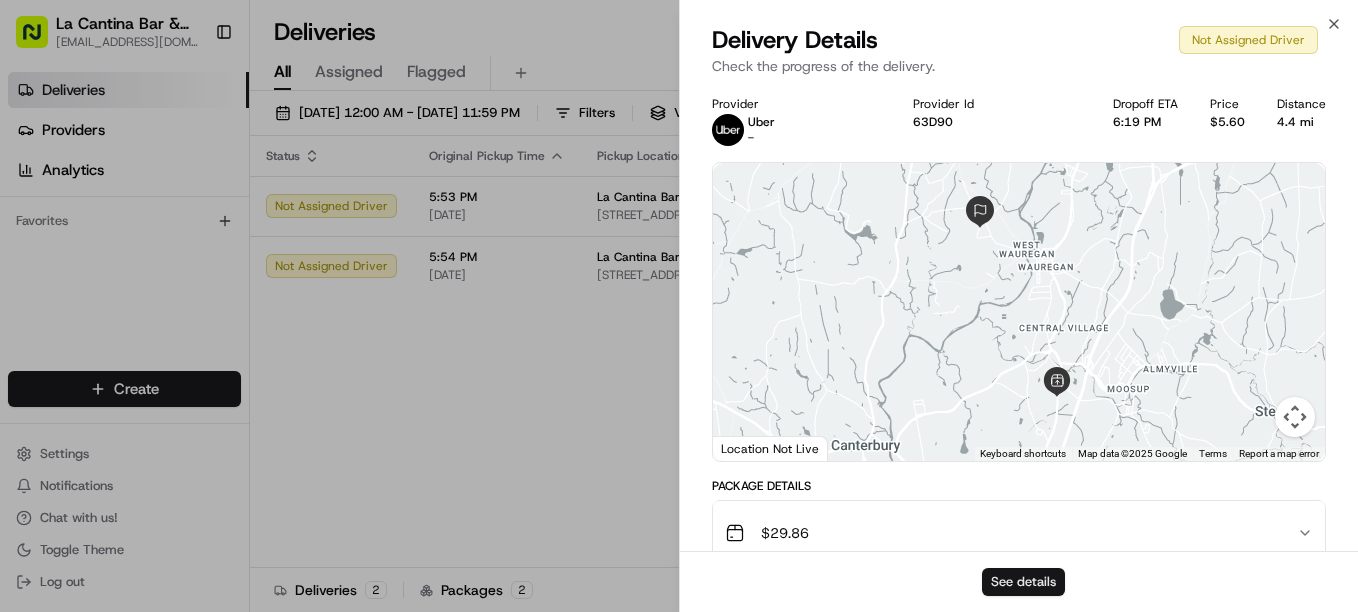 click on "See details" at bounding box center [1023, 582] 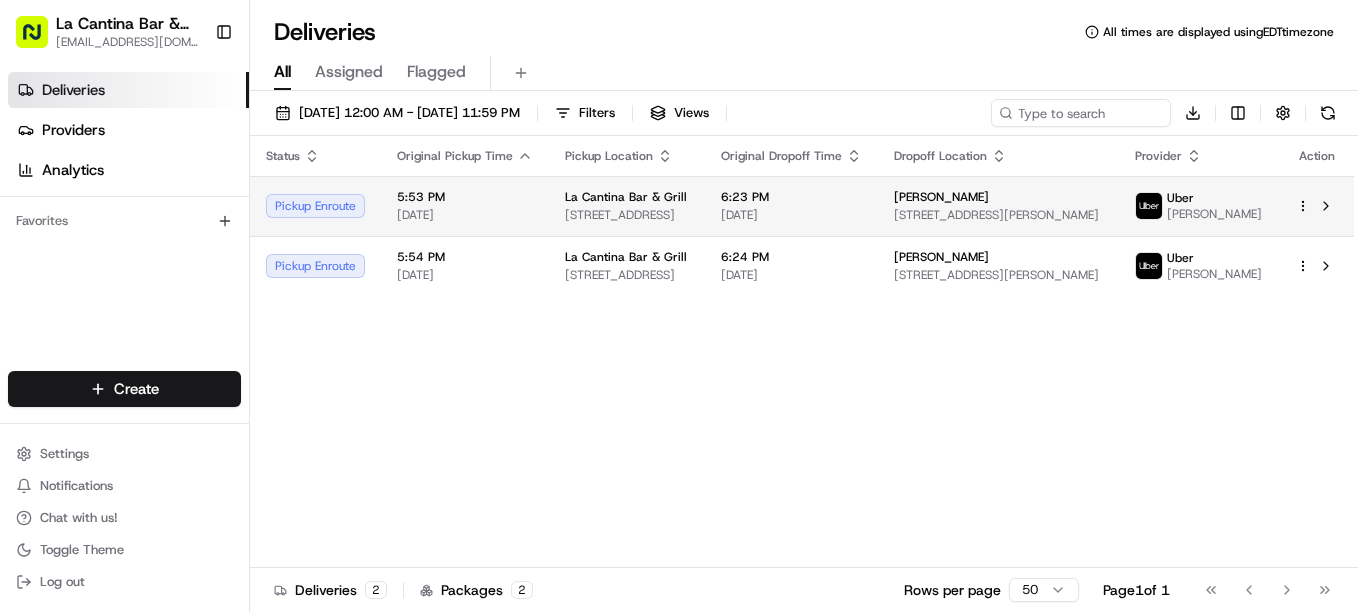 click on "6:23 PM [DATE]" at bounding box center [791, 206] 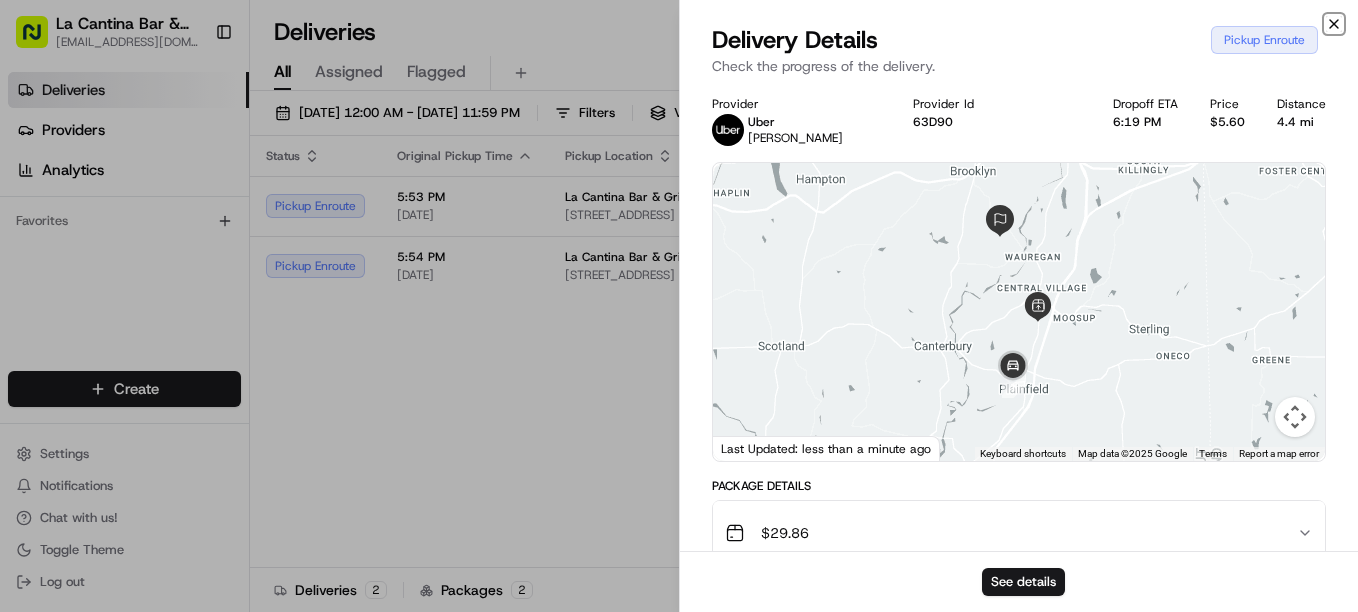 click 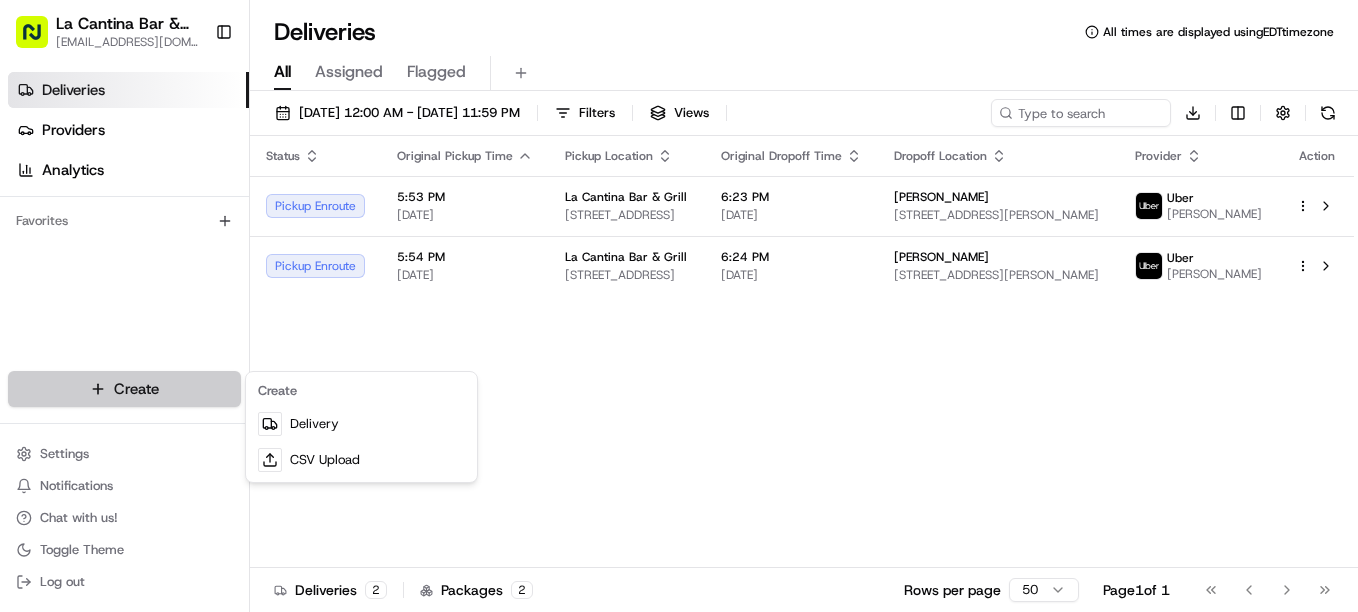 click on "La Cantina Bar & Grill lacantinabargrill@gmail.com Toggle Sidebar Deliveries Providers Analytics Favorites Main Menu Members & Organization Organization Users Roles Preferences Customization Tracking Orchestration Automations Dispatch Strategy Locations Pickup Locations Dropoff Locations Billing Billing Refund Requests Integrations Notification Triggers Webhooks API Keys Request Logs Create Settings Notifications Chat with us! Toggle Theme Log out Deliveries All times are displayed using  EDT  timezone All Assigned Flagged 07/15/2025 12:00 AM - 07/15/2025 11:59 PM Filters Views Download Status Original Pickup Time Pickup Location Original Dropoff Time Dropoff Location Provider Action Pickup Enroute 5:53 PM 07/15/2025 La Cantina Bar & Grill 123 Norwich Rd, Plainfield, CT 06374, USA 6:23 PM 07/15/2025 Brian Rizor Jr. 772 Allen Hill Rd, Brooklyn, CT 06234, USA Uber Dawn W. Pickup Enroute 5:54 PM 07/15/2025 La Cantina Bar & Grill 123 Norwich Rd, Plainfield, CT 06374, USA 6:24 PM 07/15/2025 Uber 2" at bounding box center (679, 306) 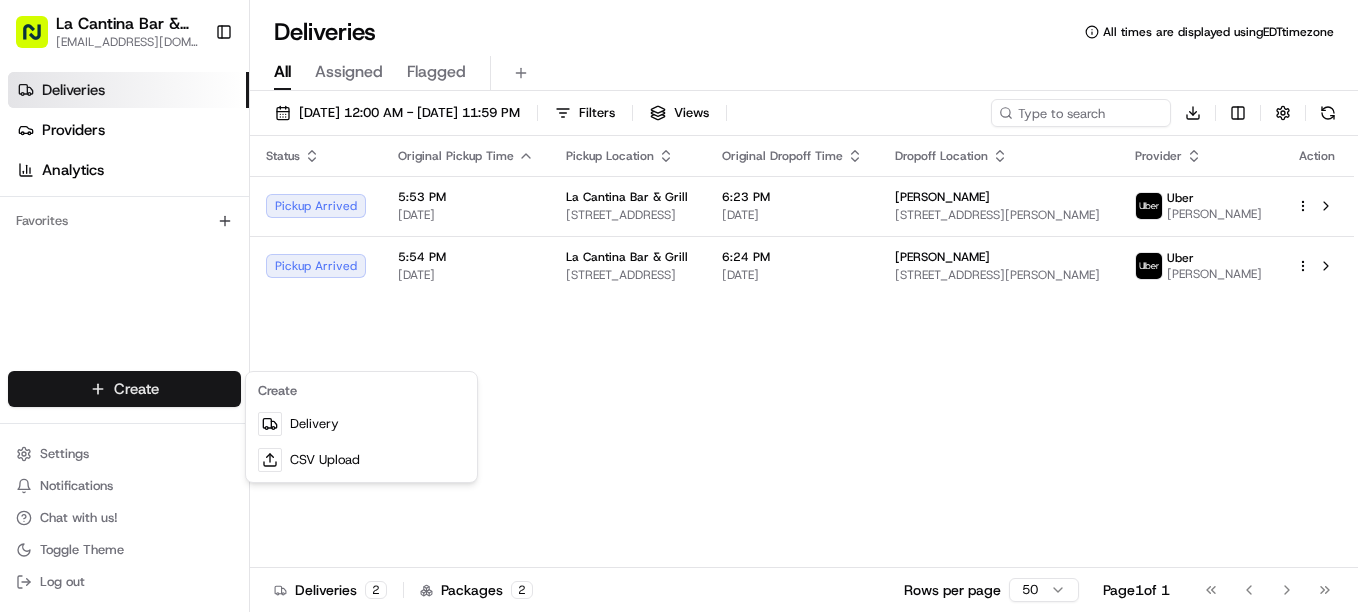 click on "La Cantina Bar & Grill lacantinabargrill@gmail.com Toggle Sidebar Deliveries Providers Analytics Favorites Main Menu Members & Organization Organization Users Roles Preferences Customization Tracking Orchestration Automations Dispatch Strategy Locations Pickup Locations Dropoff Locations Billing Billing Refund Requests Integrations Notification Triggers Webhooks API Keys Request Logs Create Settings Notifications Chat with us! Toggle Theme Log out Deliveries All times are displayed using  EDT  timezone All Assigned Flagged 07/15/2025 12:00 AM - 07/15/2025 11:59 PM Filters Views Download Status Original Pickup Time Pickup Location Original Dropoff Time Dropoff Location Provider Action Pickup Arrived 5:53 PM 07/15/2025 La Cantina Bar & Grill 123 Norwich Rd, Plainfield, CT 06374, USA 6:23 PM 07/15/2025 Brian Rizor Jr. 772 Allen Hill Rd, Brooklyn, CT 06234, USA Uber Dawn W. Pickup Arrived 5:54 PM 07/15/2025 La Cantina Bar & Grill 123 Norwich Rd, Plainfield, CT 06374, USA 6:24 PM 07/15/2025 Uber 2" at bounding box center [679, 306] 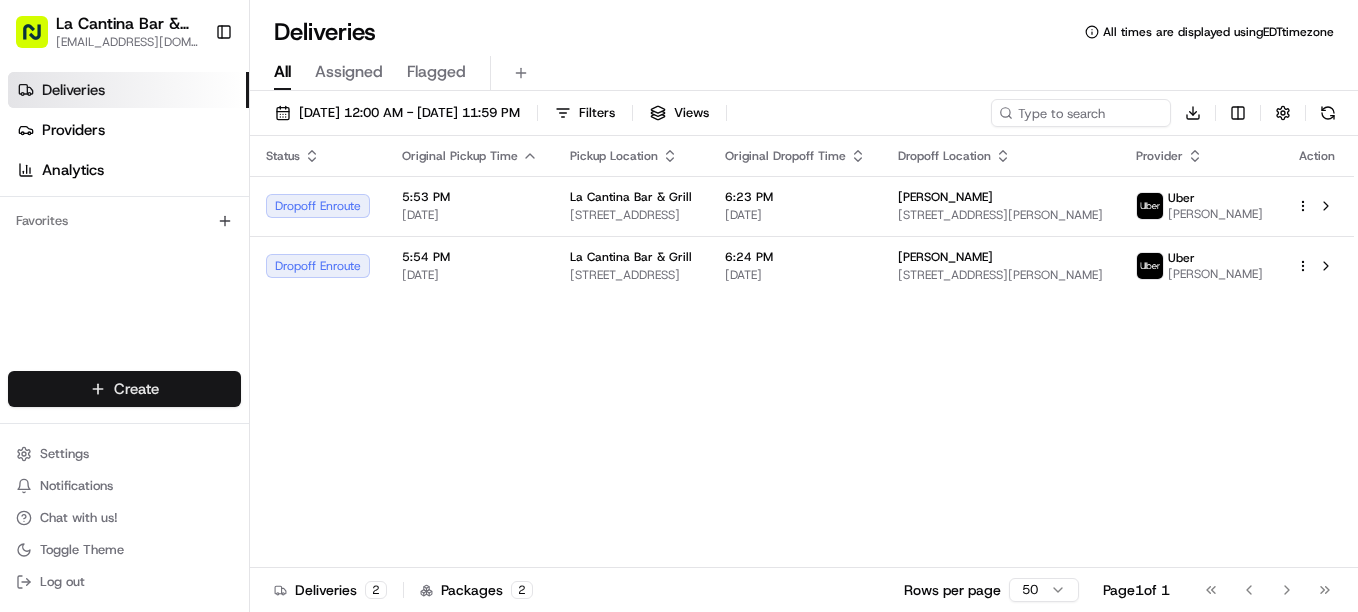click on "La Cantina Bar & Grill lacantinabargrill@gmail.com Toggle Sidebar Deliveries Providers Analytics Favorites Main Menu Members & Organization Organization Users Roles Preferences Customization Tracking Orchestration Automations Dispatch Strategy Locations Pickup Locations Dropoff Locations Billing Billing Refund Requests Integrations Notification Triggers Webhooks API Keys Request Logs Create Settings Notifications Chat with us! Toggle Theme Log out Deliveries All times are displayed using  EDT  timezone All Assigned Flagged 07/15/2025 12:00 AM - 07/15/2025 11:59 PM Filters Views Download Status Original Pickup Time Pickup Location Original Dropoff Time Dropoff Location Provider Action Dropoff Enroute 5:53 PM 07/15/2025 La Cantina Bar & Grill 123 Norwich Rd, Plainfield, CT 06374, USA 6:23 PM 07/15/2025 Brian Rizor Jr. 772 Allen Hill Rd, Brooklyn, CT 06234, USA Uber Dawn W. Dropoff Enroute 5:54 PM 07/15/2025 La Cantina Bar & Grill 123 Norwich Rd, Plainfield, CT 06374, USA 6:24 PM 07/15/2025 Uber" at bounding box center [679, 306] 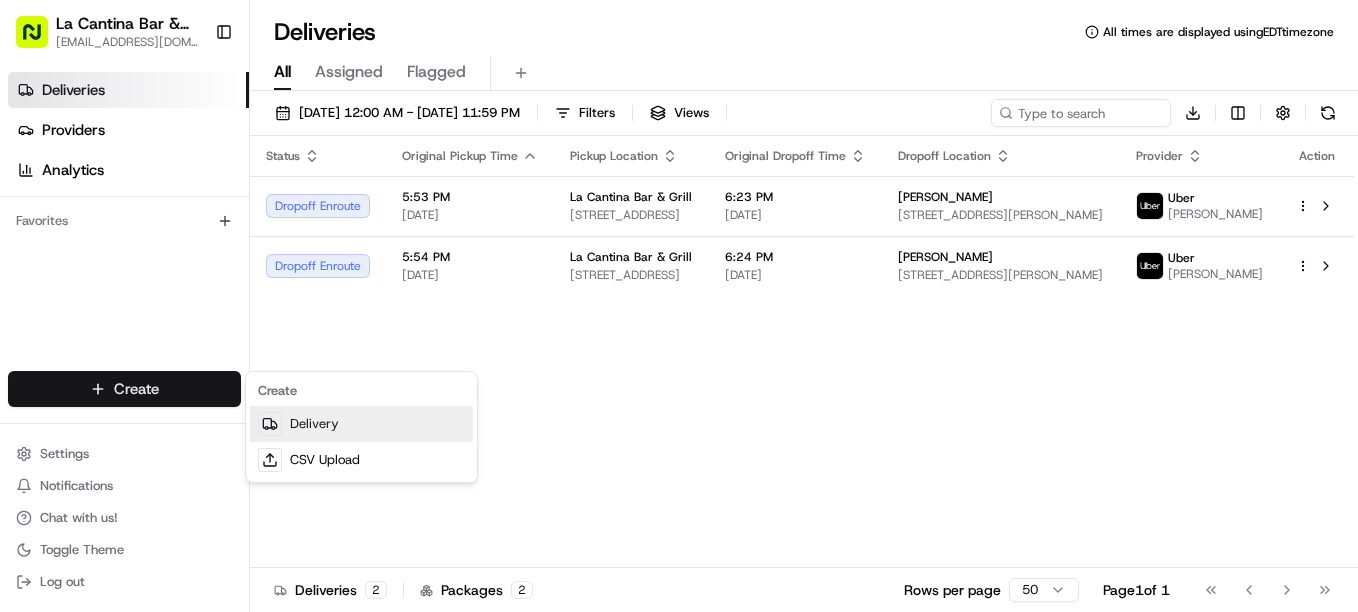 click on "Delivery" at bounding box center (361, 424) 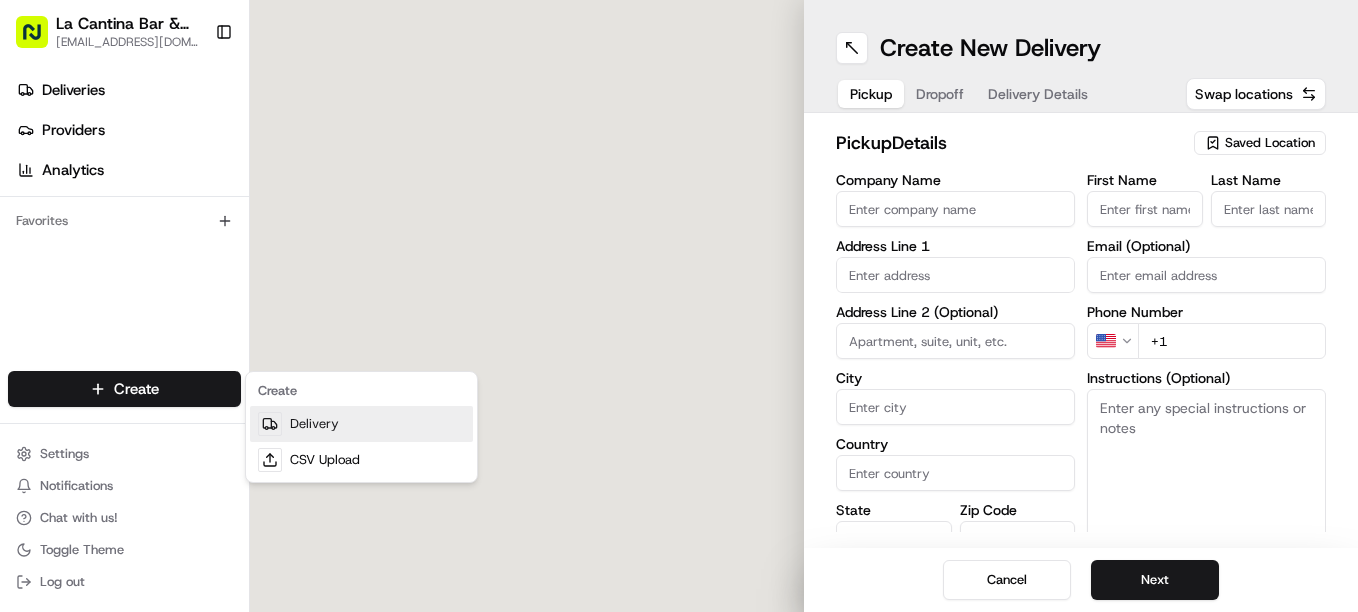 click at bounding box center (270, 424) 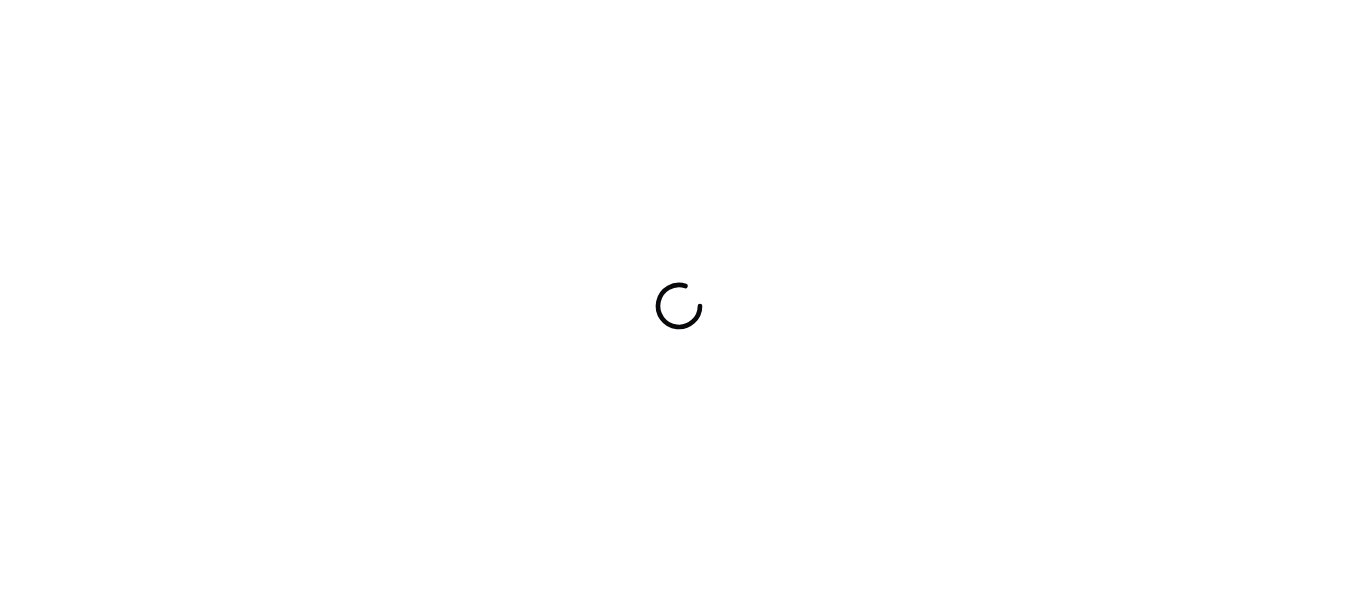 scroll, scrollTop: 0, scrollLeft: 0, axis: both 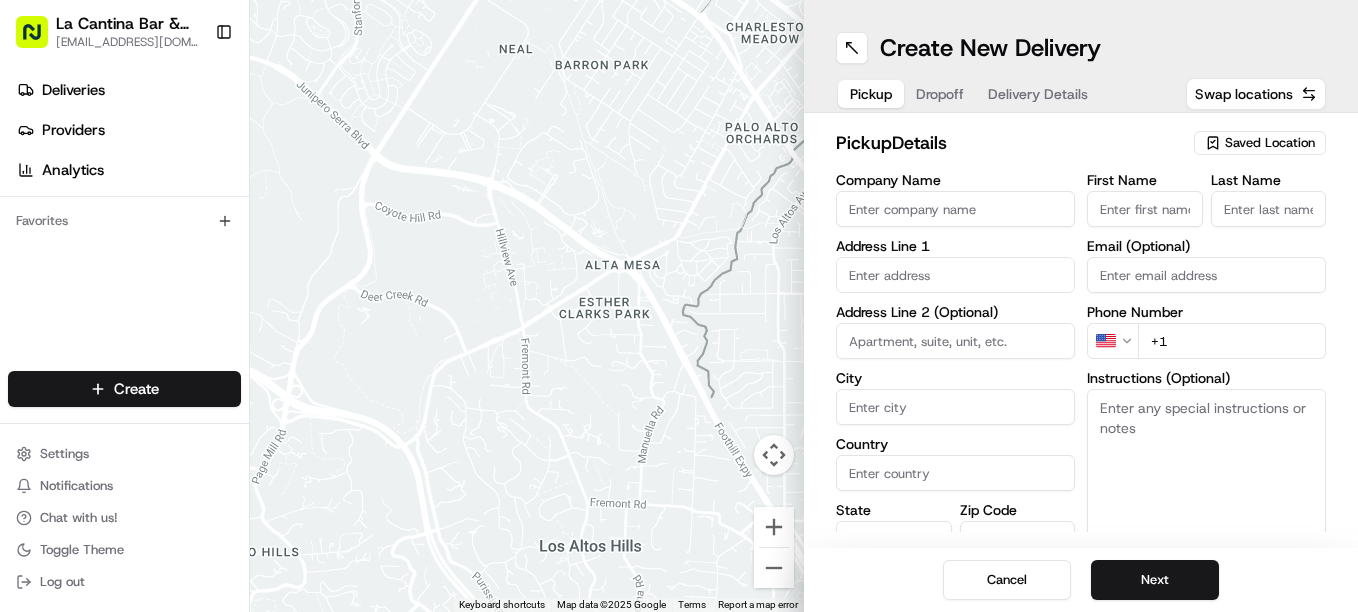 click on "Company Name" at bounding box center [955, 209] 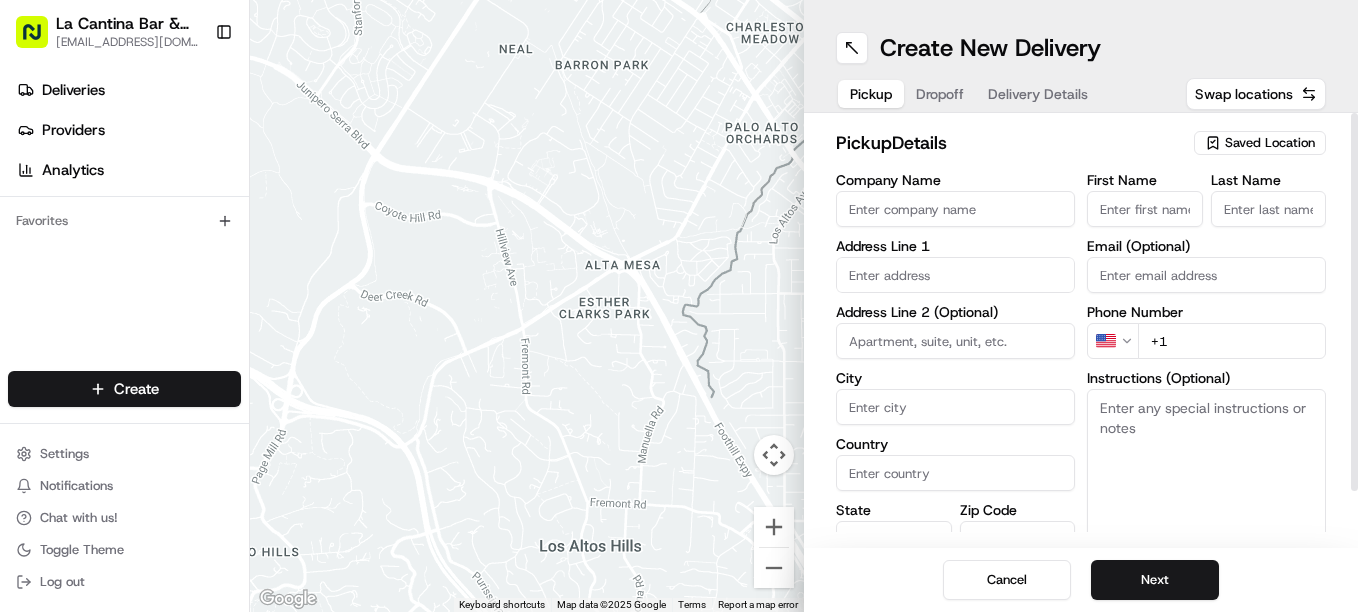scroll, scrollTop: 0, scrollLeft: 0, axis: both 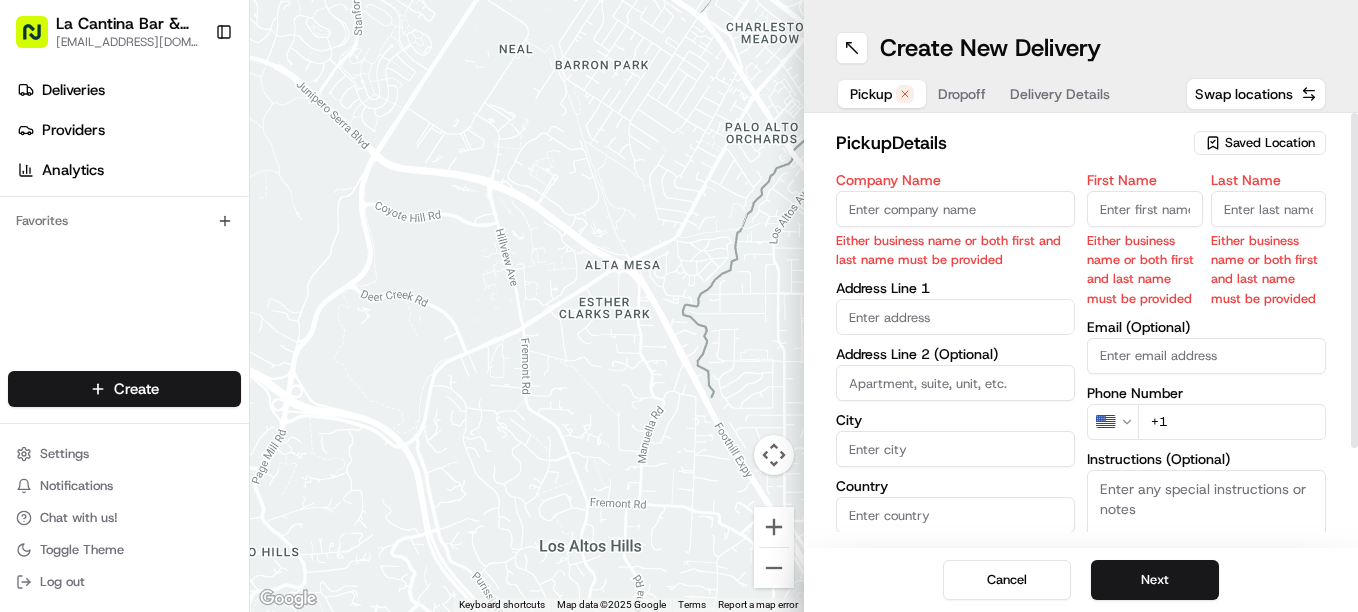 click on "Company Name" at bounding box center [955, 209] 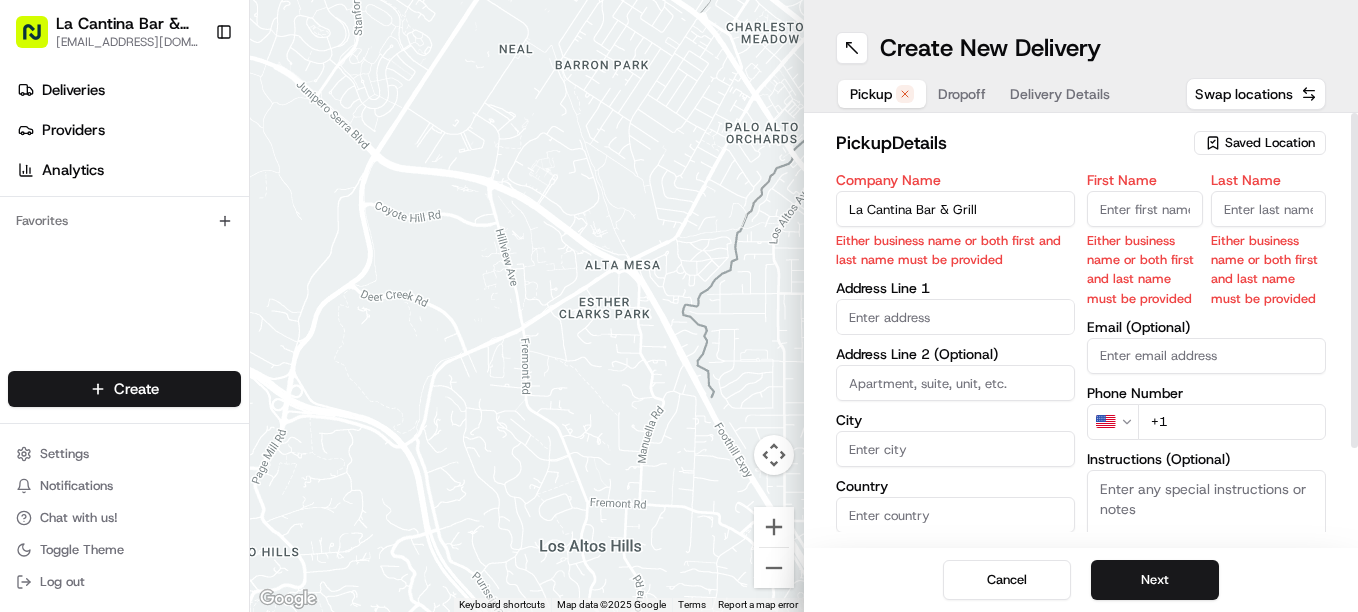 type on "Plainfield" 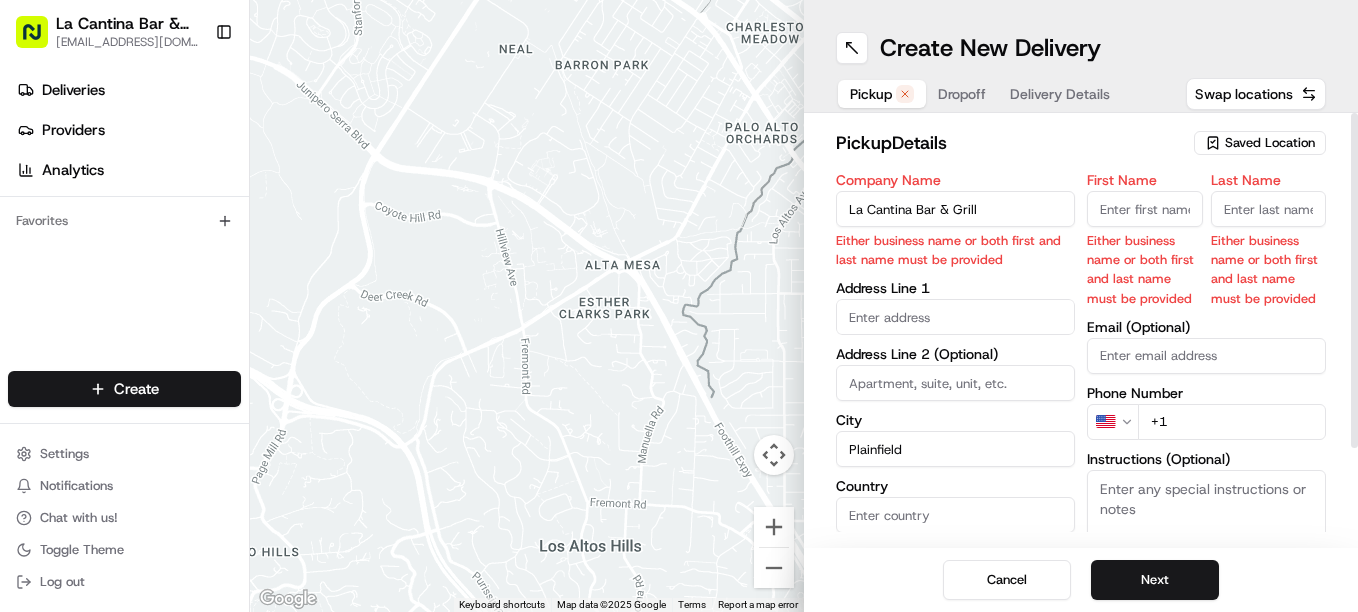type on "[GEOGRAPHIC_DATA]" 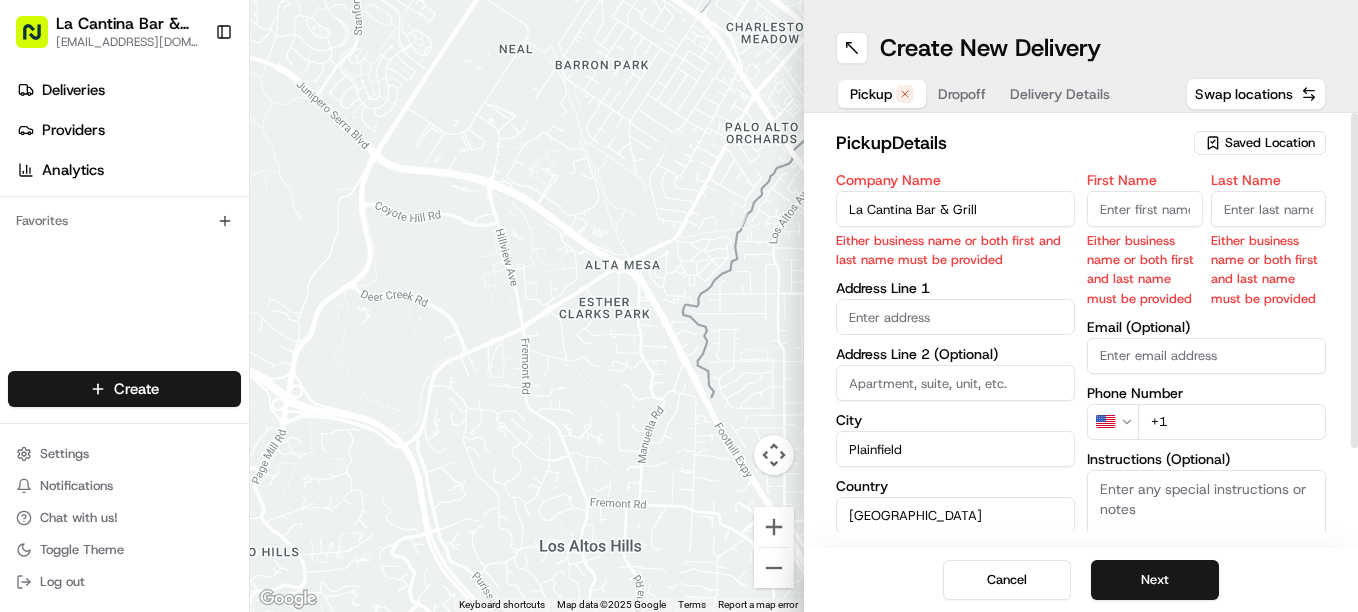 type on "CT" 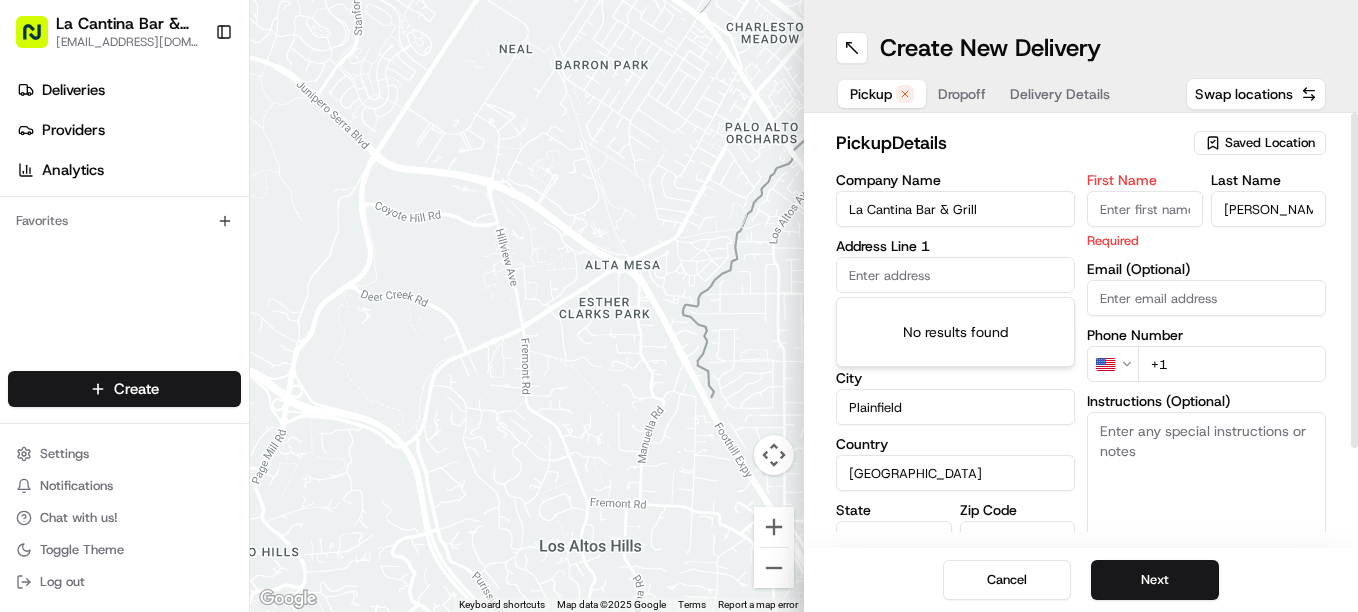 click on "First Name" at bounding box center [1145, 209] 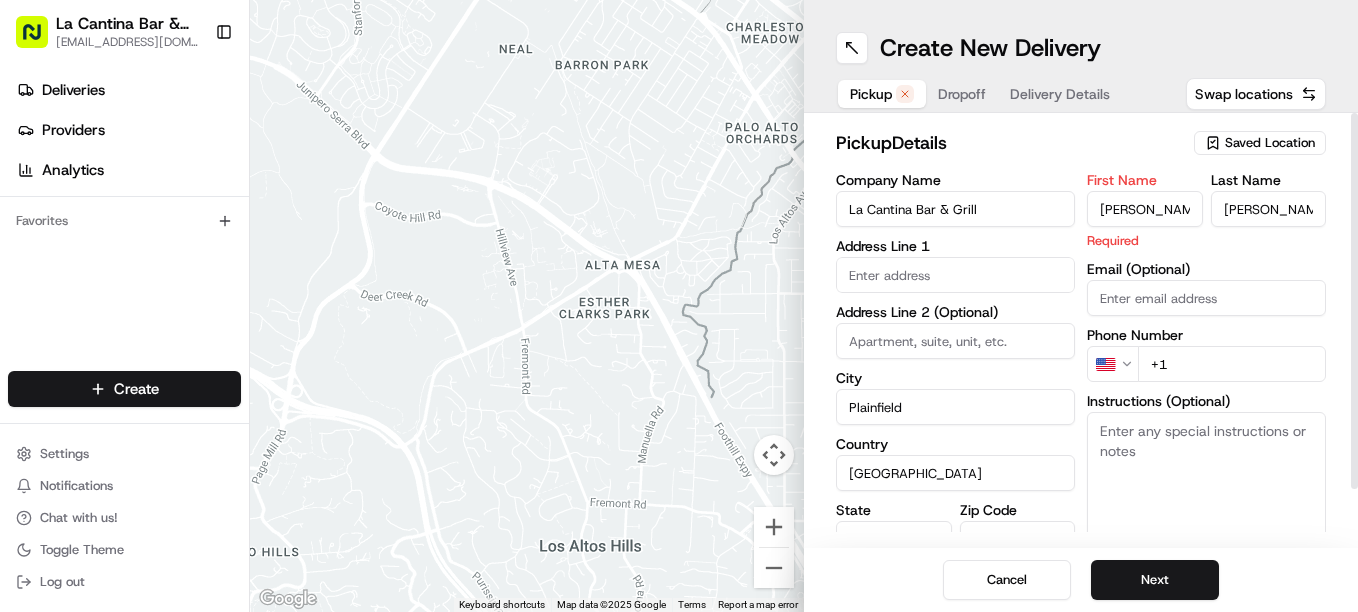 type on "[PERSON_NAME]" 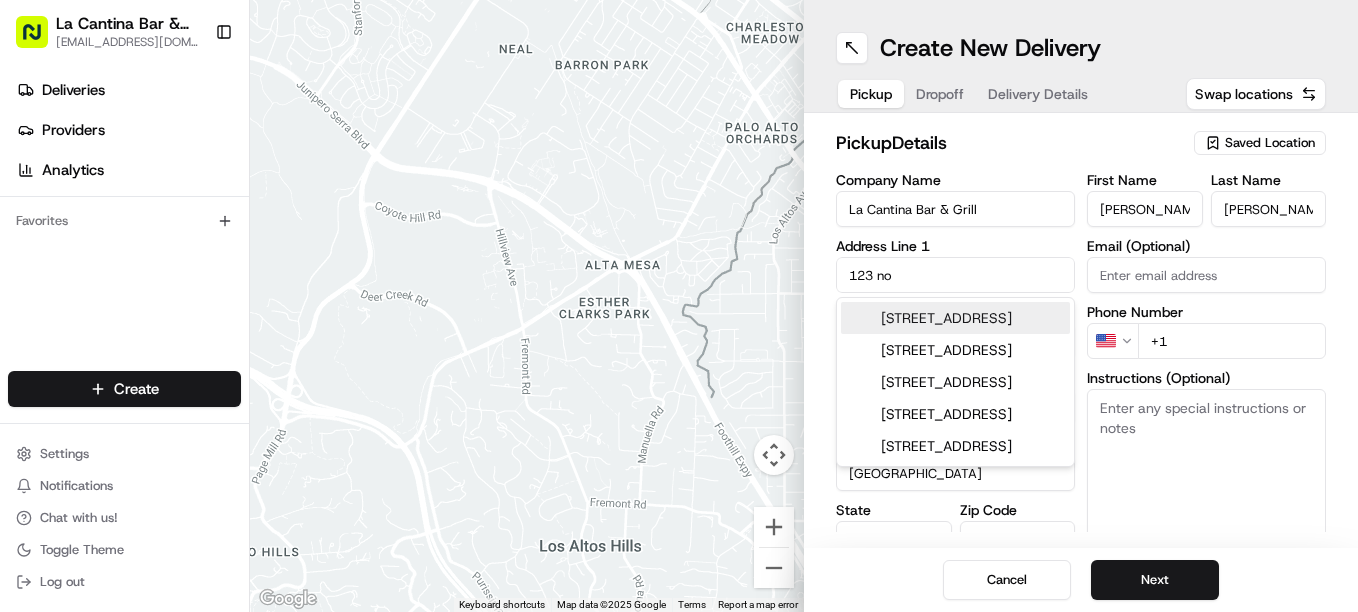 click on "[STREET_ADDRESS]" at bounding box center [955, 318] 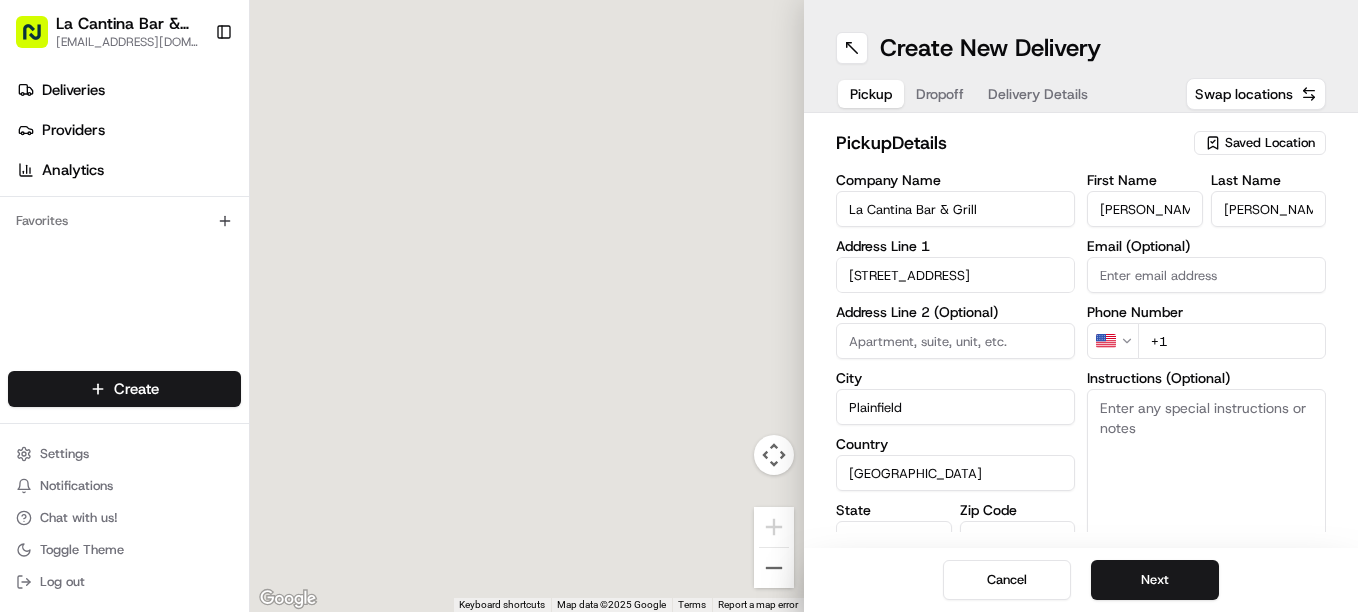 type on "[STREET_ADDRESS]" 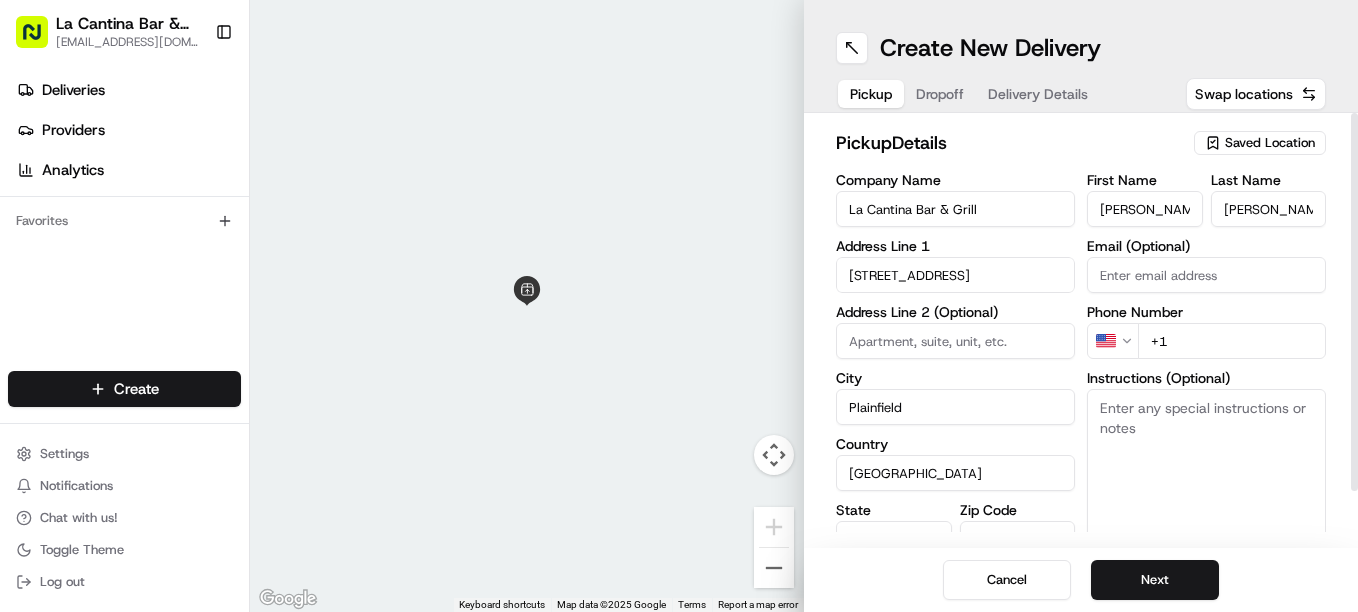 click on "+1" at bounding box center [1232, 341] 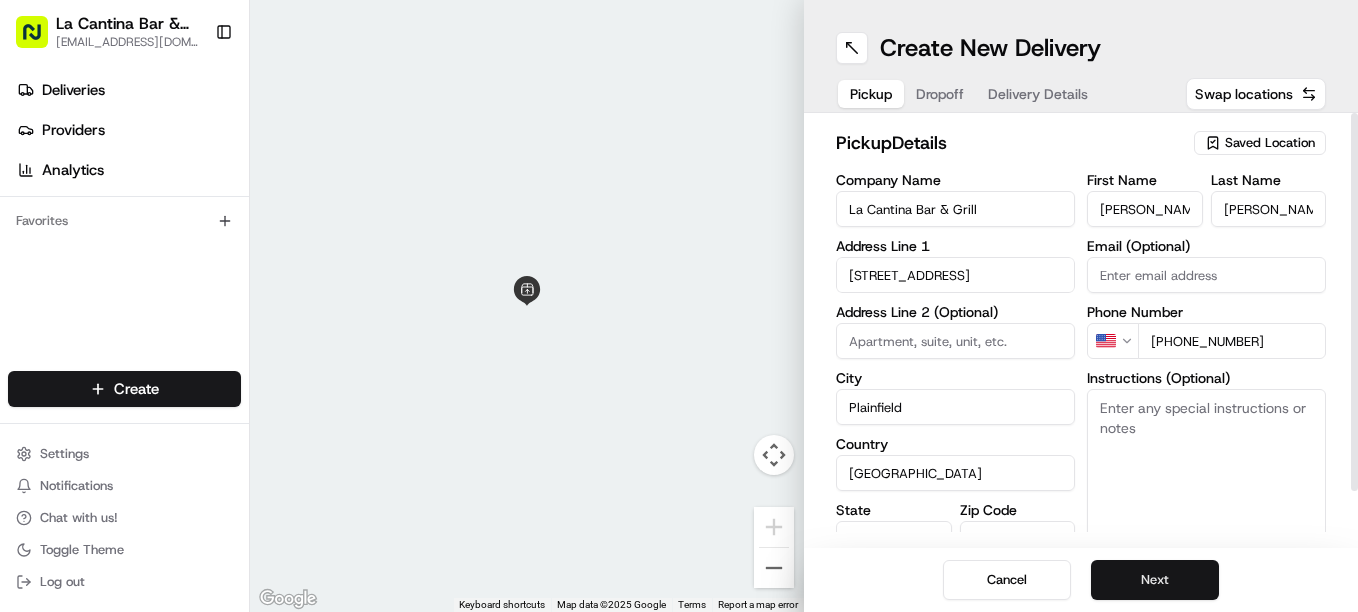 type on "[PHONE_NUMBER]" 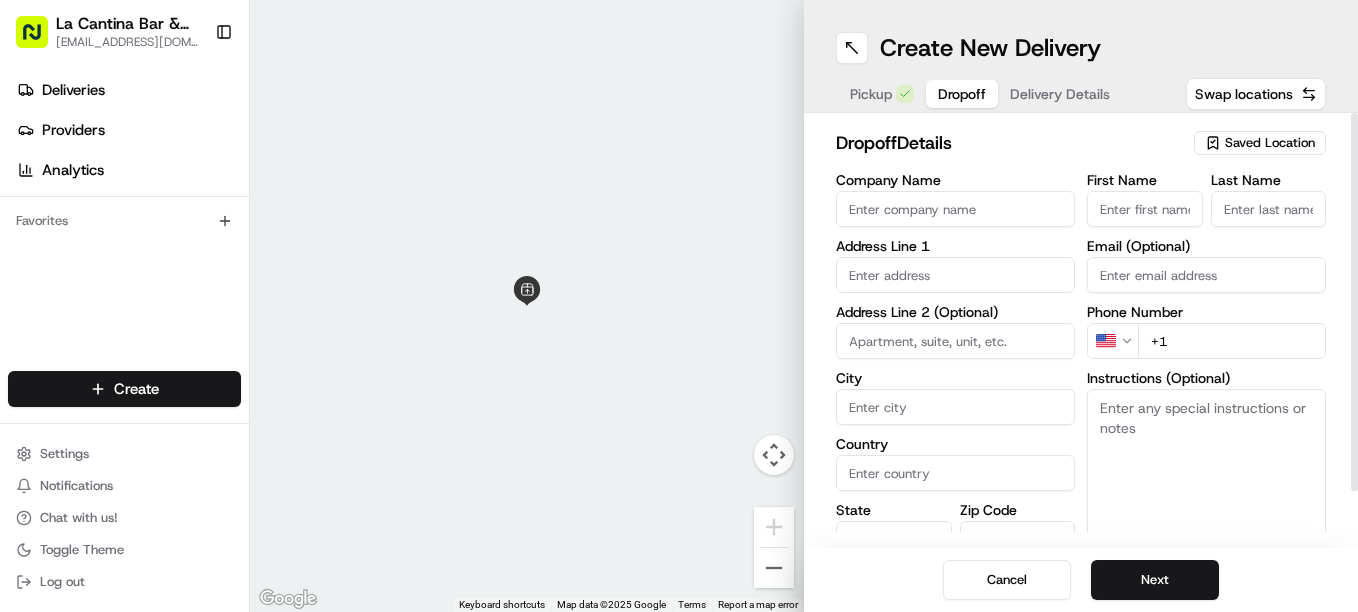 click at bounding box center (955, 275) 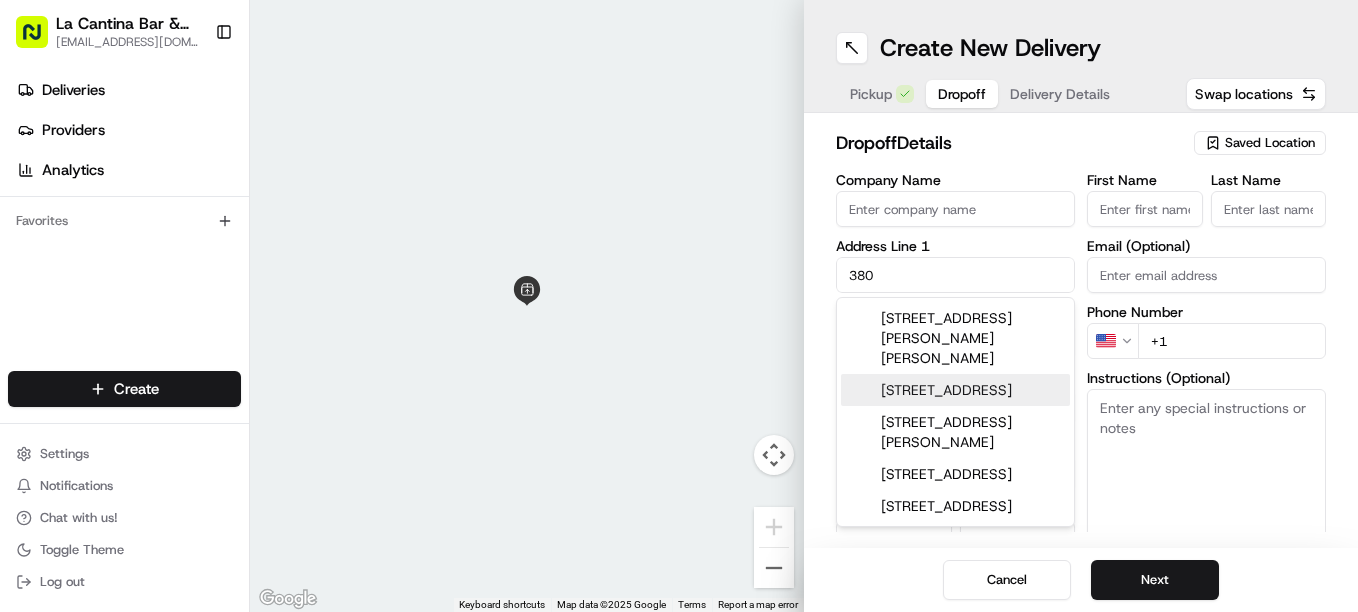 click on "[STREET_ADDRESS]" at bounding box center (955, 390) 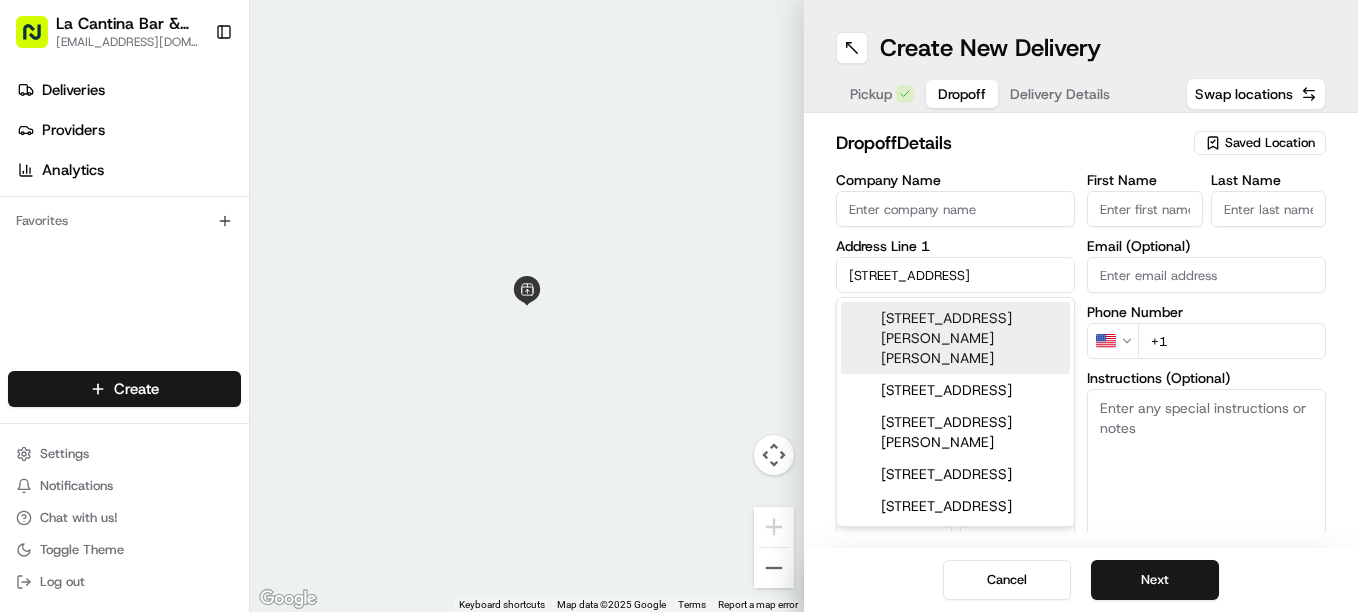 type on "[STREET_ADDRESS]" 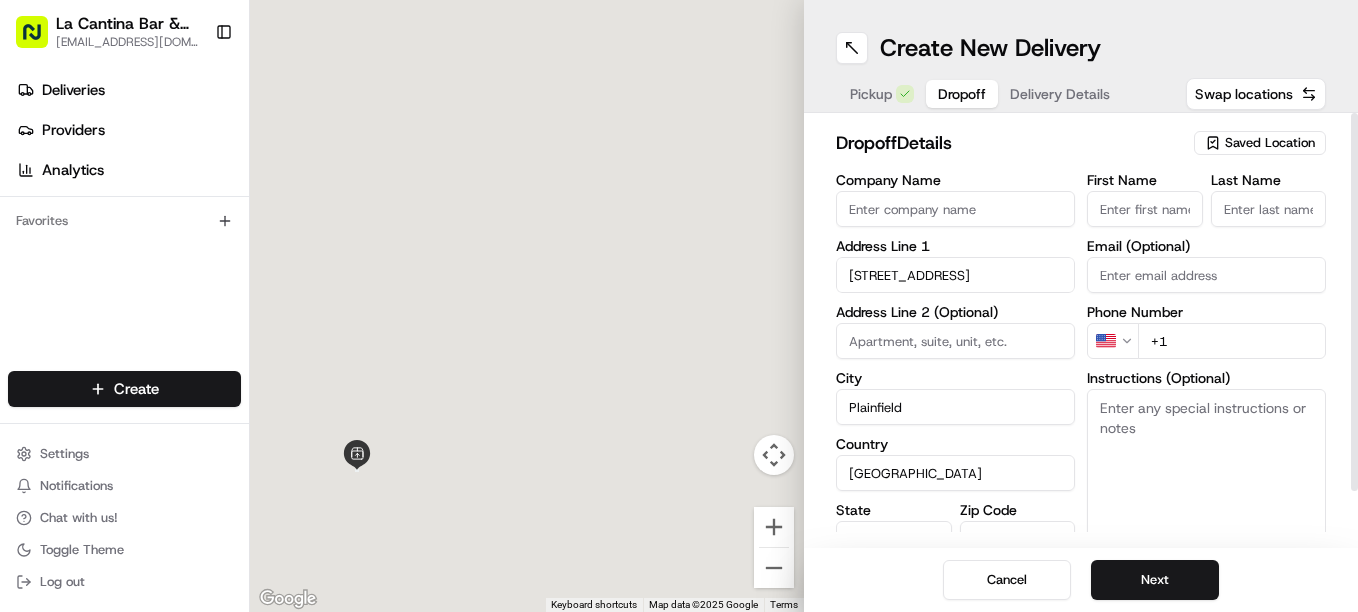 type on "[STREET_ADDRESS]" 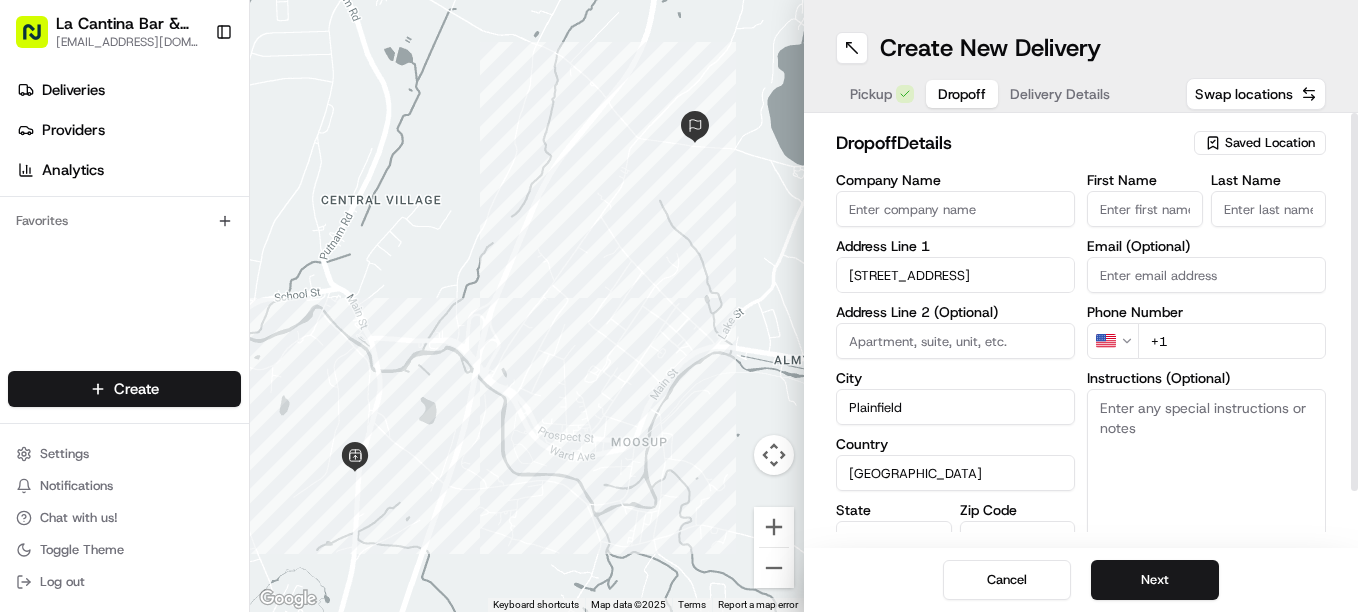 click on "First Name" at bounding box center [1145, 209] 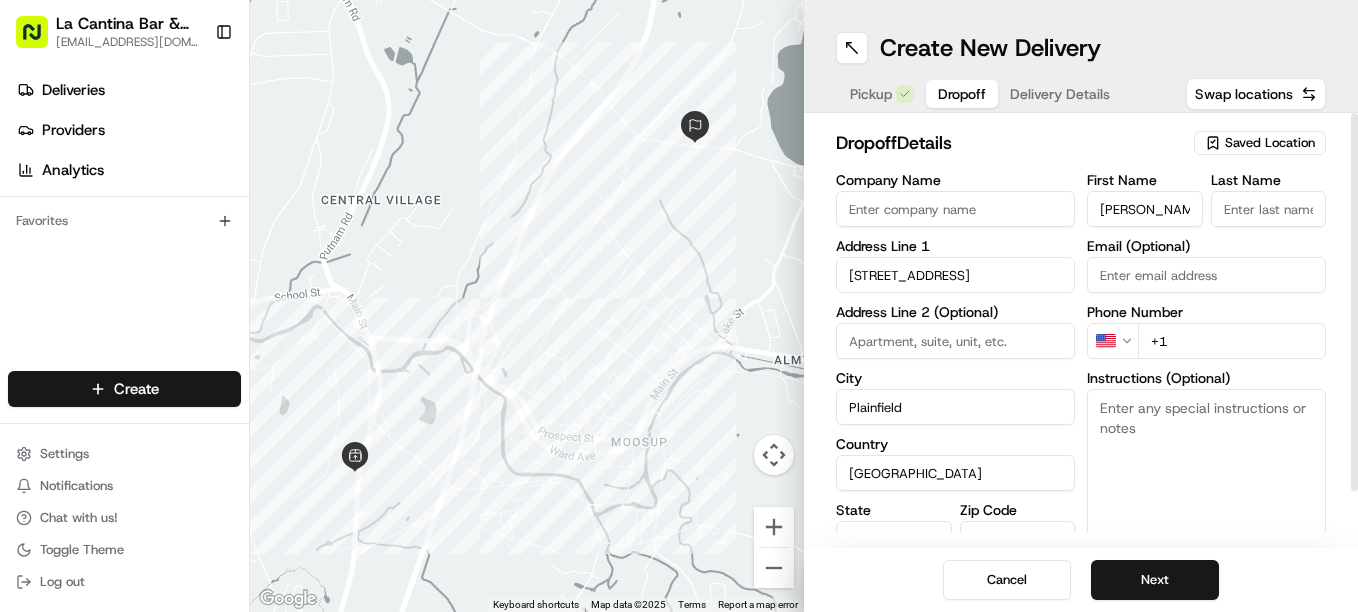 type on "[PERSON_NAME]" 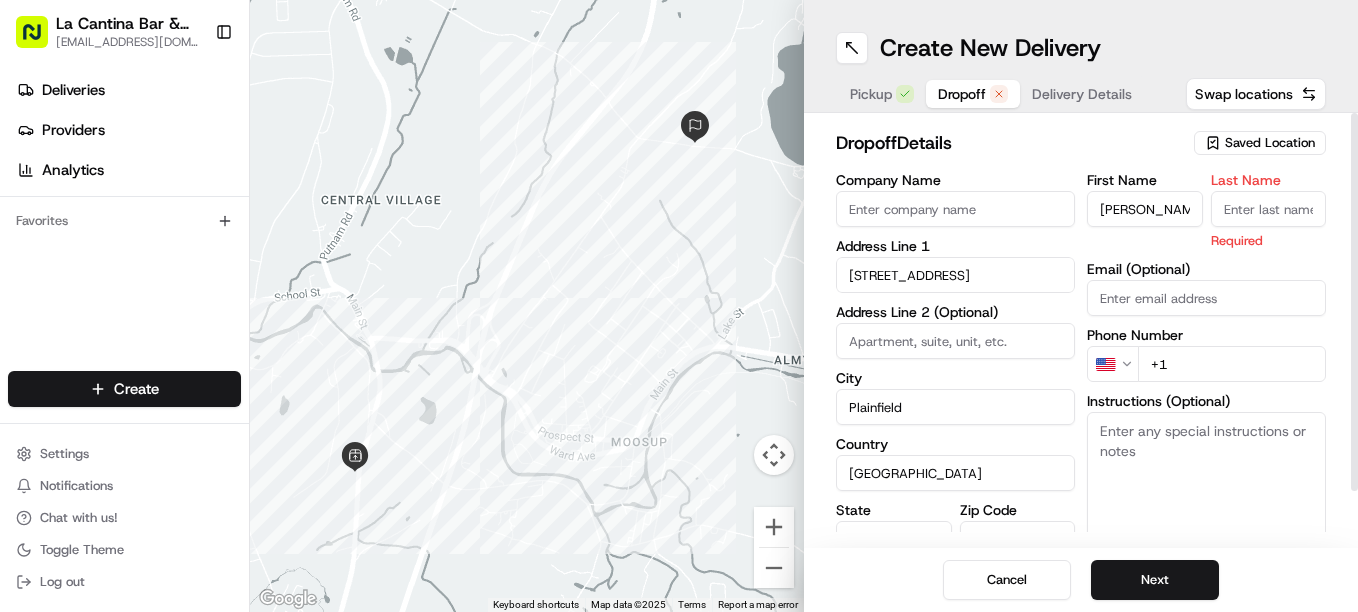 click on "Last Name" at bounding box center (1269, 209) 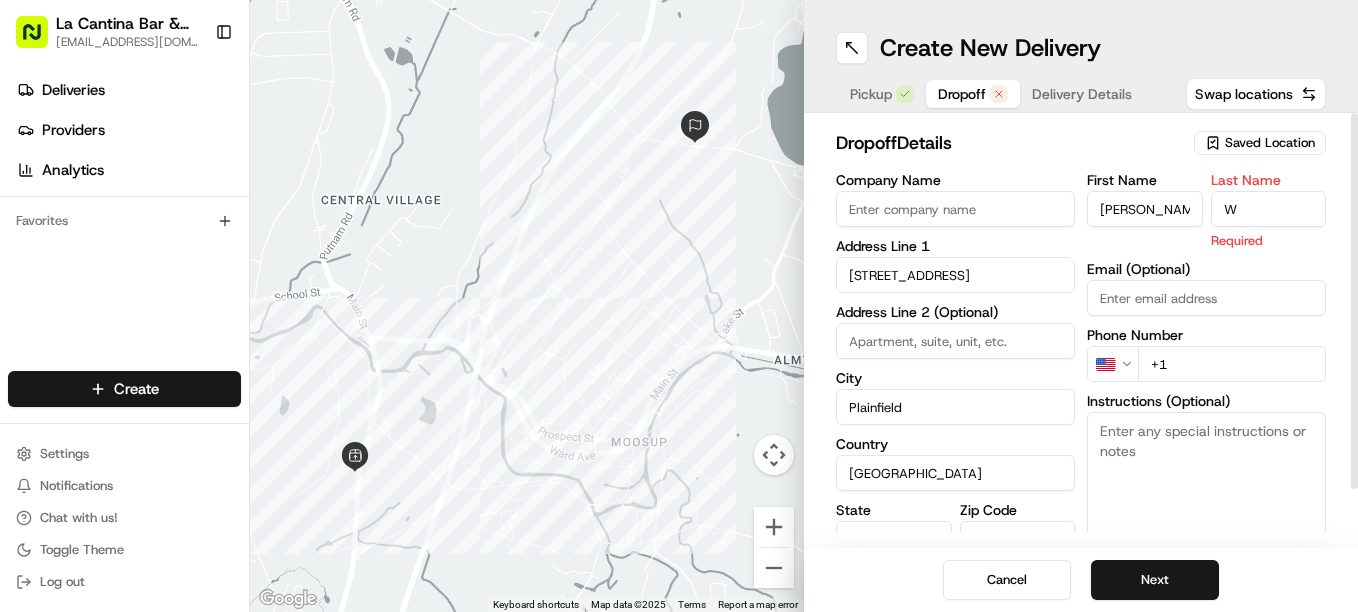type on "W" 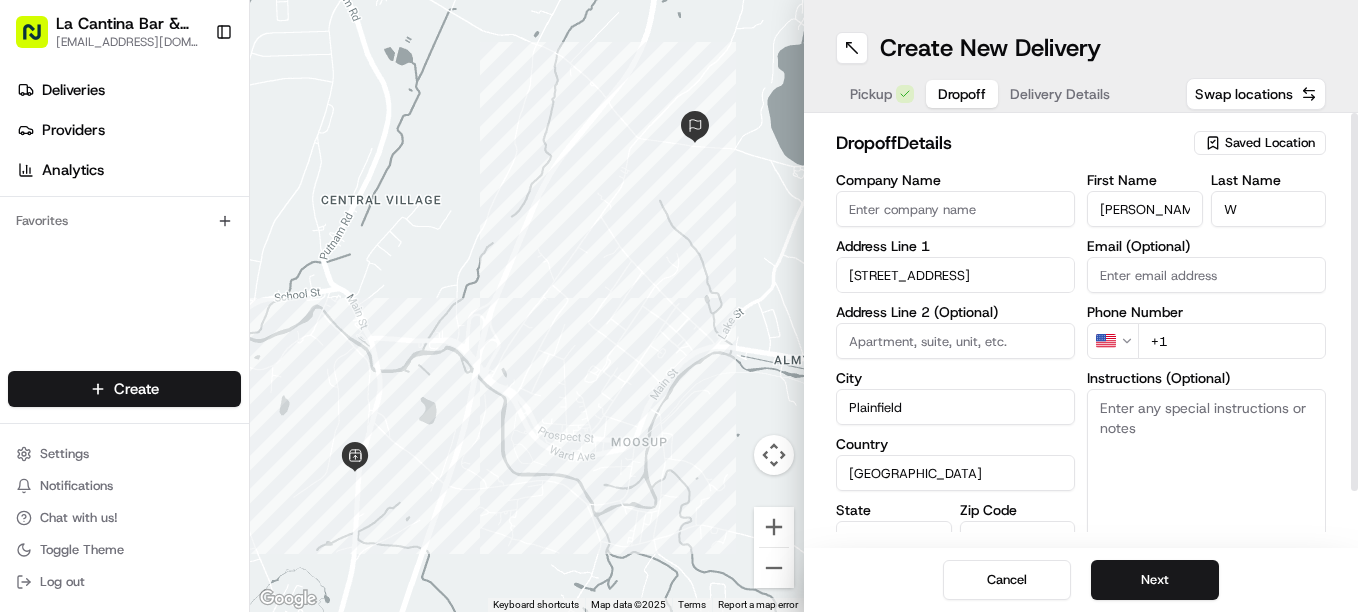 click on "First Name [PERSON_NAME] Last Name W Email (Optional) Phone Number US +1 Instructions (Optional) Advanced" at bounding box center (1206, 383) 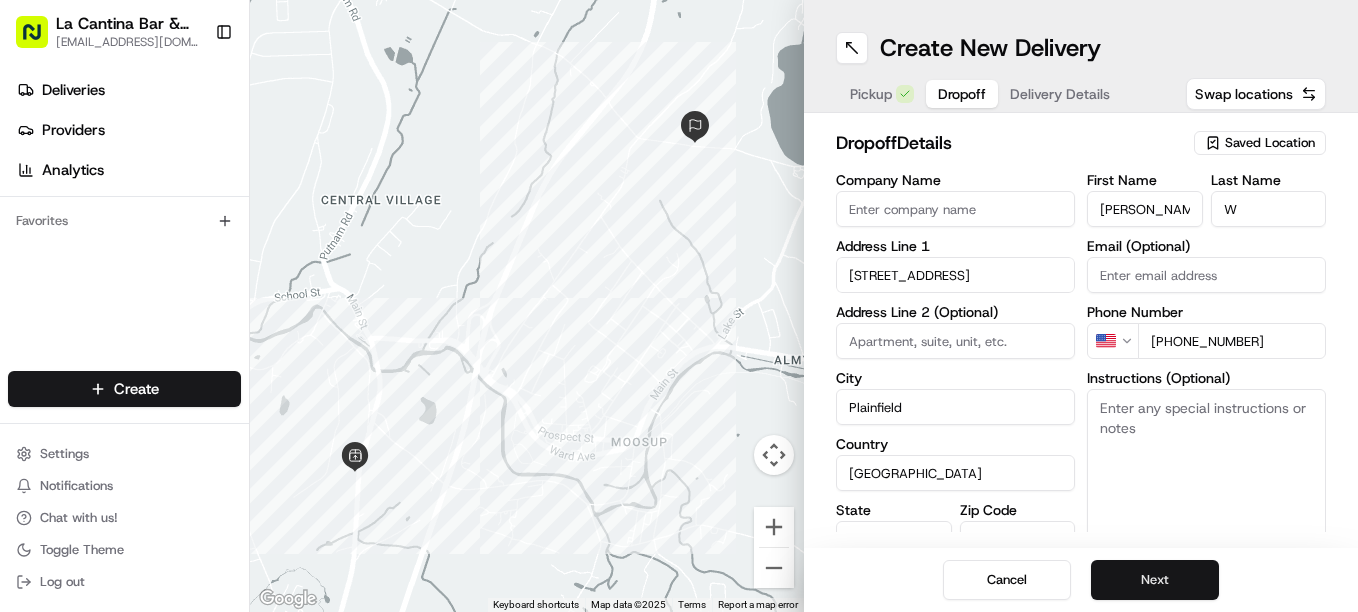 type on "[PHONE_NUMBER]" 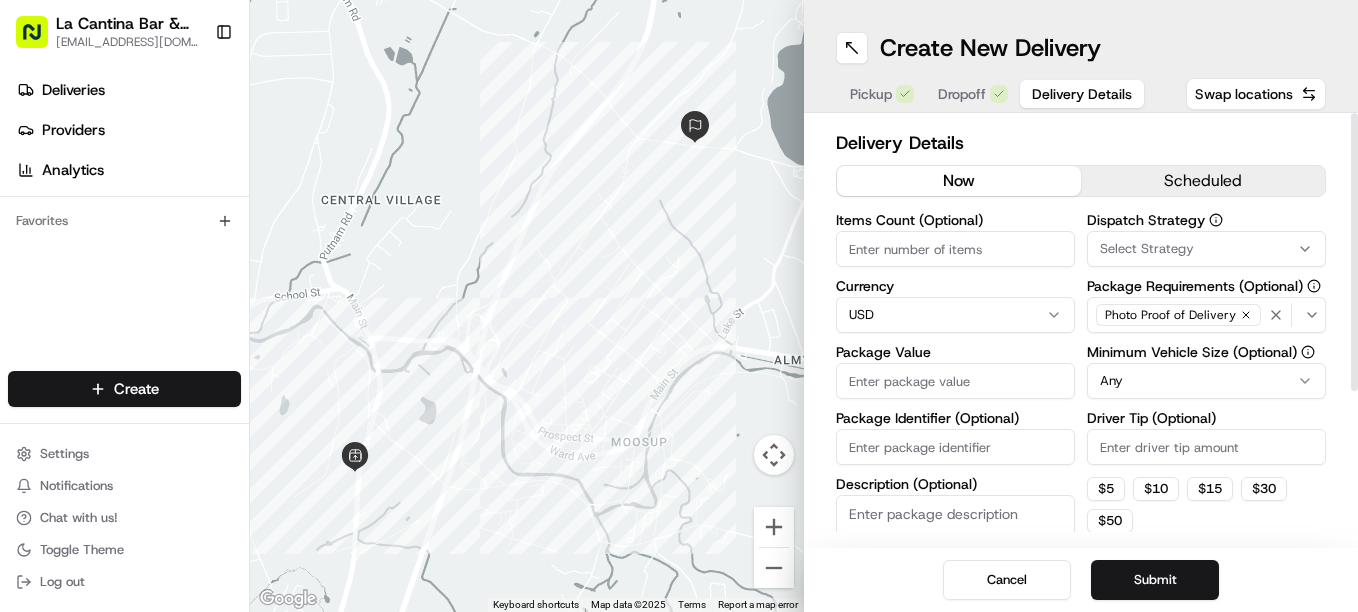 click on "Package Value" at bounding box center (955, 381) 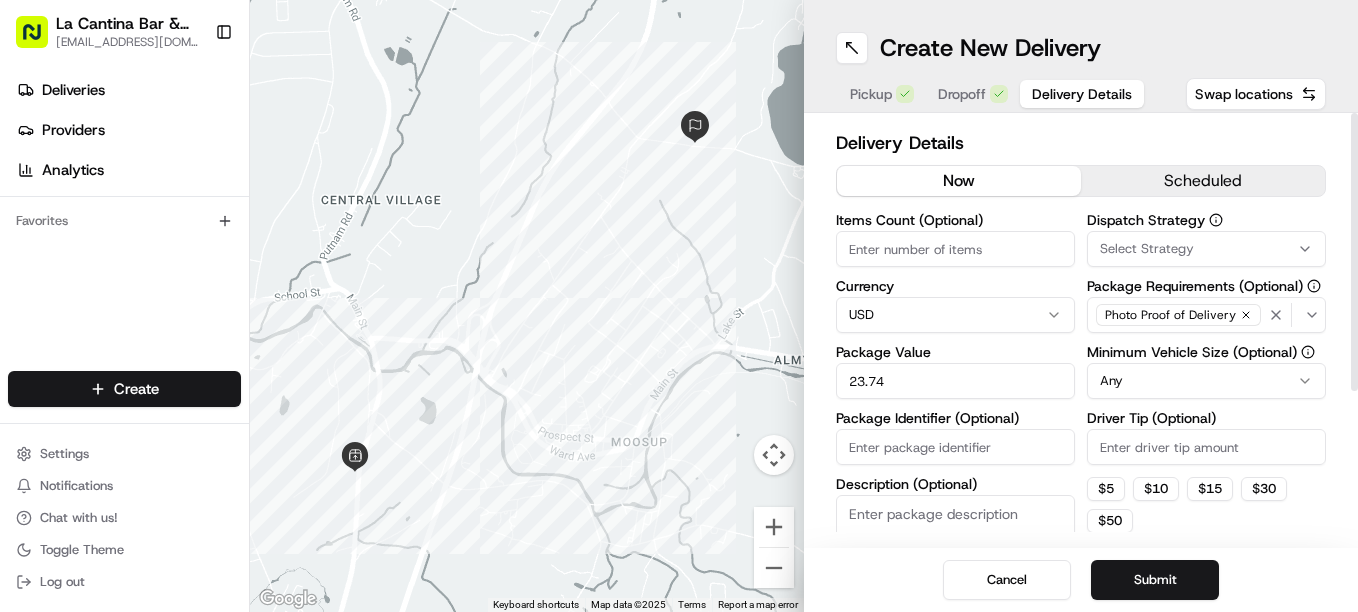 type on "23.74" 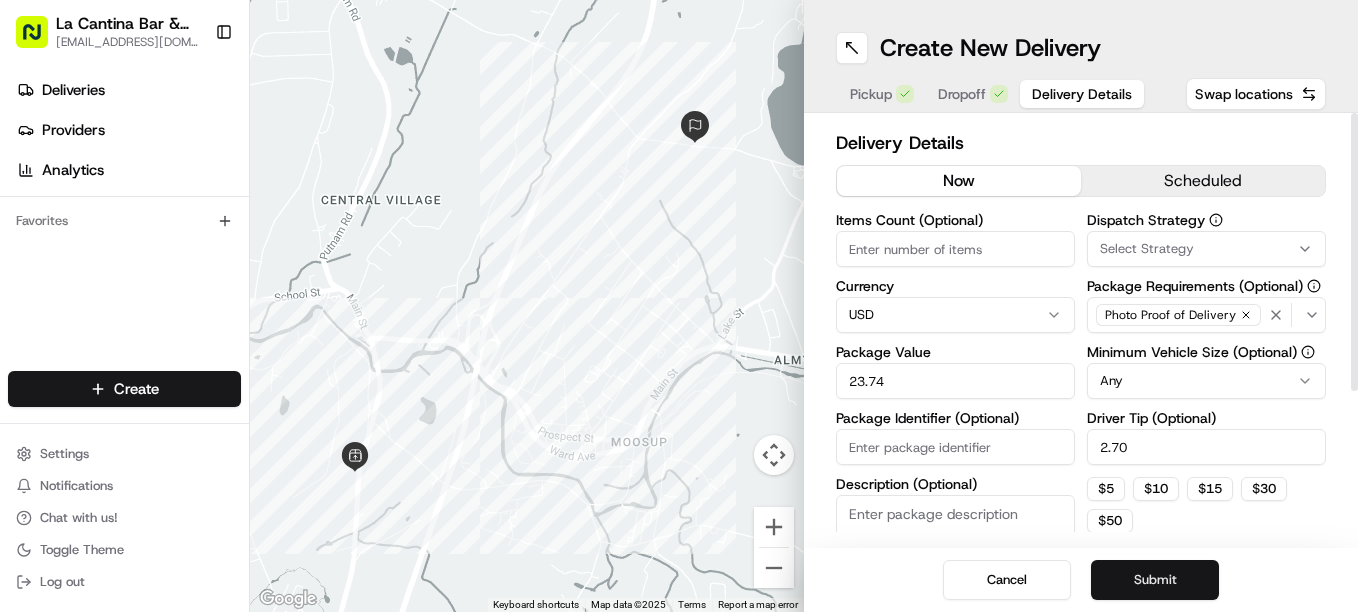 type on "2.70" 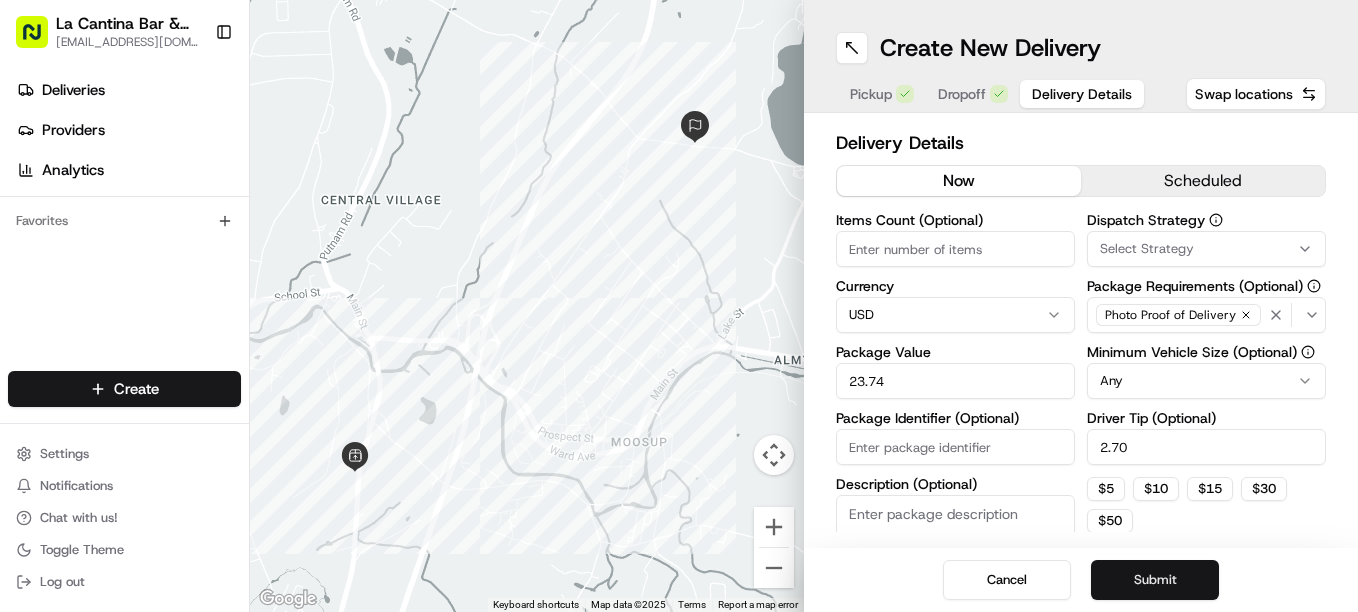 click on "Submit" at bounding box center (1155, 580) 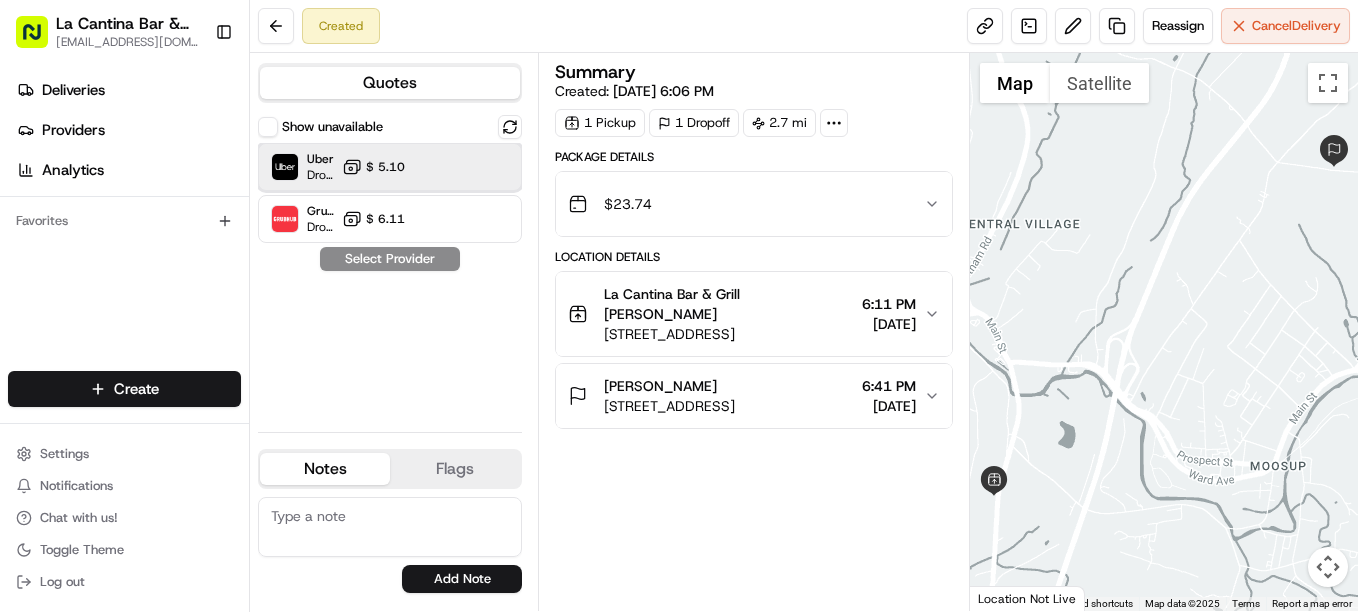 click on "Uber Dropoff ETA   27 minutes $   5.10" at bounding box center (390, 167) 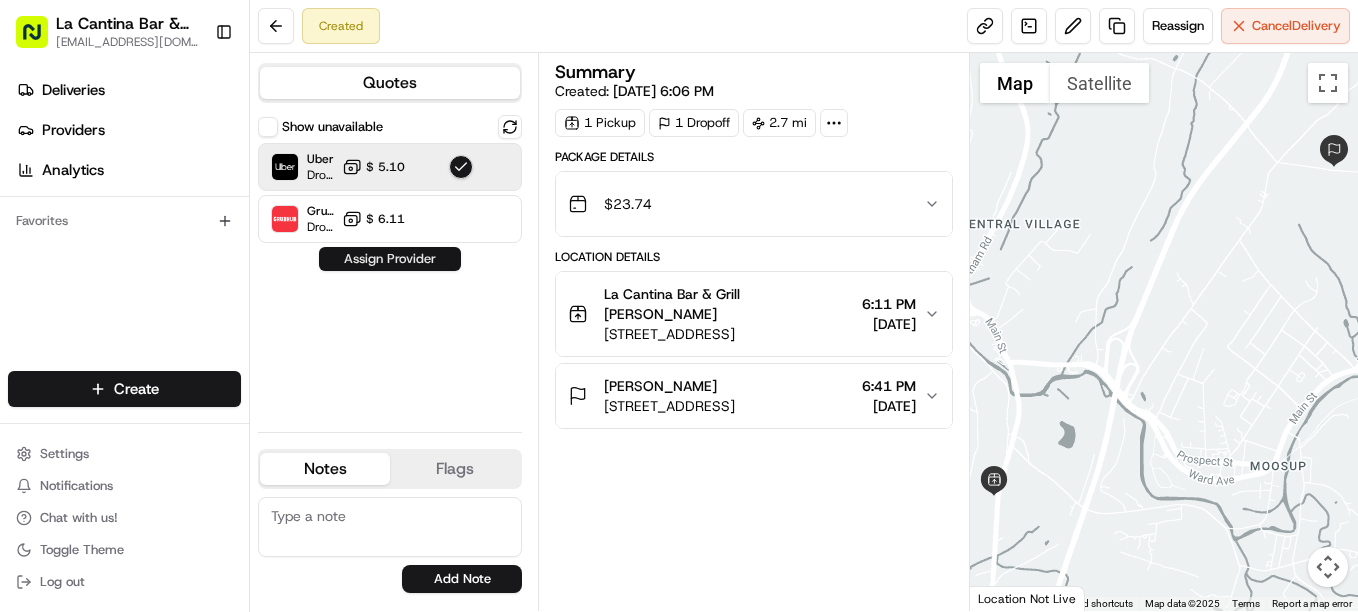 click on "Assign Provider" at bounding box center [390, 259] 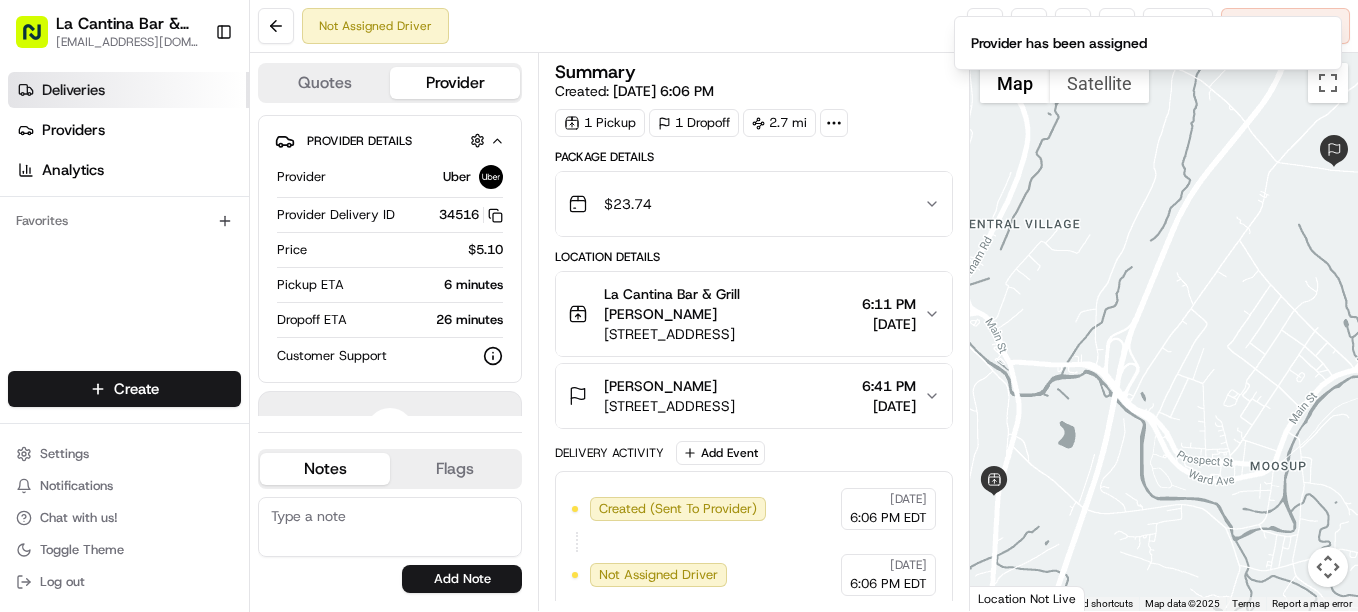 click on "Deliveries" at bounding box center (128, 90) 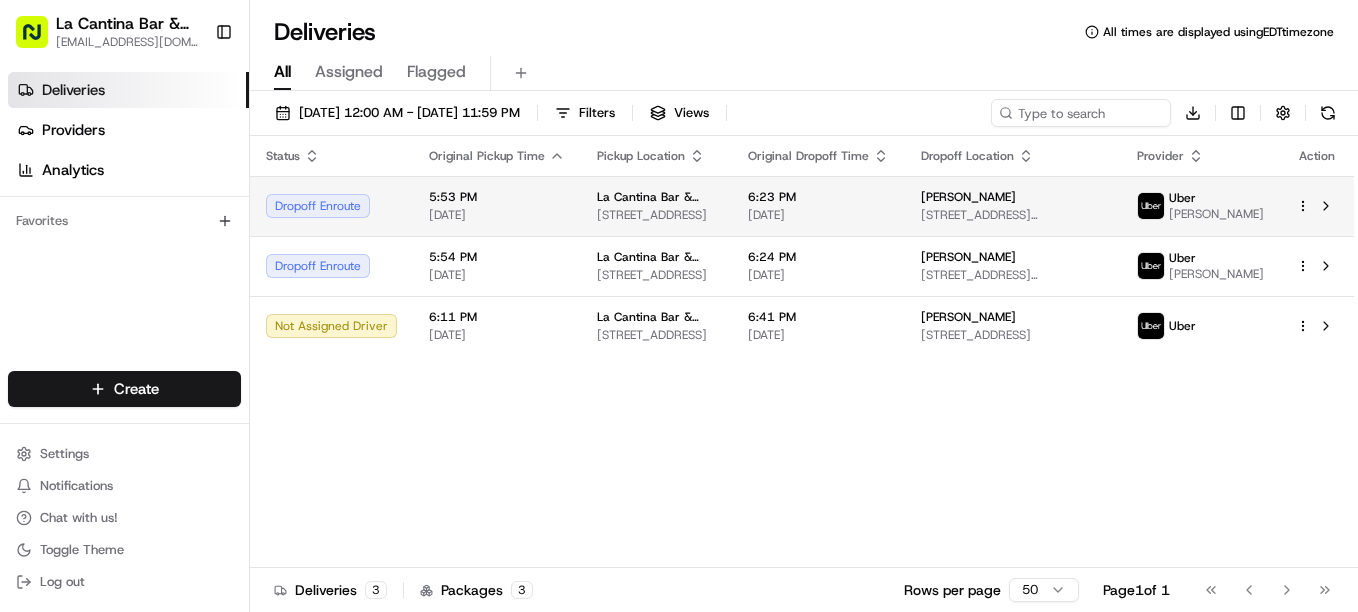 click on "6:23 PM [DATE]" at bounding box center [818, 206] 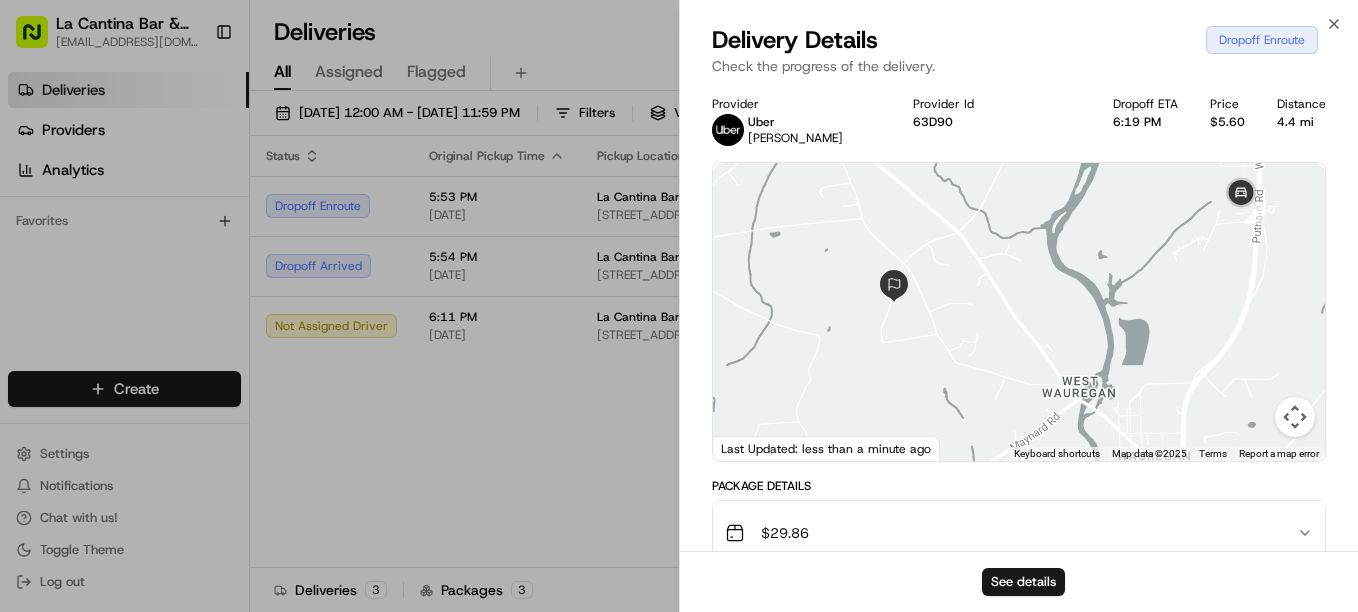 drag, startPoint x: 1019, startPoint y: 292, endPoint x: 1152, endPoint y: 278, distance: 133.73482 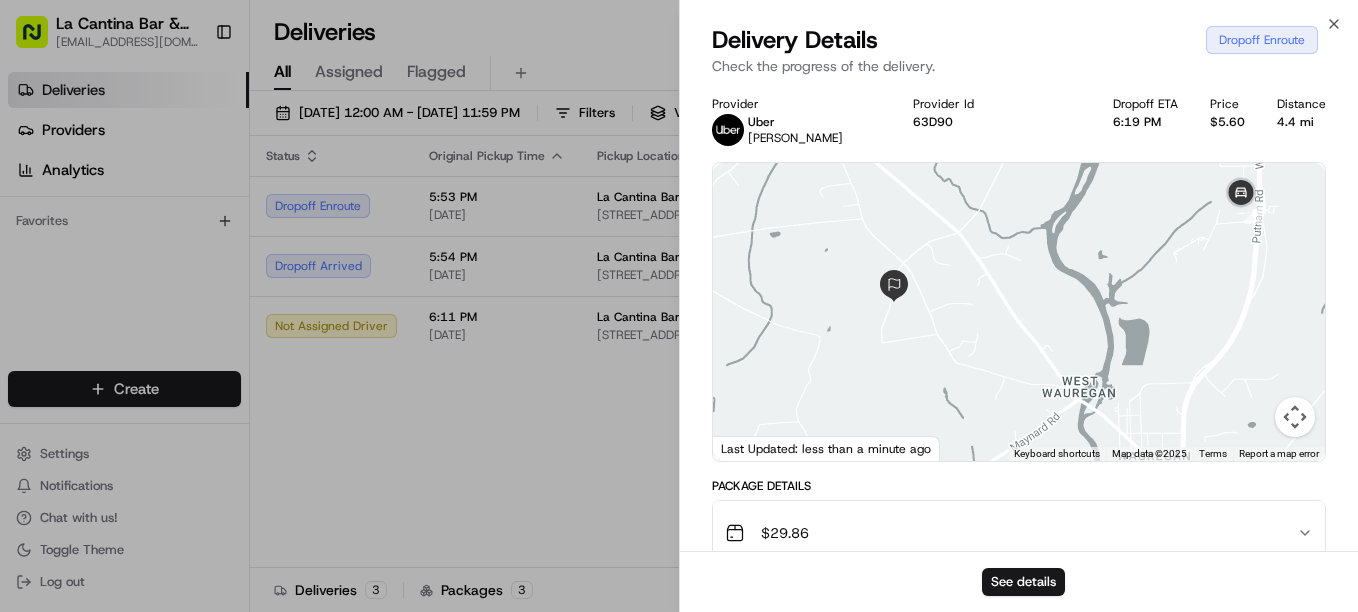 click on "Delivery Details Dropoff Enroute Check the progress of the delivery." at bounding box center [1019, 54] 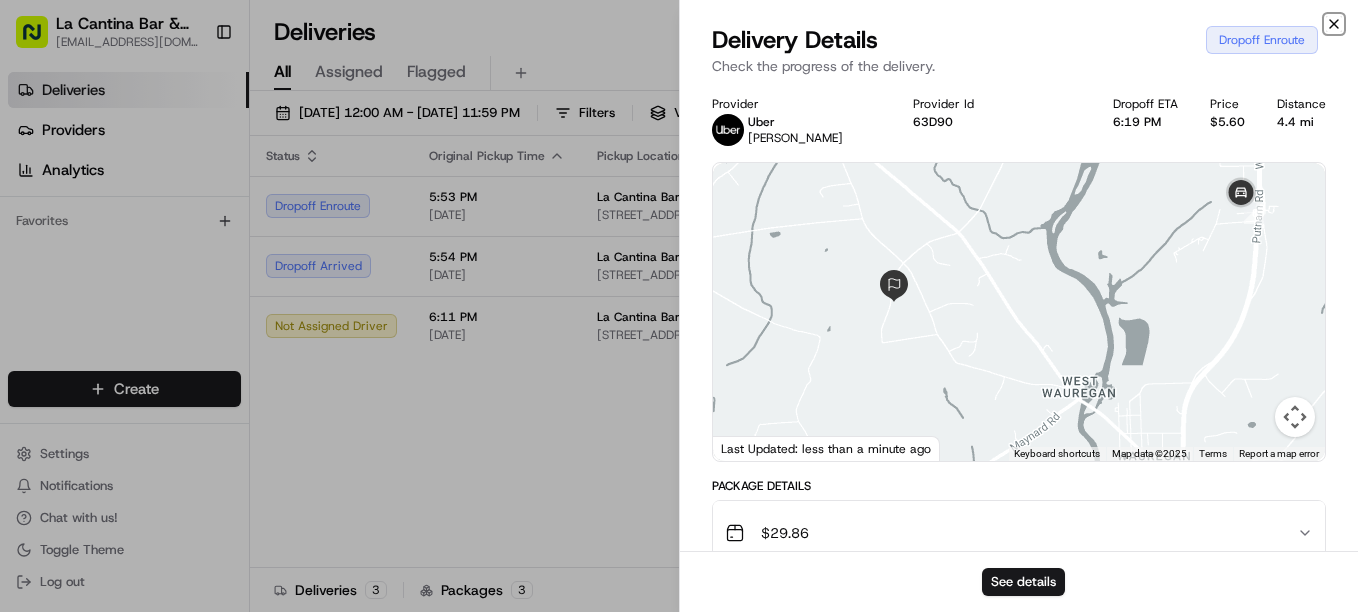 click 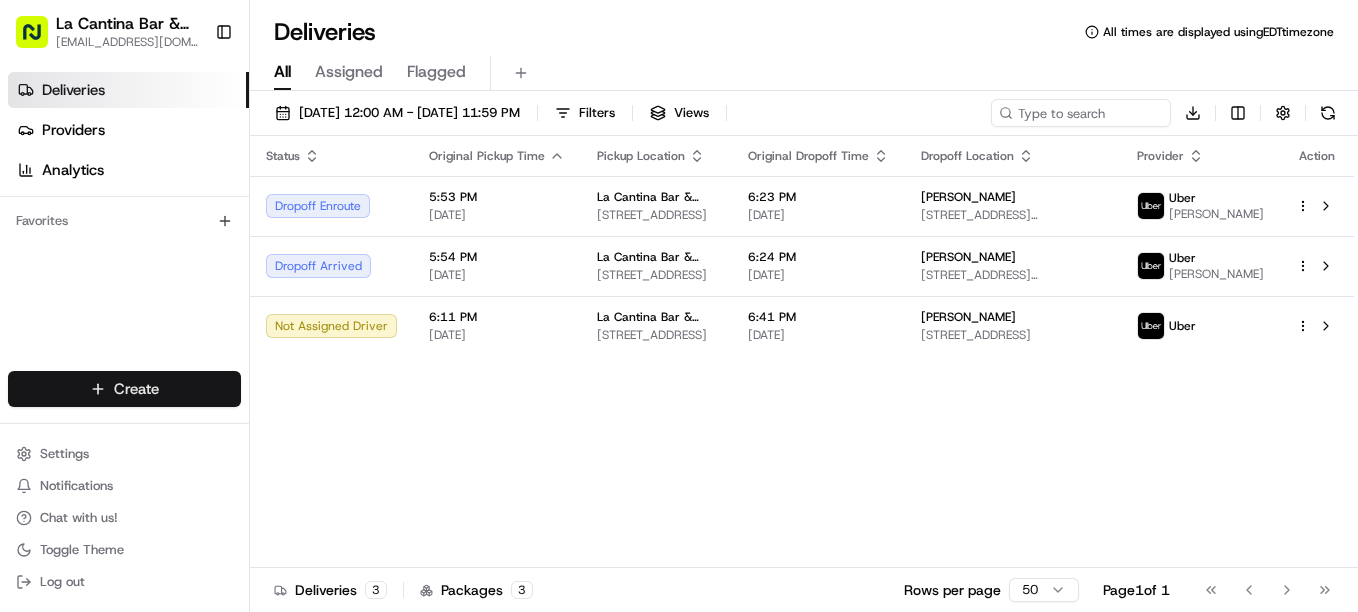 click on "La Cantina Bar & Grill [EMAIL_ADDRESS][DOMAIN_NAME] Toggle Sidebar Deliveries Providers Analytics Favorites Main Menu Members & Organization Organization Users Roles Preferences Customization Tracking Orchestration Automations Dispatch Strategy Locations Pickup Locations Dropoff Locations Billing Billing Refund Requests Integrations Notification Triggers Webhooks API Keys Request Logs Create Settings Notifications Chat with us! Toggle Theme Log out Deliveries All times are displayed using  EDT  timezone All Assigned Flagged [DATE] 12:00 AM - [DATE] 11:59 PM Filters Views Download Status Original Pickup Time Pickup Location Original Dropoff Time Dropoff Location Provider Action Dropoff Enroute 5:53 PM [DATE] La Cantina Bar & Grill [STREET_ADDRESS] 6:23 PM [DATE] [PERSON_NAME] [STREET_ADDRESS][PERSON_NAME] Uber [PERSON_NAME] Dropoff Arrived 5:54 PM [DATE] La Cantina Bar & Grill [STREET_ADDRESS] 6:24 PM [DATE] Uber" at bounding box center (679, 306) 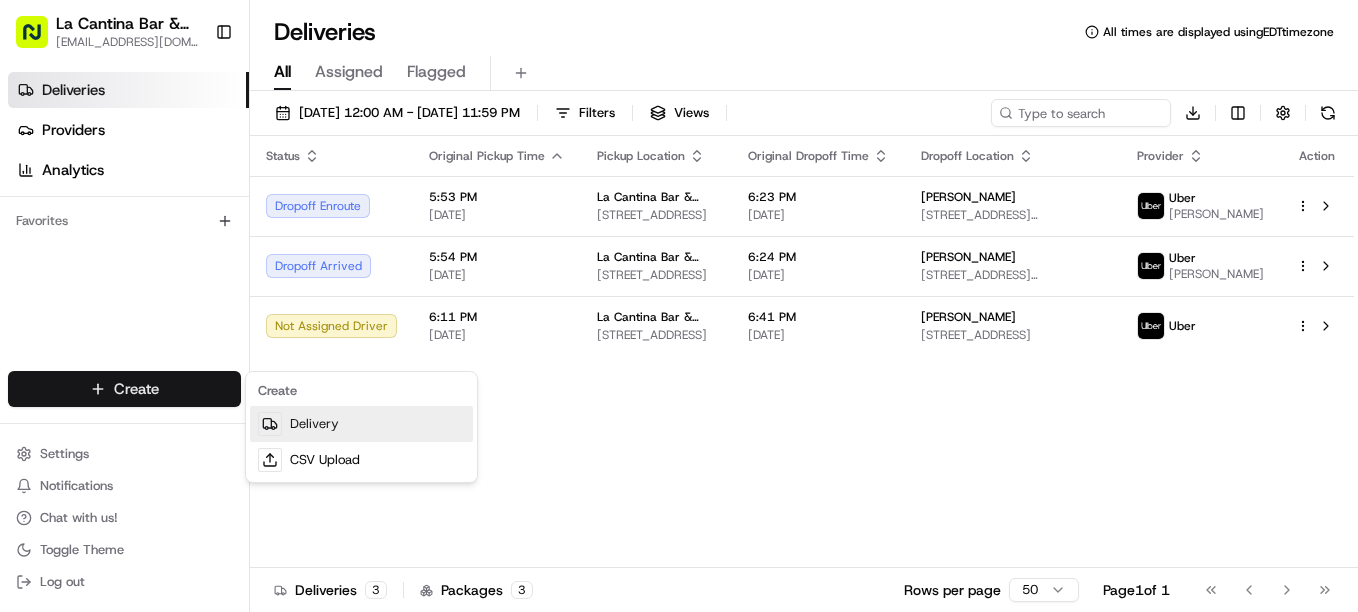 click at bounding box center [270, 424] 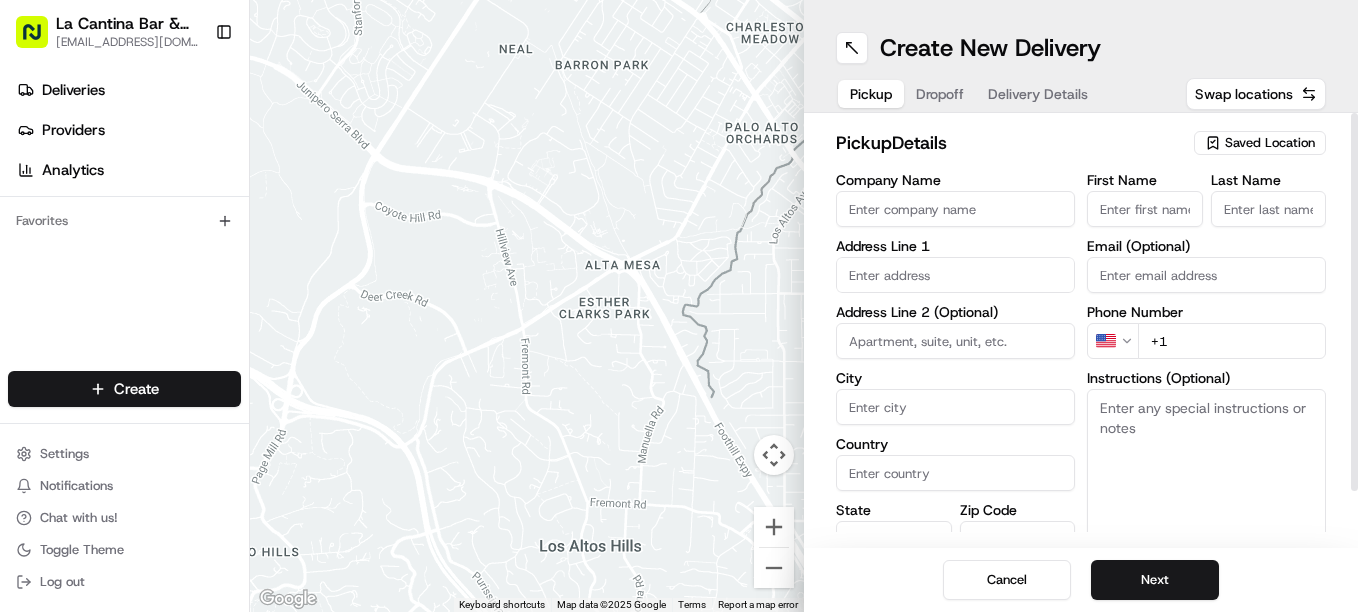 click on "Company Name" at bounding box center (955, 209) 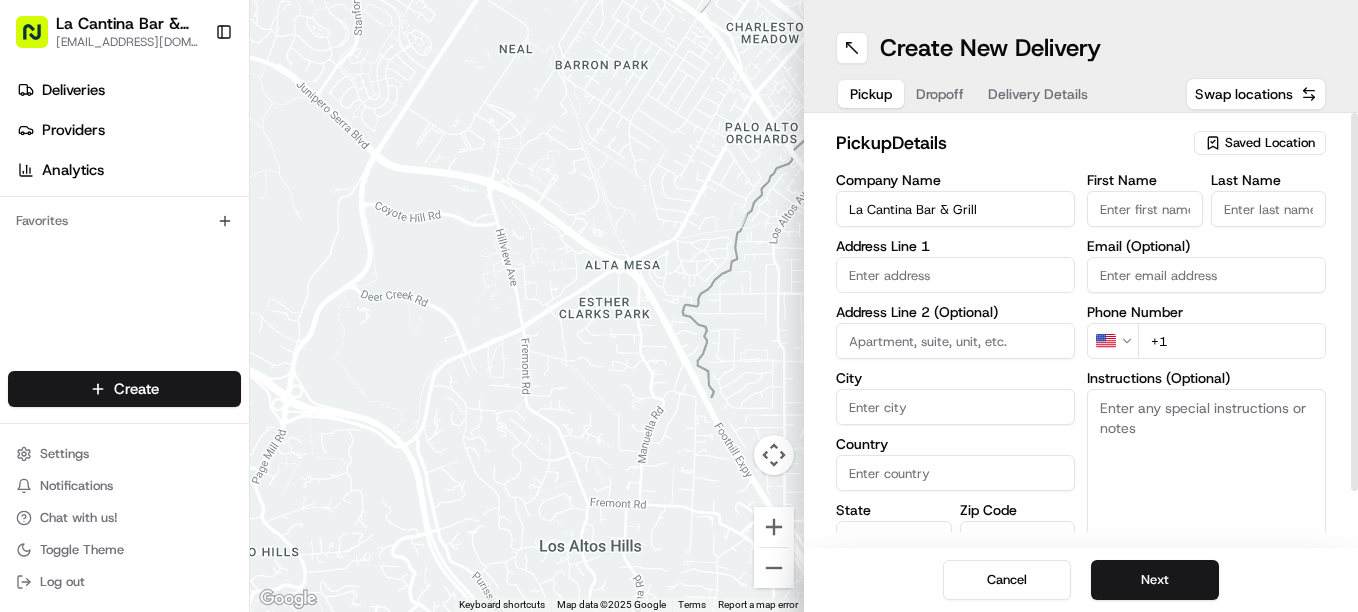 type on "Plainfield" 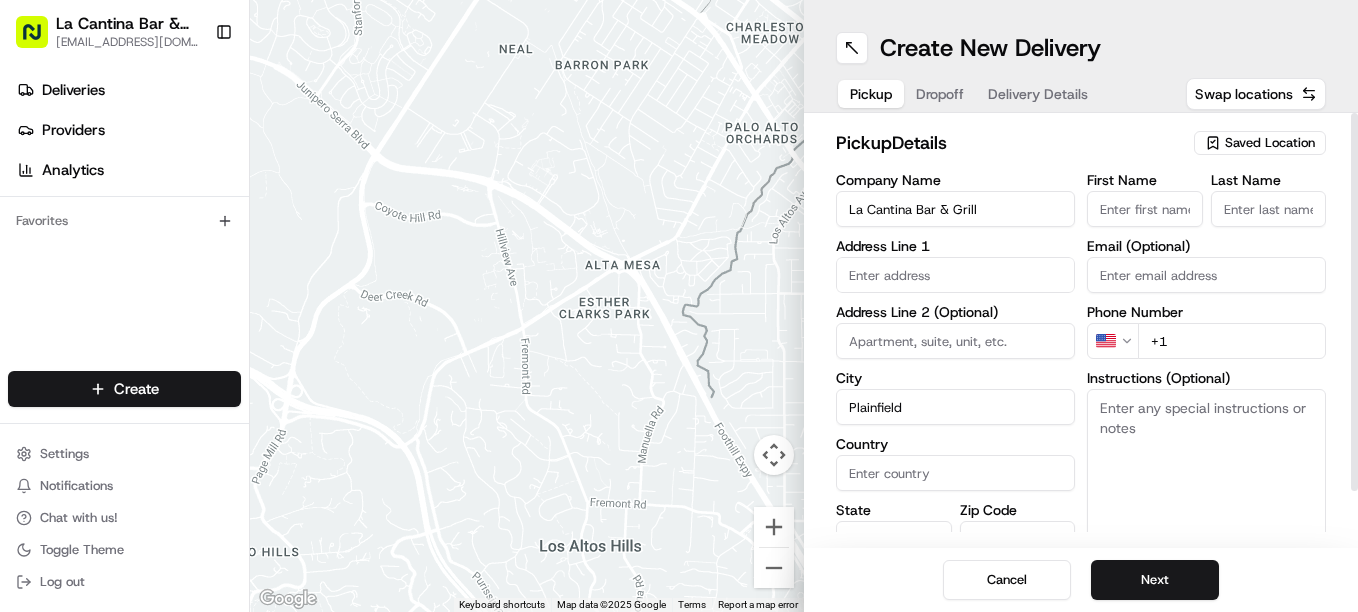 type on "[GEOGRAPHIC_DATA]" 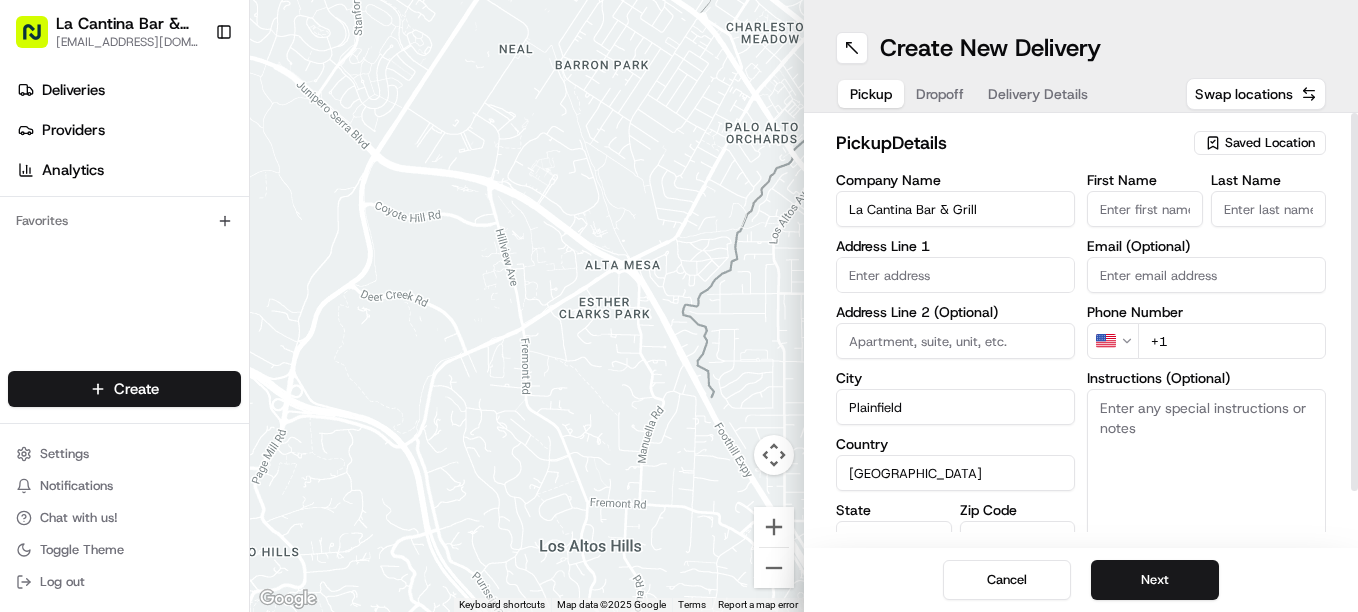 type on "CT" 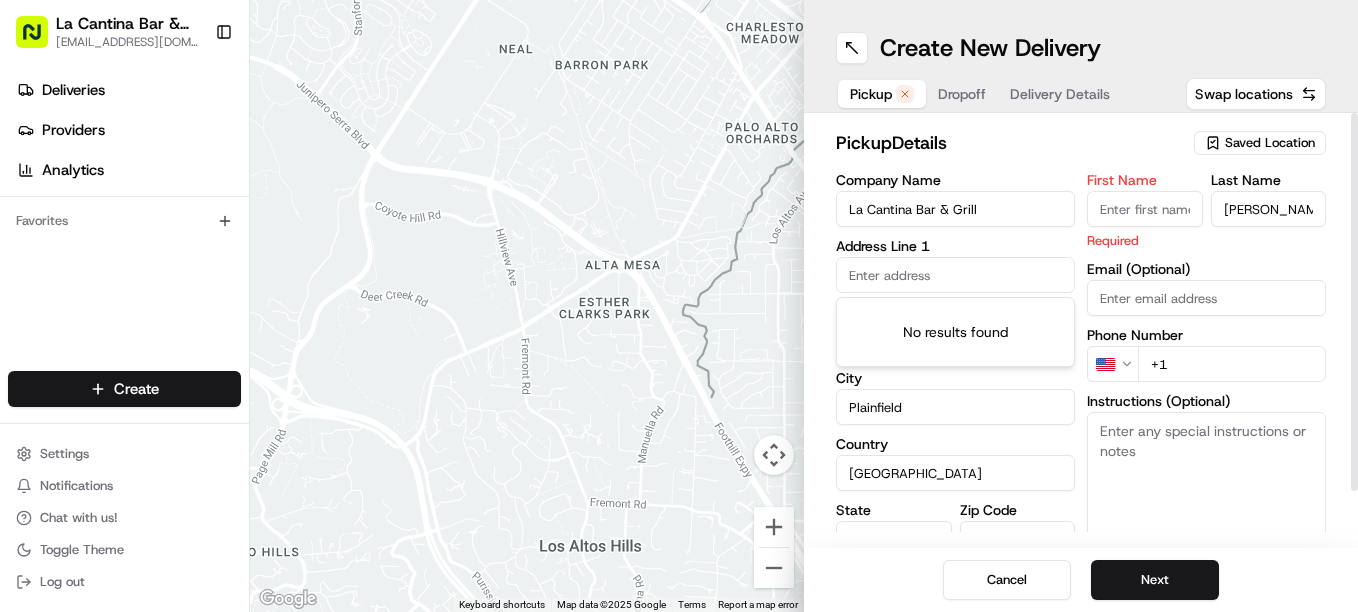 click on "First Name" at bounding box center [1145, 209] 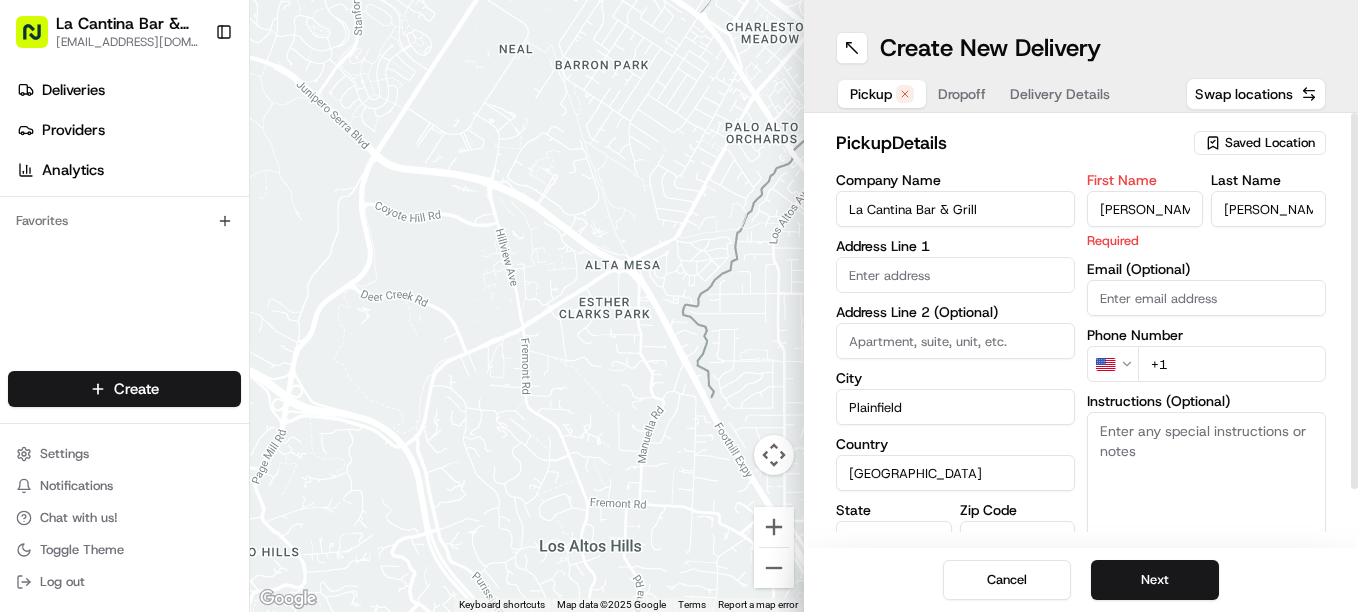type on "[PERSON_NAME]" 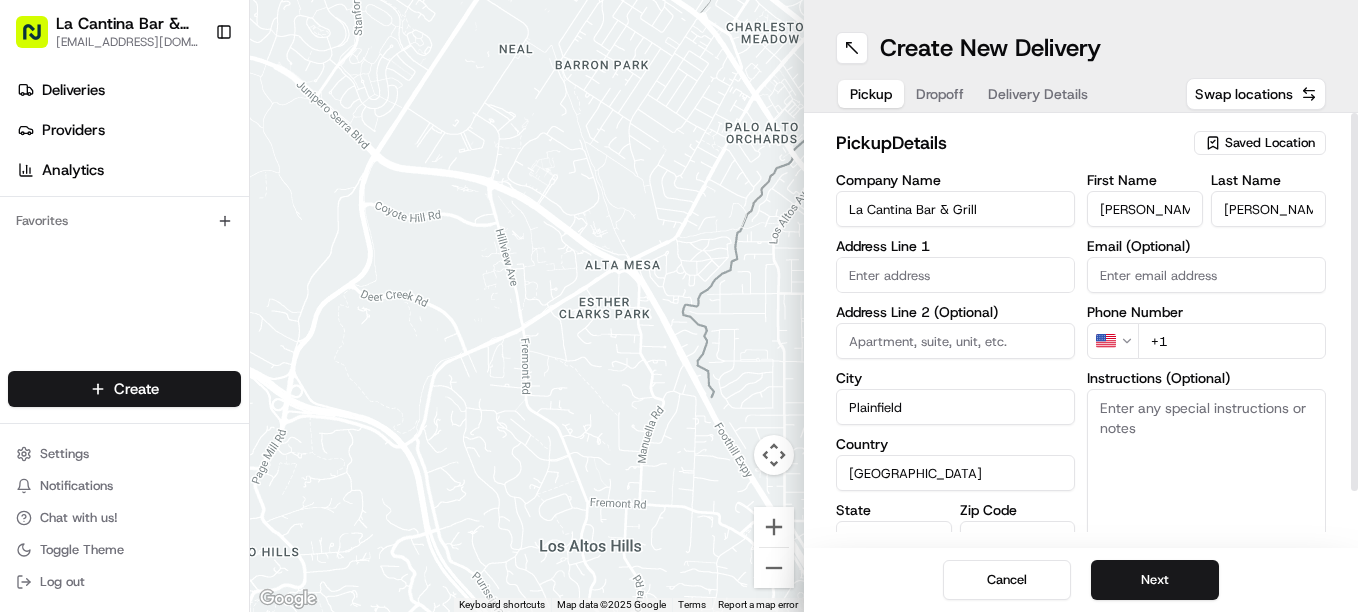 click on "First Name [PERSON_NAME] Name [PERSON_NAME] Email (Optional) Phone Number US +1 Instructions (Optional) Advanced" at bounding box center [1206, 383] 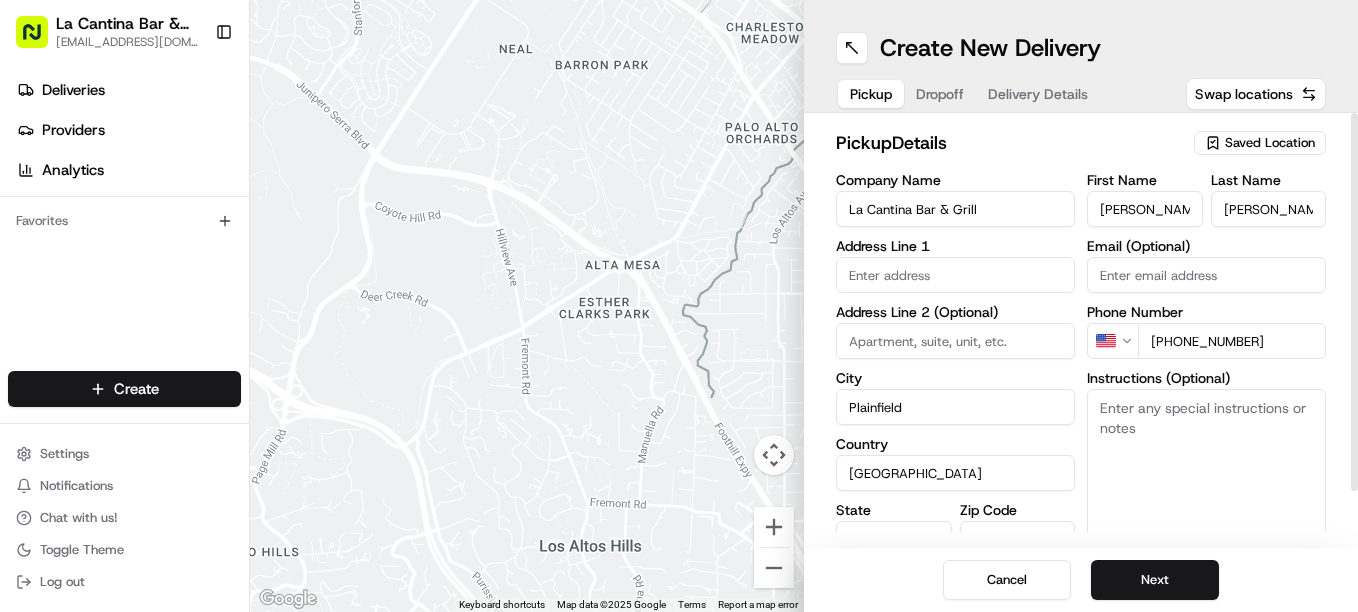 type on "[PHONE_NUMBER]" 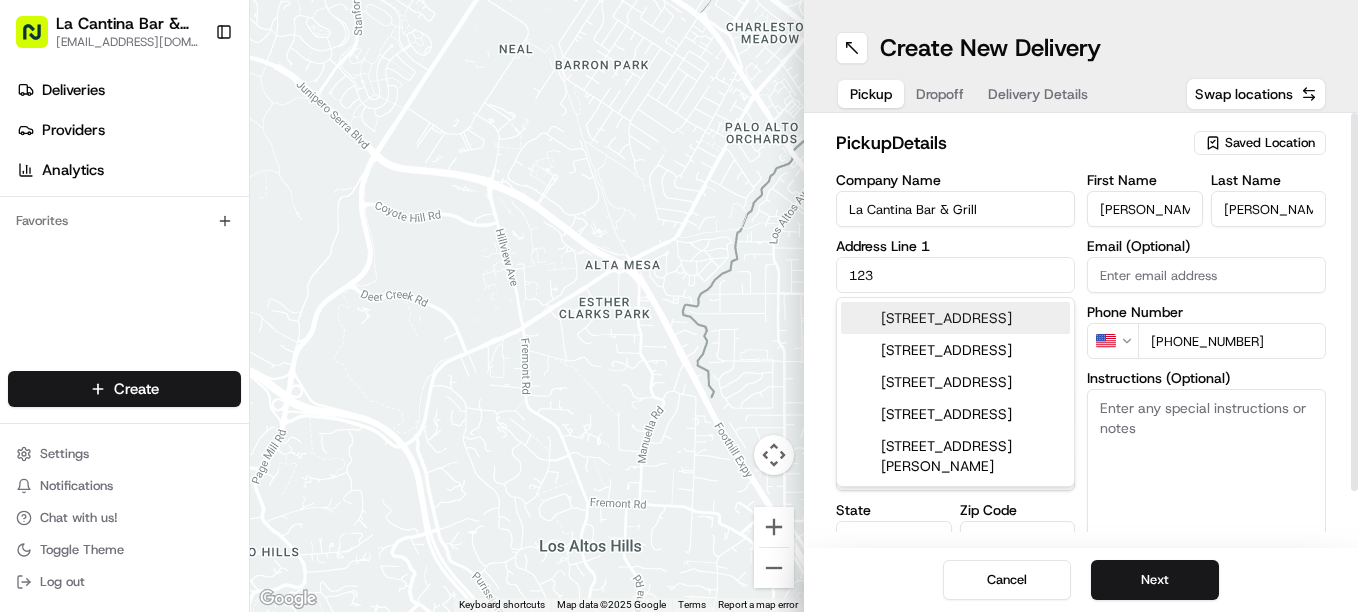 click on "[STREET_ADDRESS]" at bounding box center [955, 318] 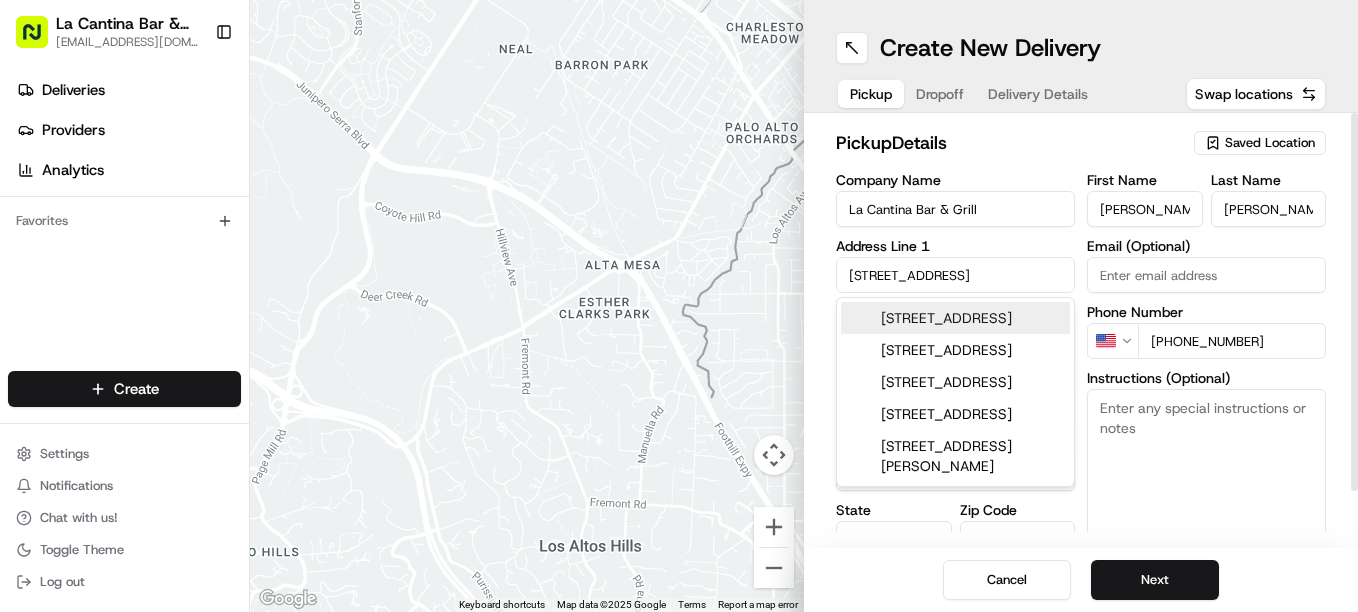 type on "[STREET_ADDRESS]" 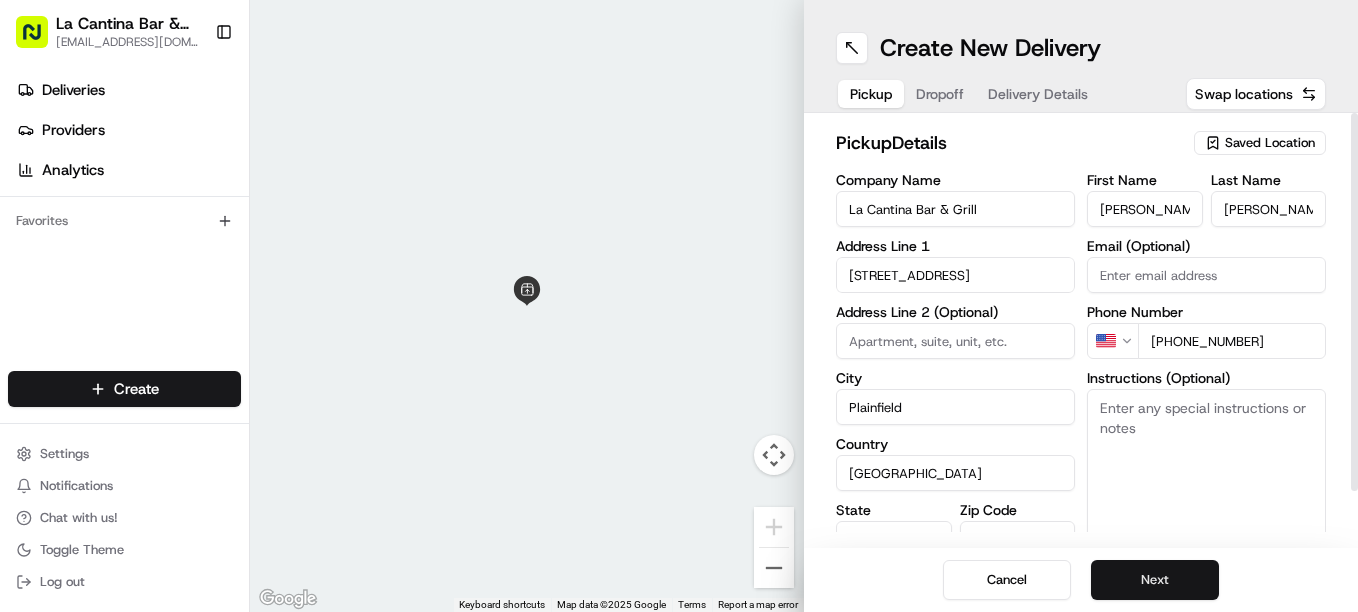click on "Next" at bounding box center [1155, 580] 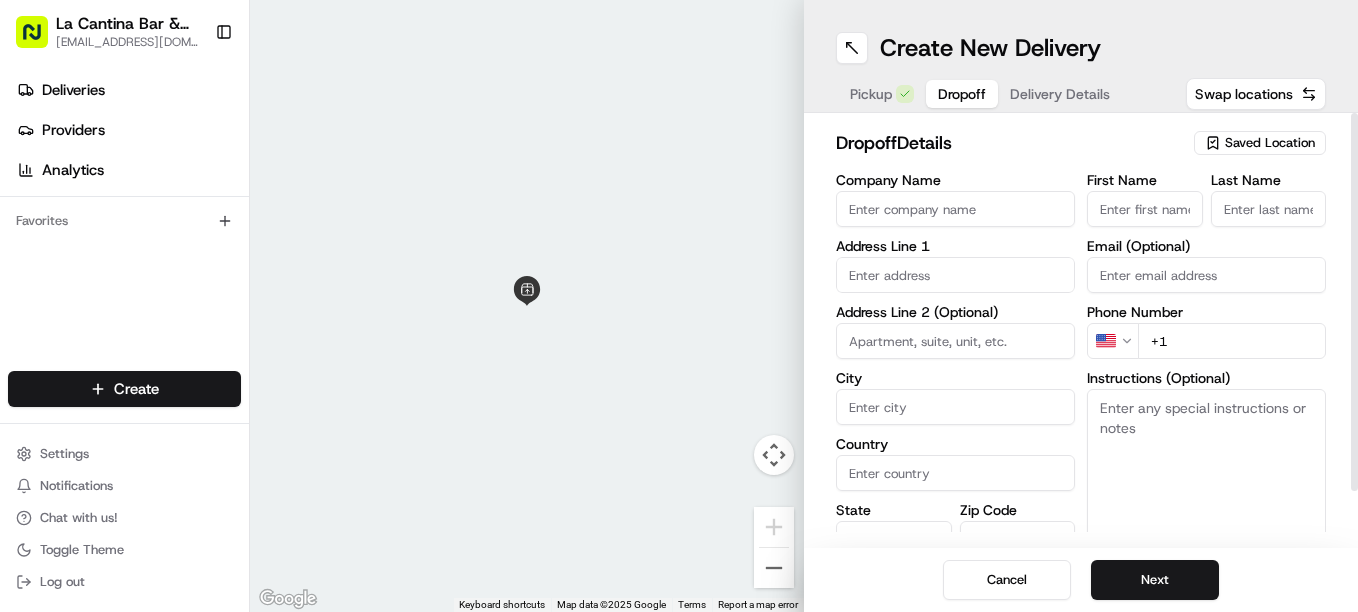 click at bounding box center [955, 275] 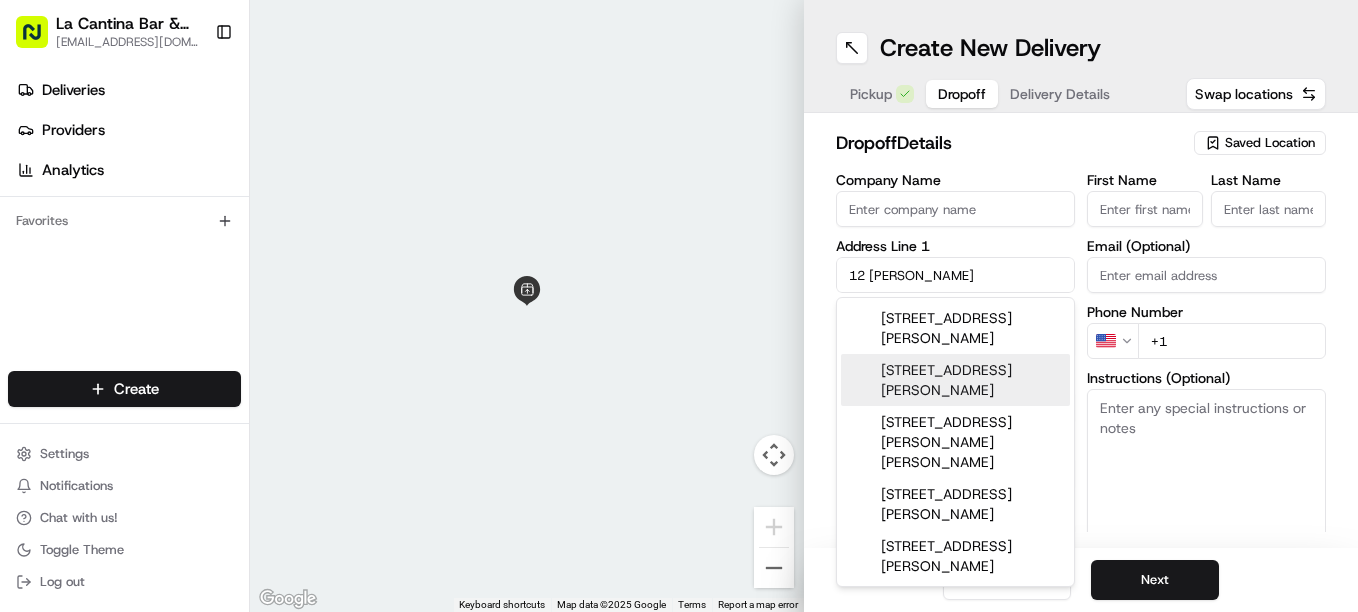 click on "[STREET_ADDRESS][PERSON_NAME]" at bounding box center [955, 380] 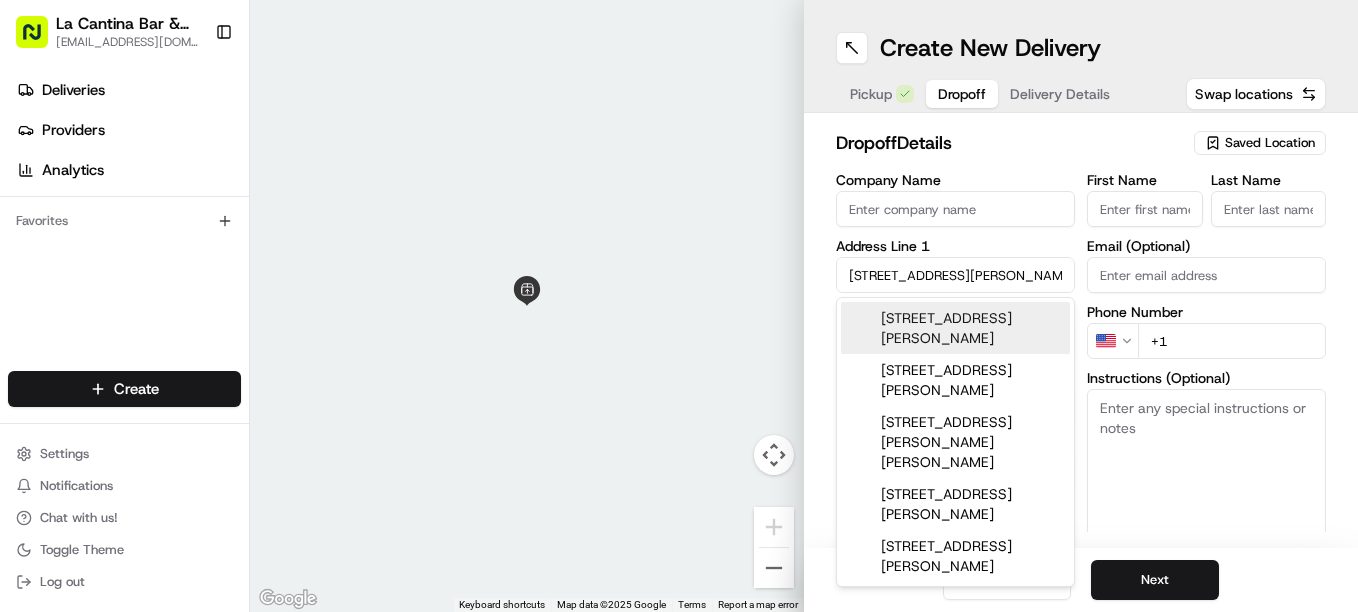 type on "[STREET_ADDRESS][PERSON_NAME]" 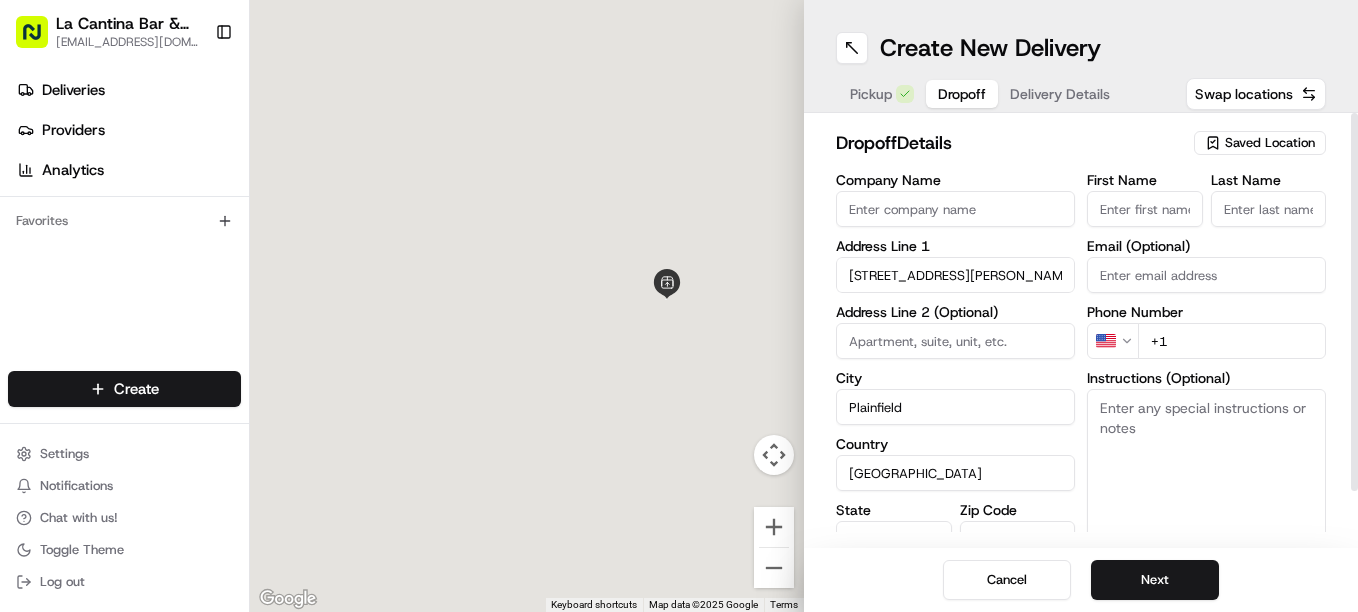 type on "[STREET_ADDRESS][PERSON_NAME]" 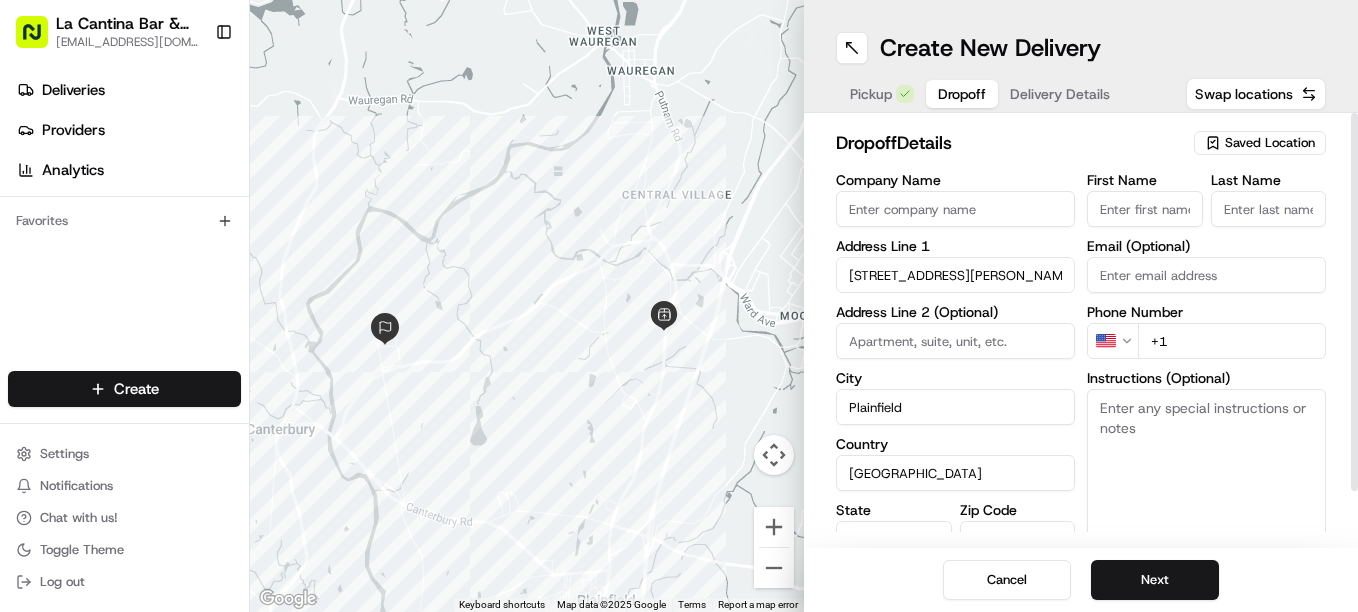 click on "First Name" at bounding box center (1145, 209) 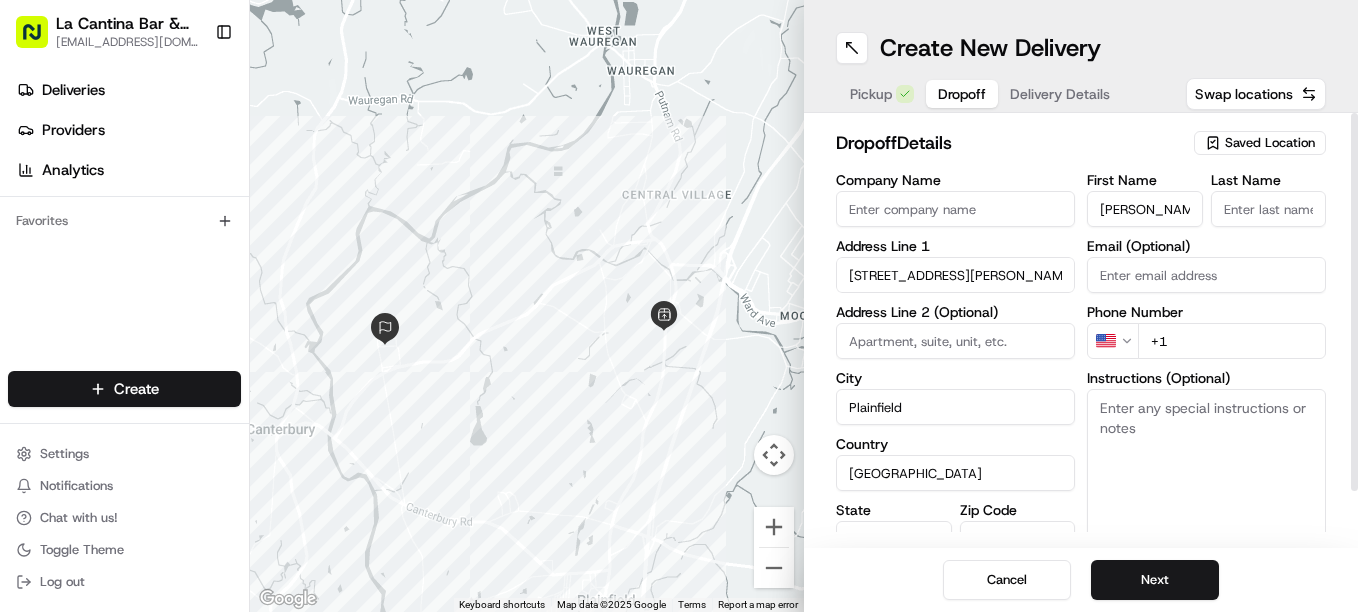 type on "[PERSON_NAME]" 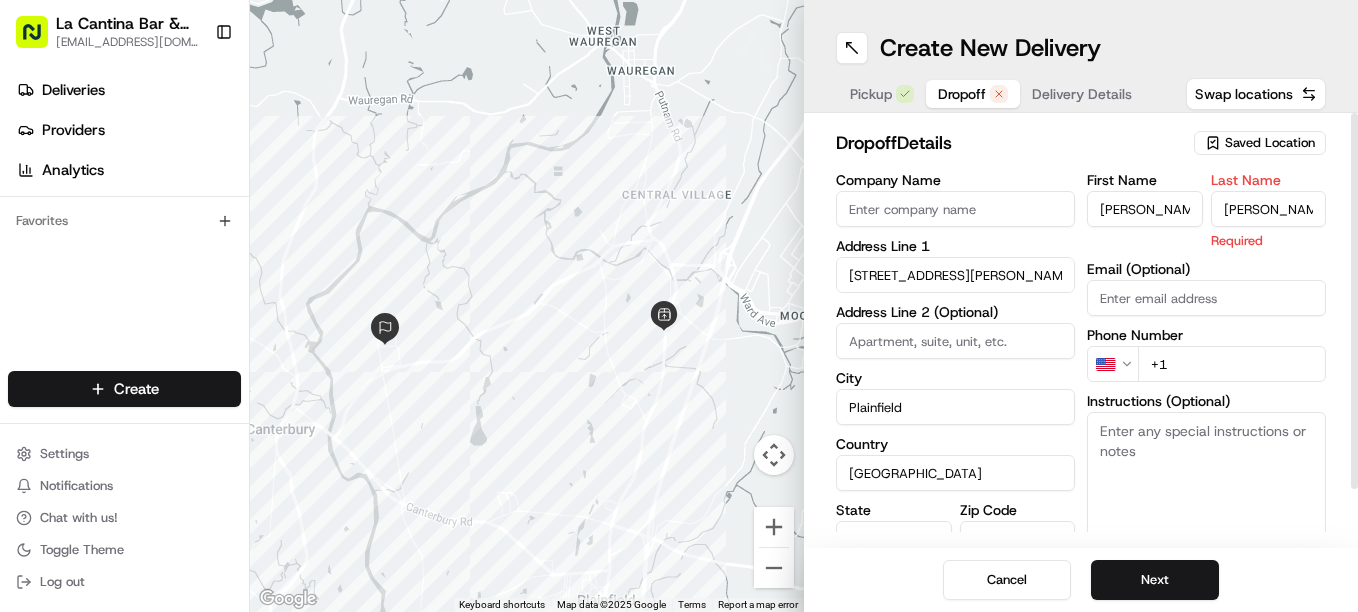 type on "[PERSON_NAME]" 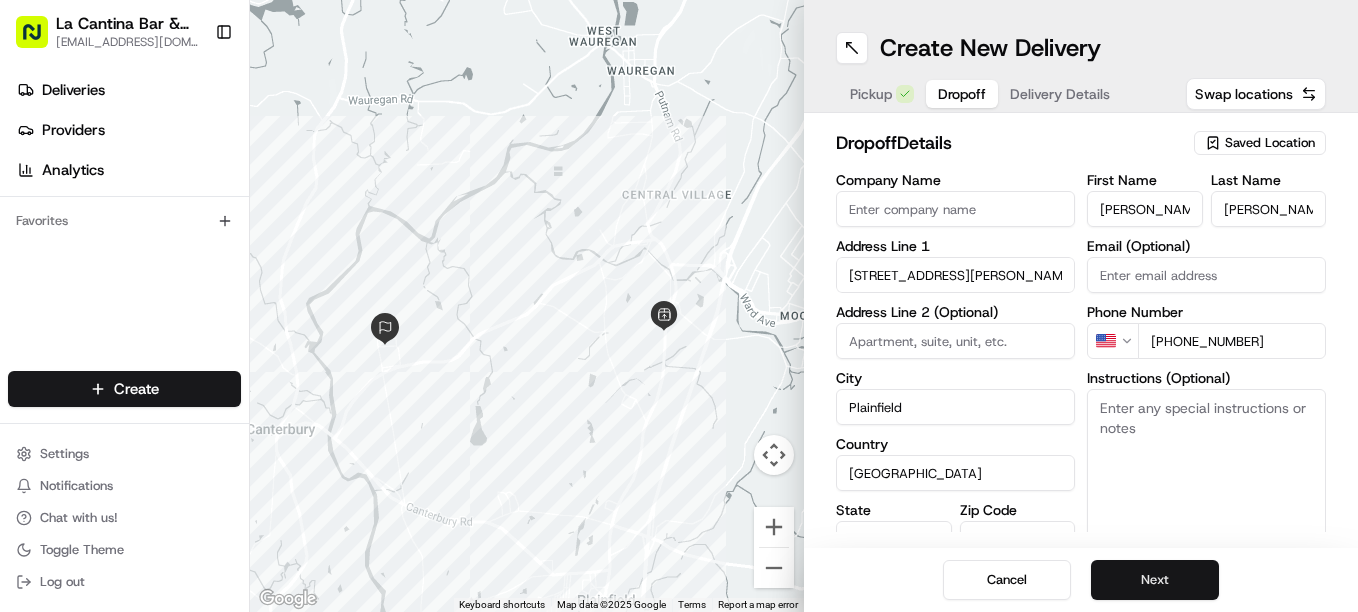 type on "[PHONE_NUMBER]" 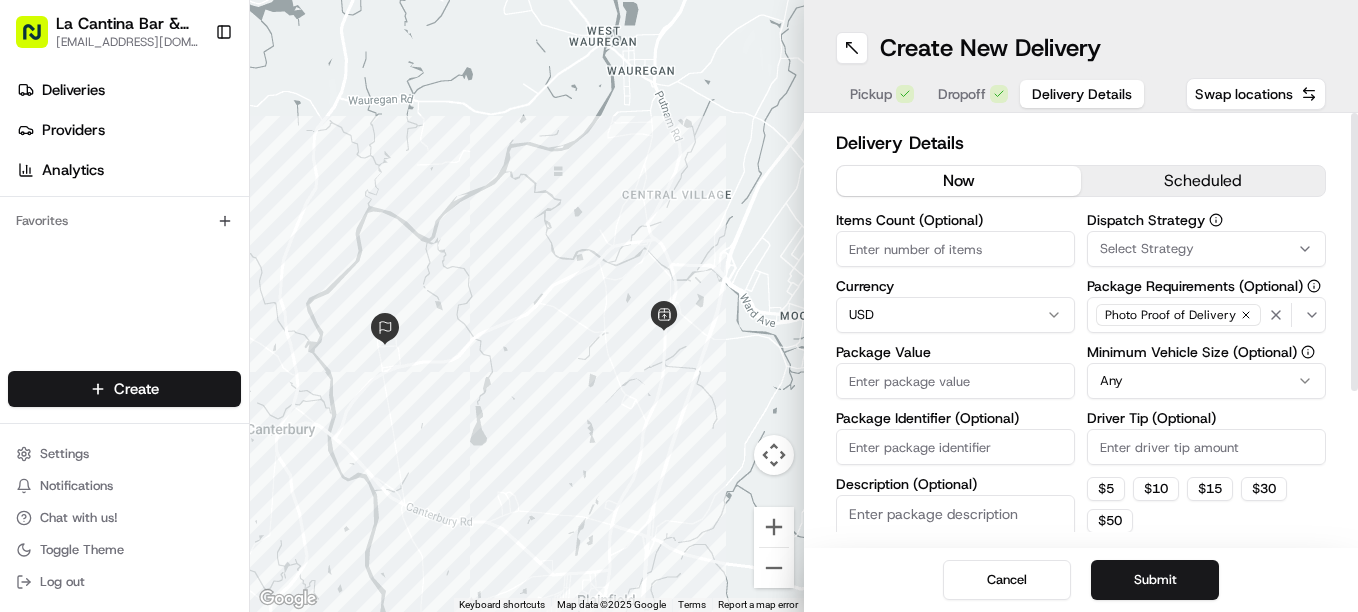 click on "Package Value" at bounding box center [955, 381] 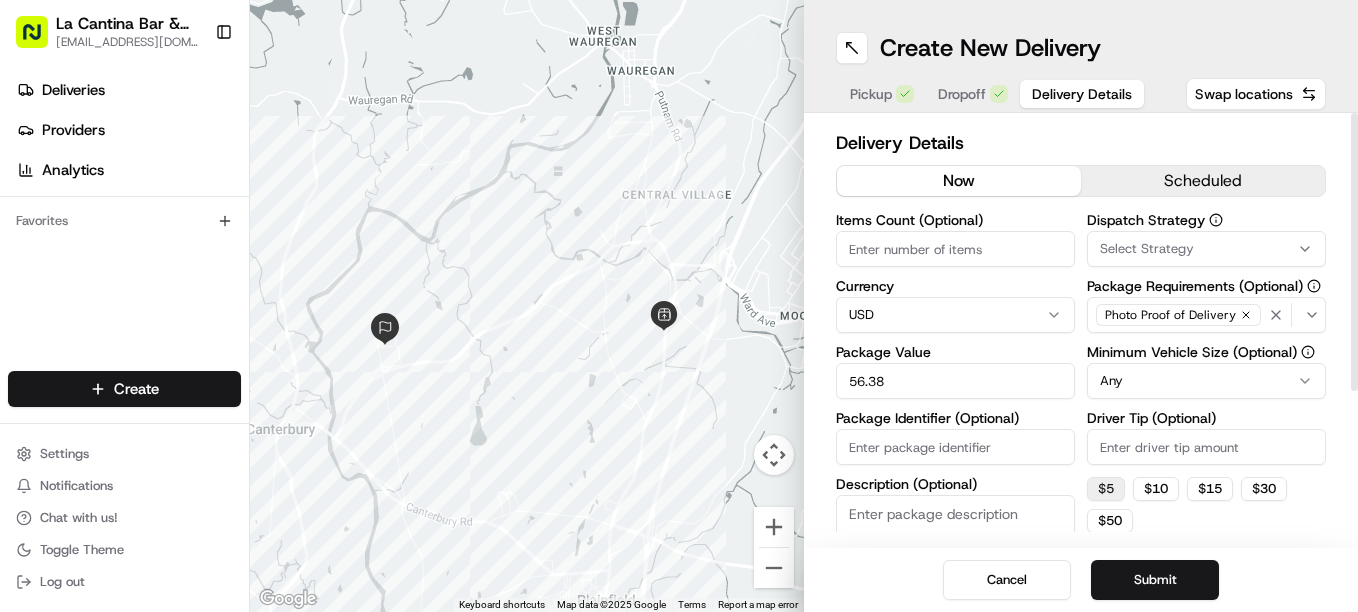 type on "56.38" 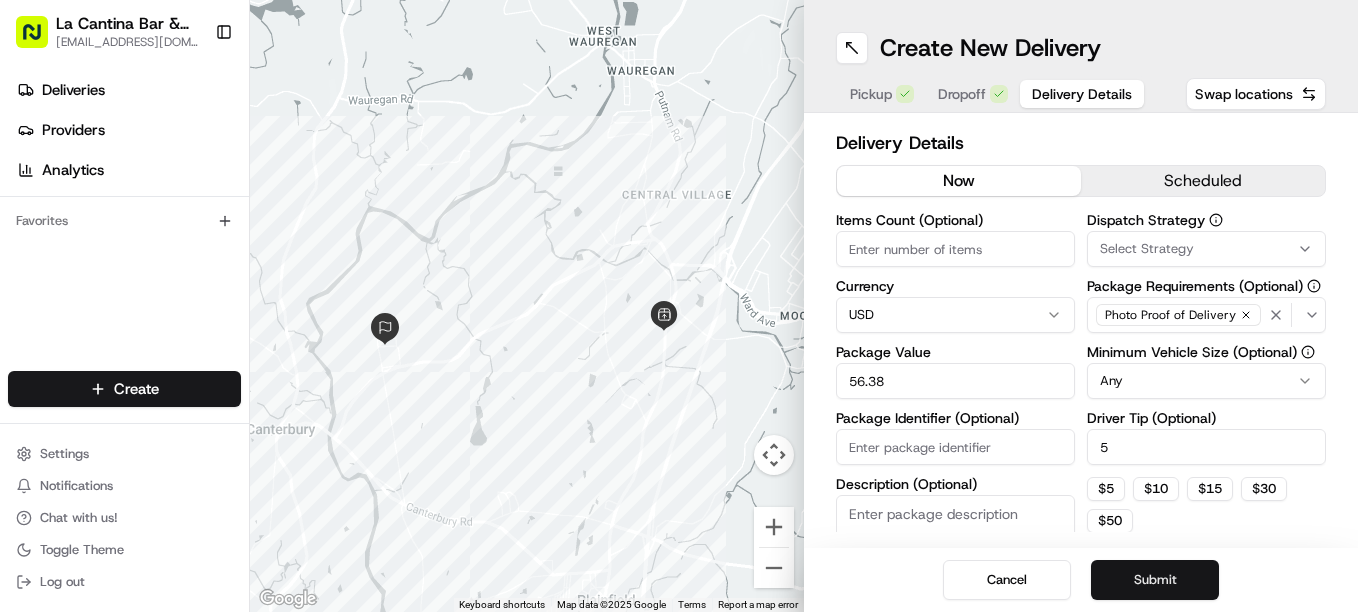 click on "Submit" at bounding box center [1155, 580] 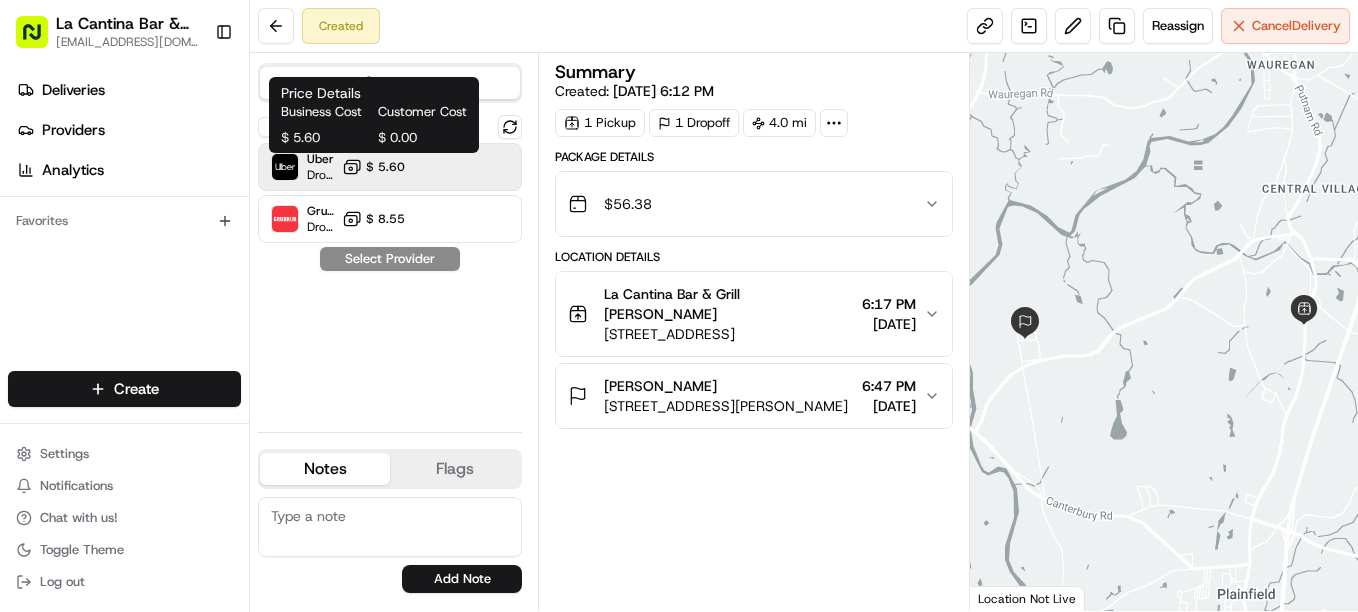 drag, startPoint x: 343, startPoint y: 139, endPoint x: 356, endPoint y: 170, distance: 33.61547 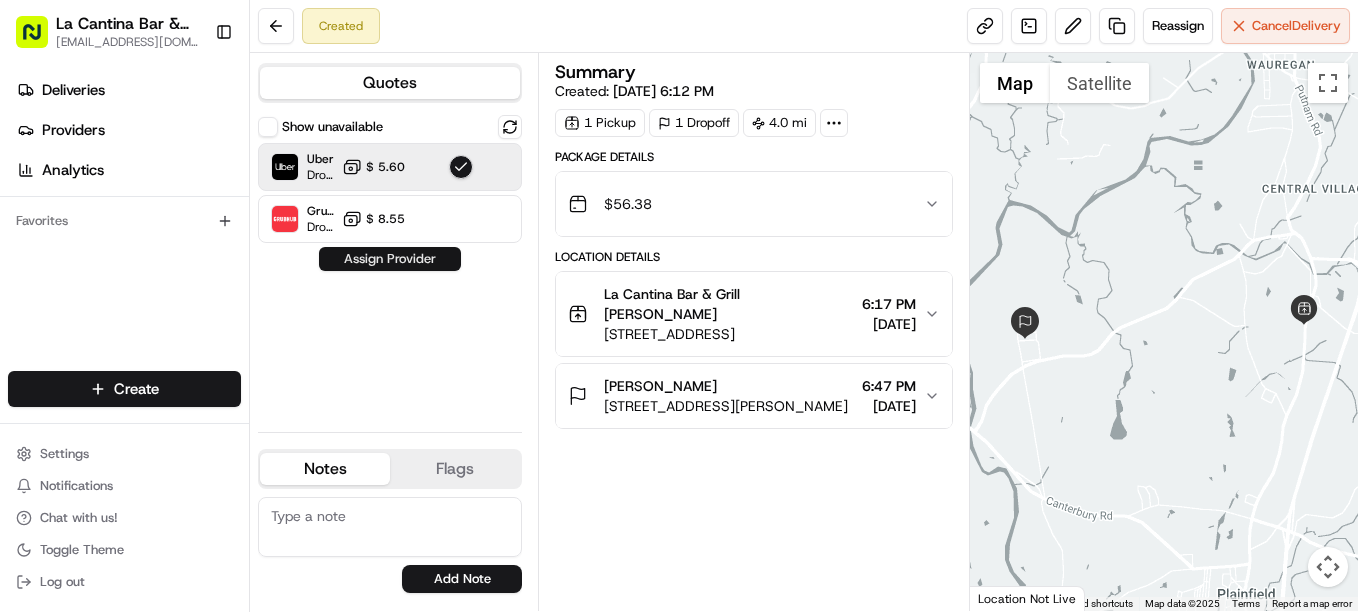click on "Assign Provider" at bounding box center (390, 259) 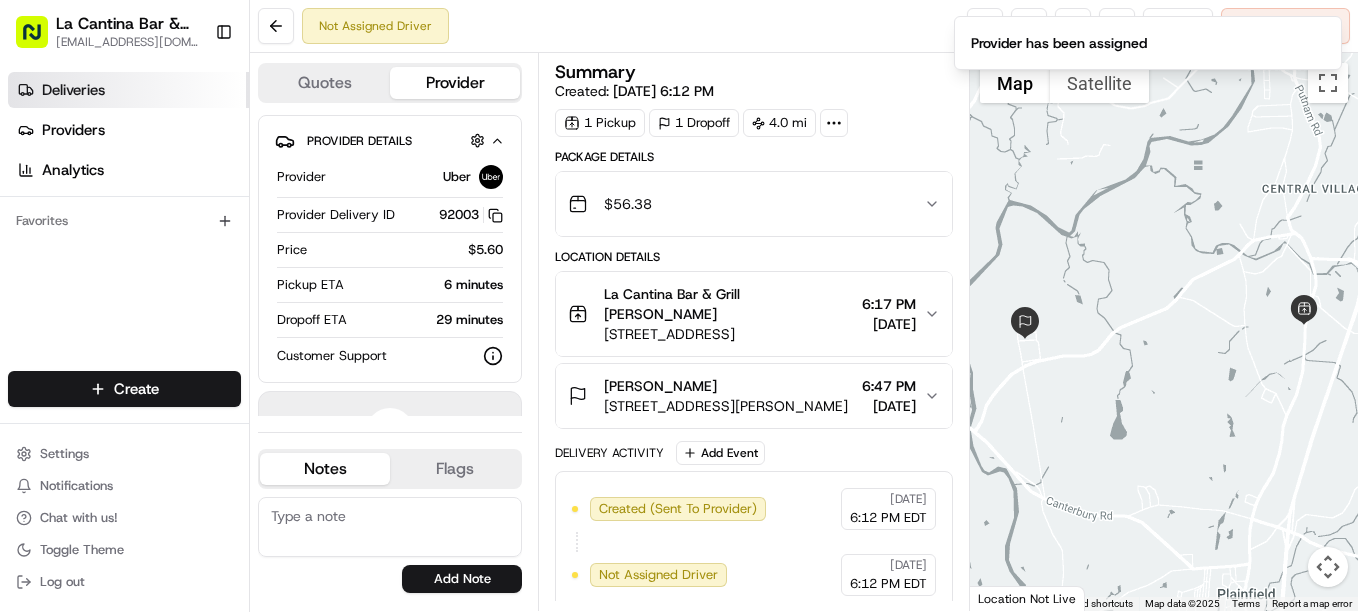 click on "Deliveries" at bounding box center (128, 90) 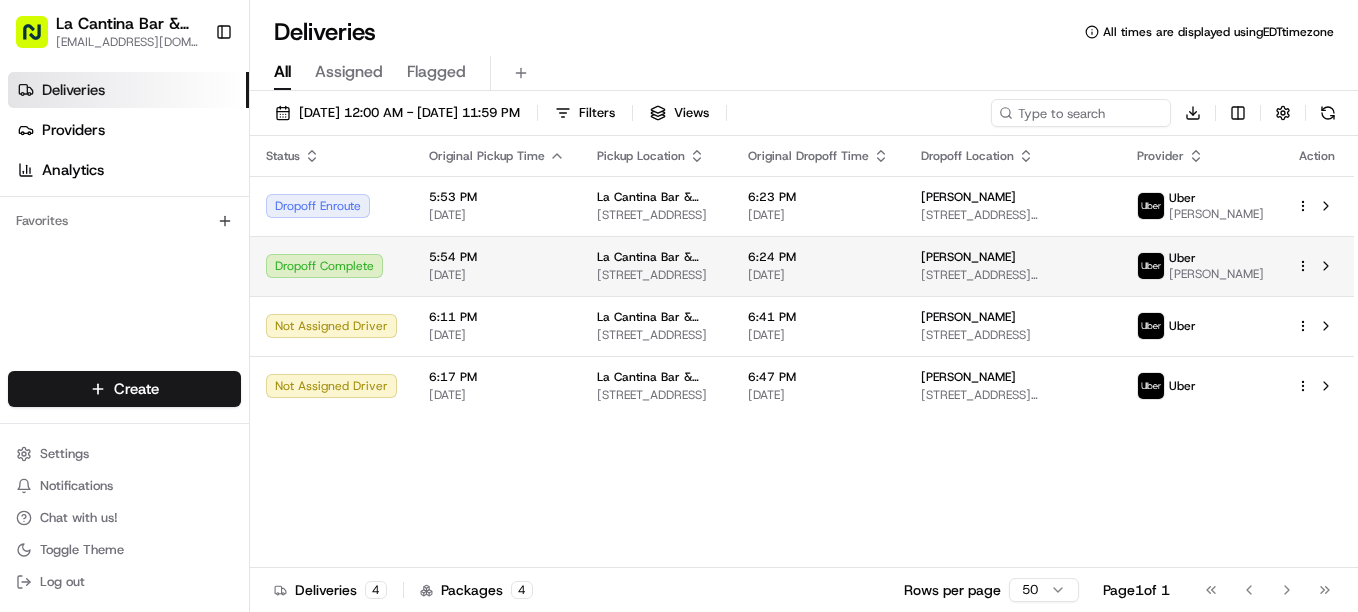 click on "6:24 PM [DATE]" at bounding box center (818, 266) 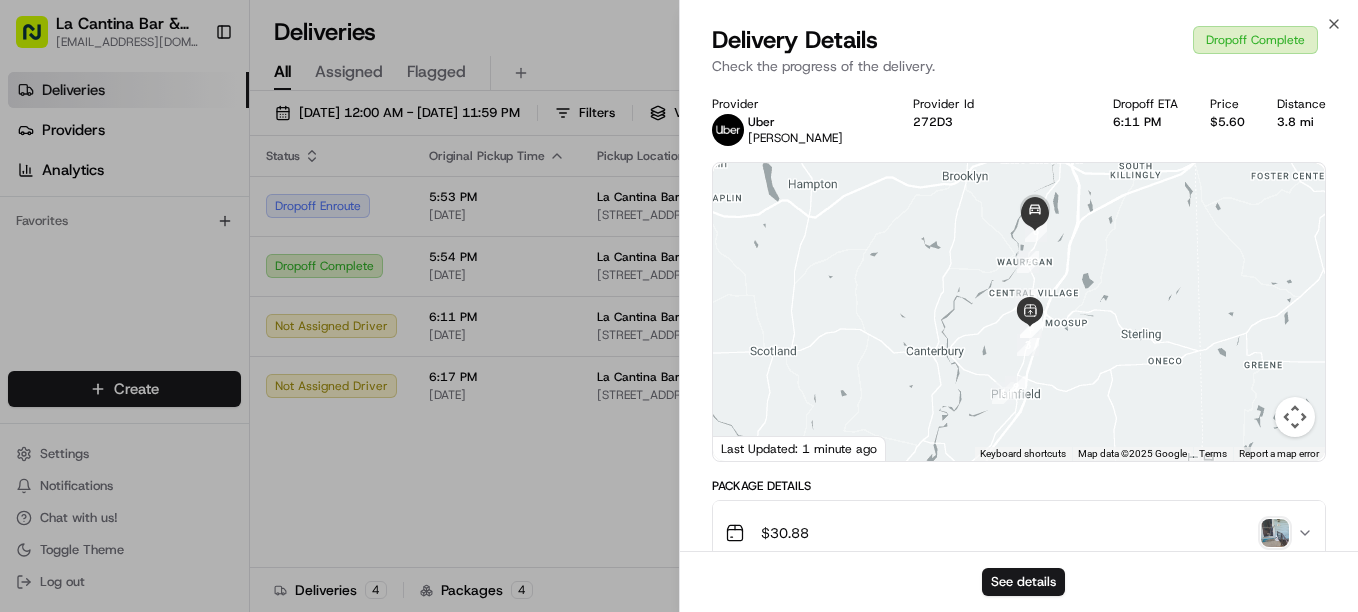click at bounding box center [1275, 533] 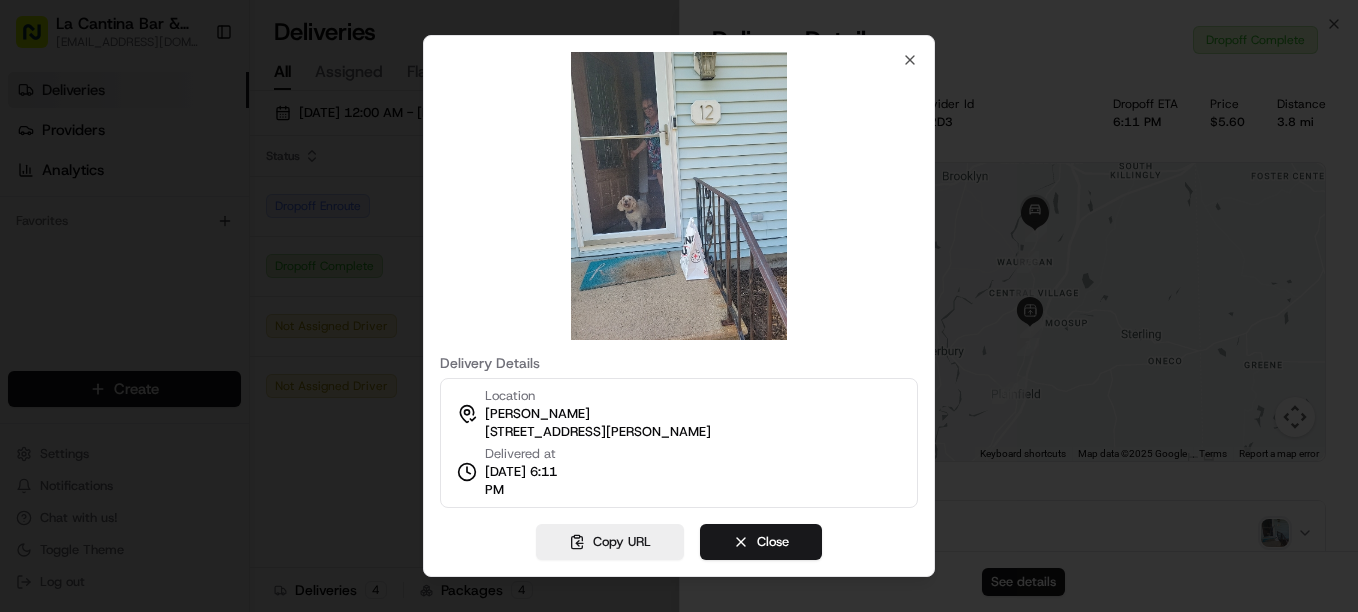 click at bounding box center [679, 306] 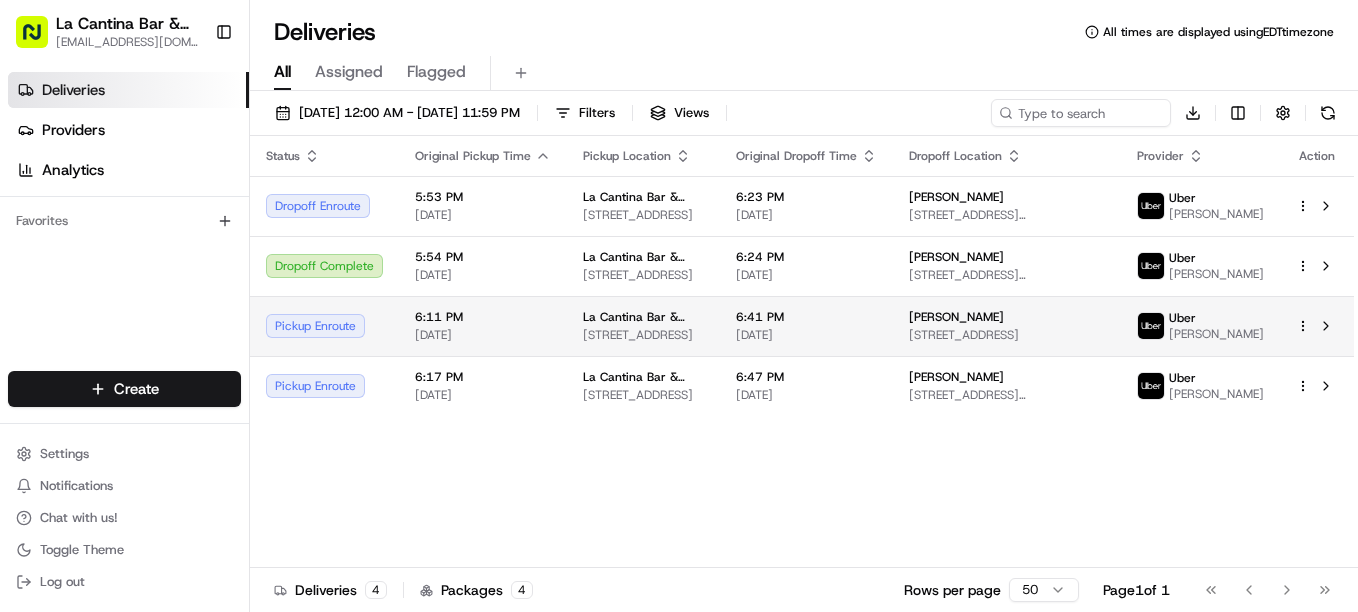 click on "6:41 PM [DATE]" at bounding box center (806, 326) 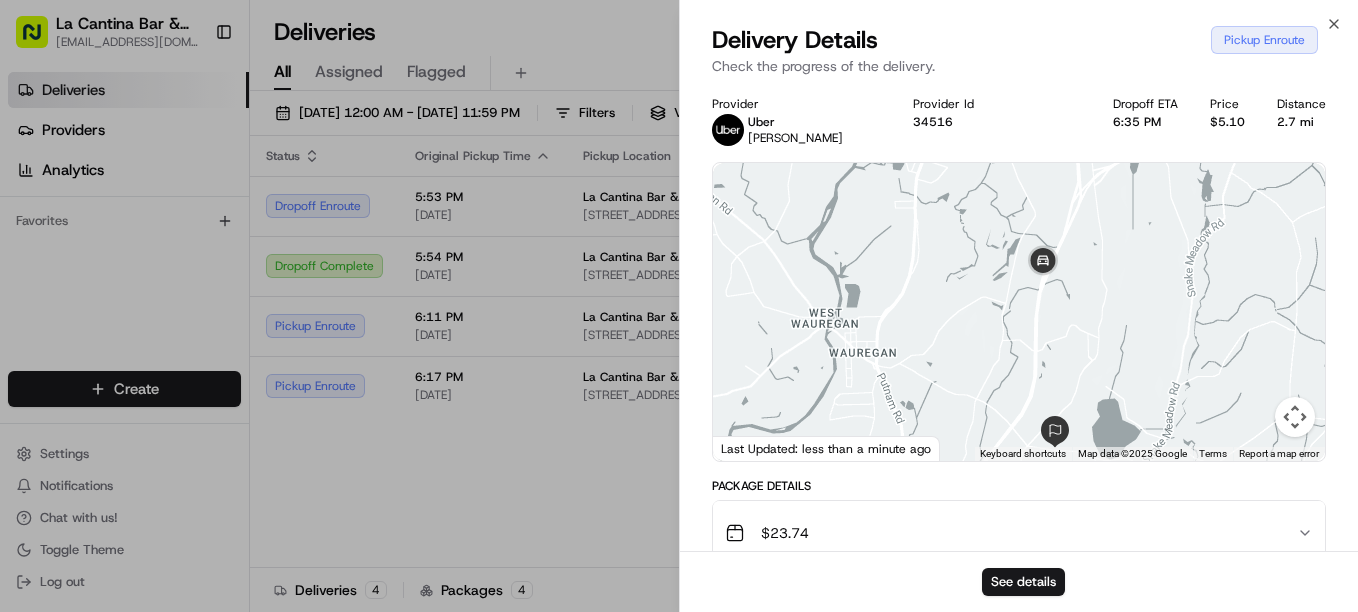 drag, startPoint x: 1084, startPoint y: 246, endPoint x: 1082, endPoint y: 318, distance: 72.02777 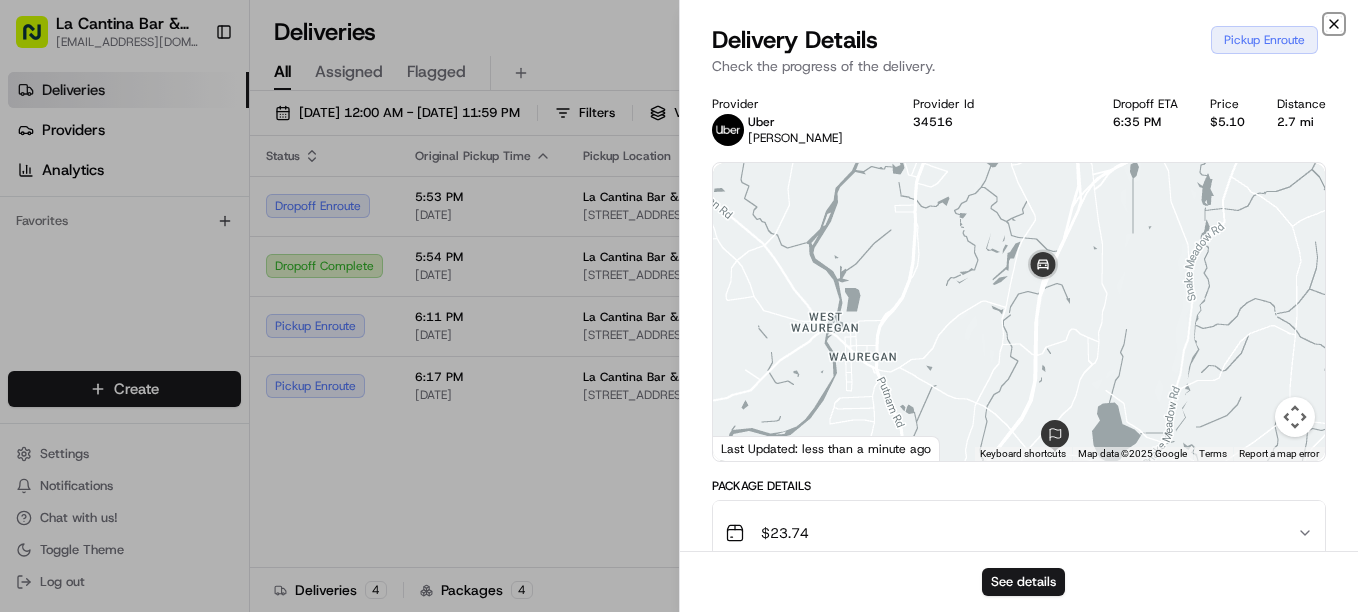 click 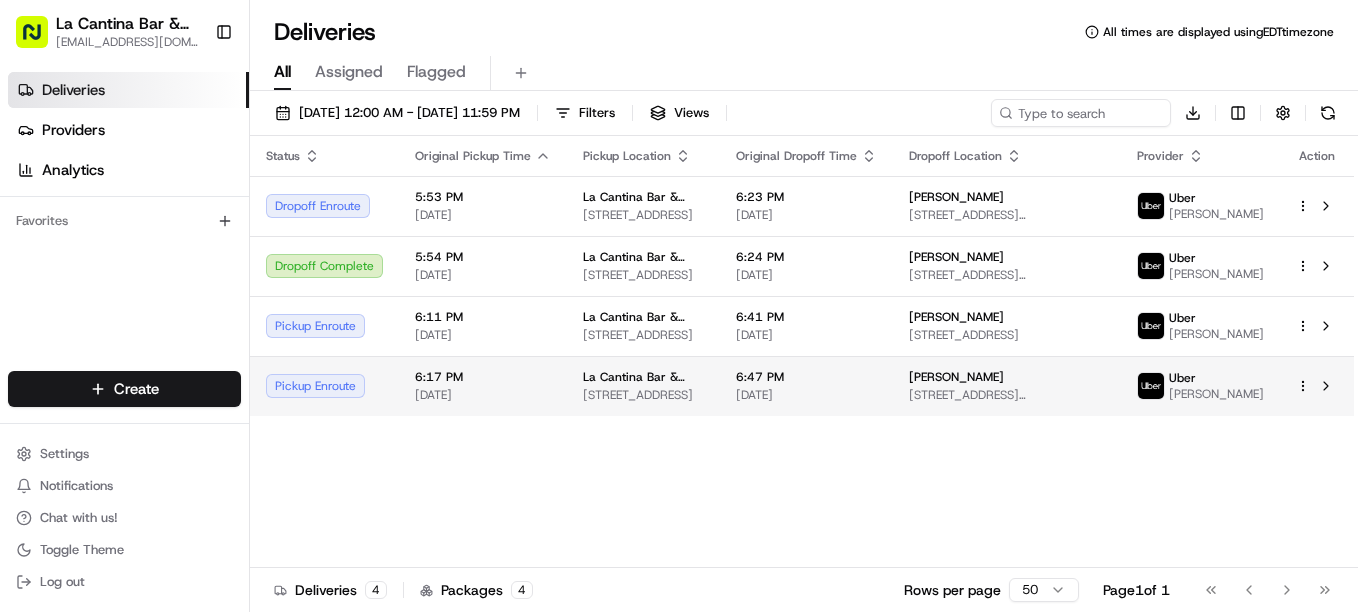 click on "6:47 PM [DATE]" at bounding box center (806, 386) 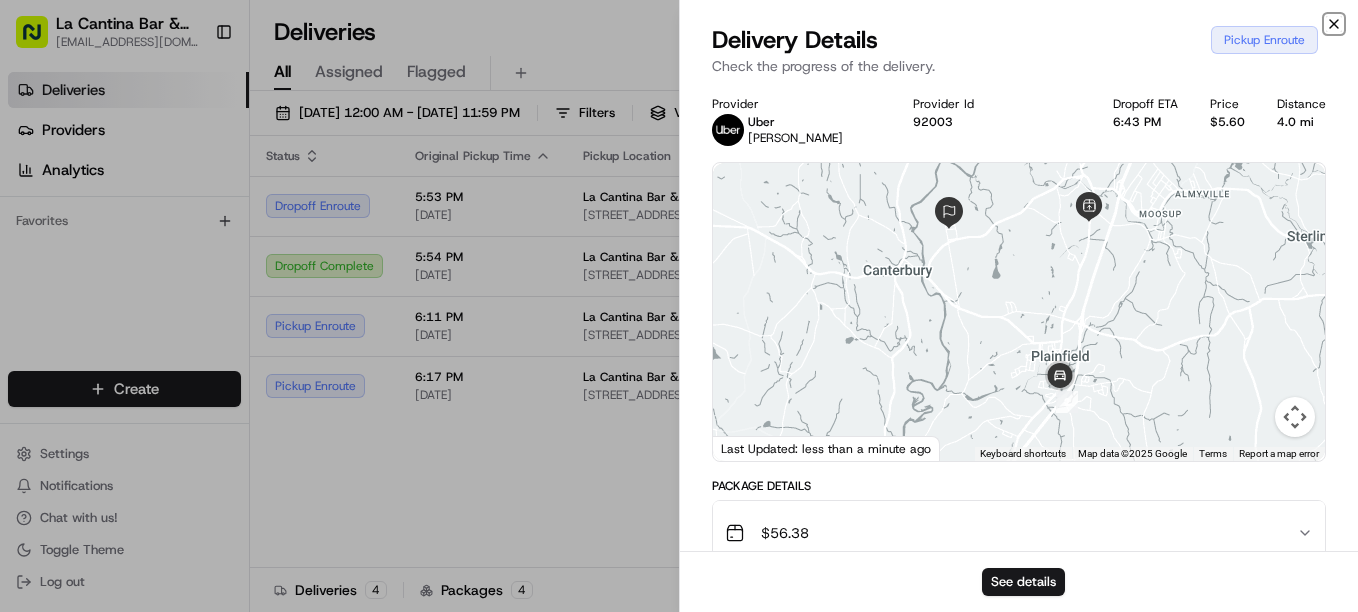 click 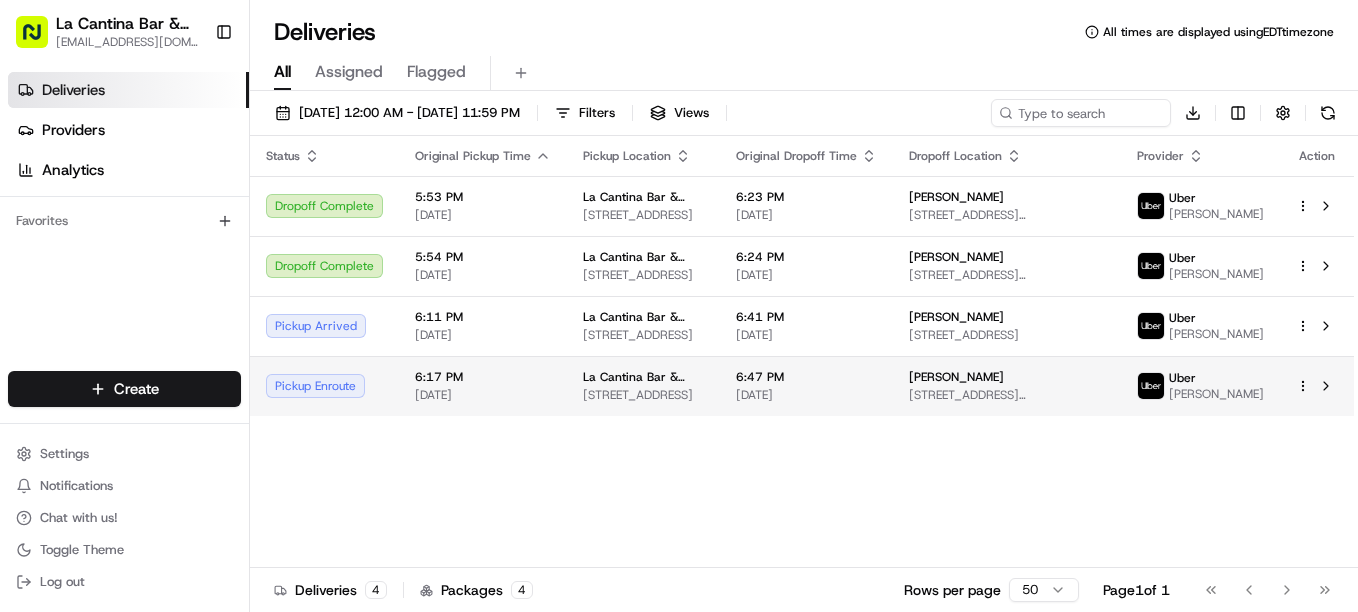 click on "6:47 PM [DATE]" at bounding box center (806, 386) 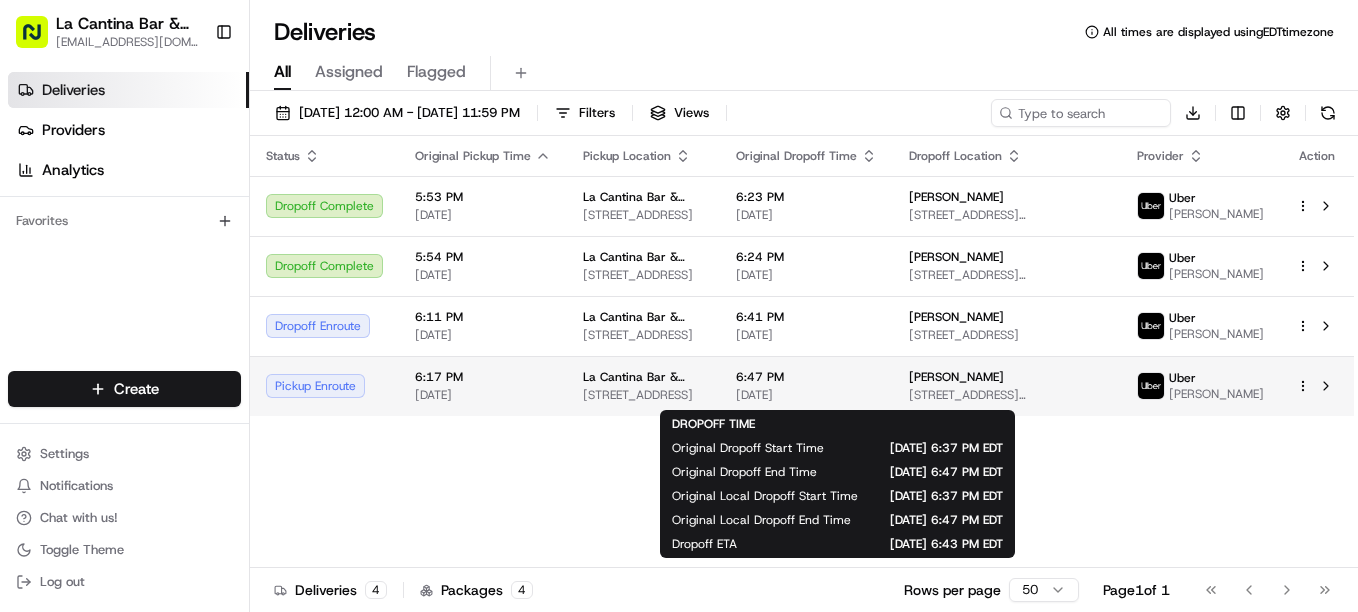 click on "6:47 PM" at bounding box center [806, 377] 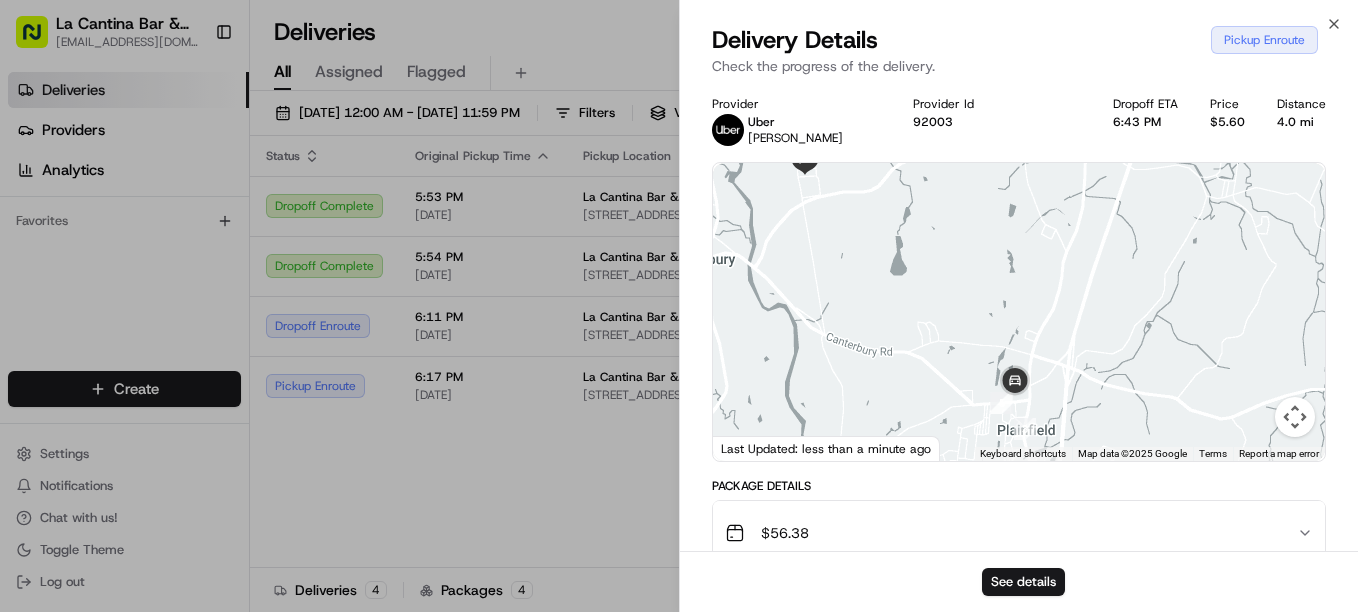 drag, startPoint x: 1111, startPoint y: 400, endPoint x: 1085, endPoint y: 404, distance: 26.305893 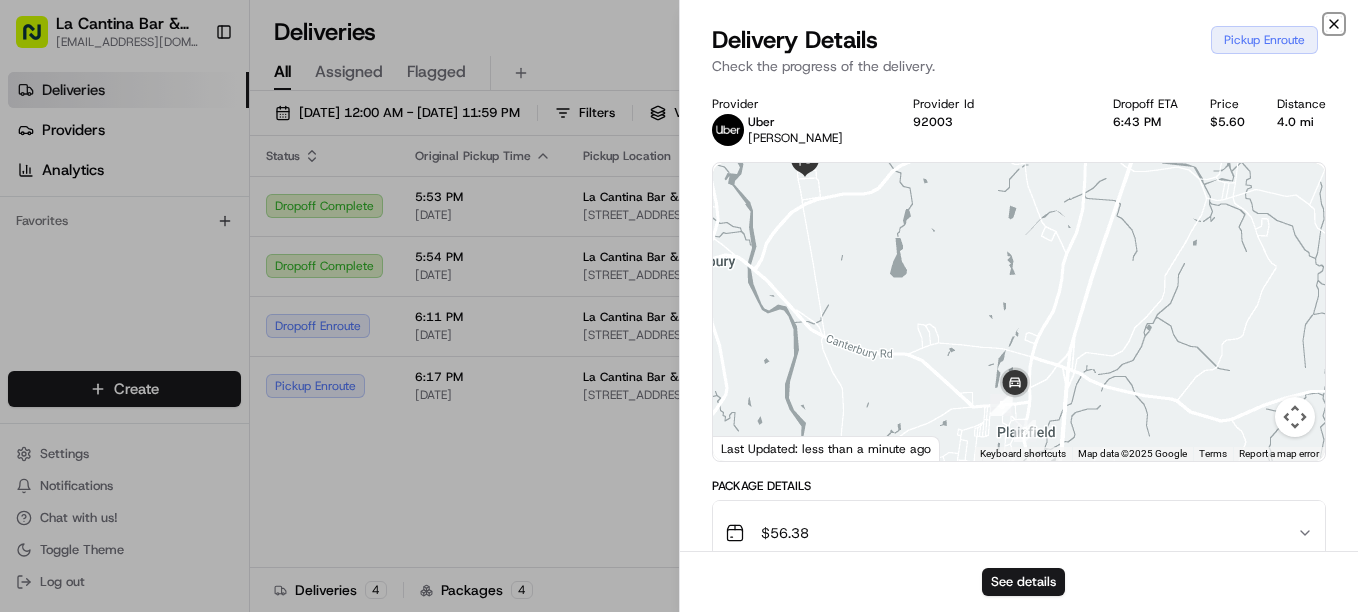 click 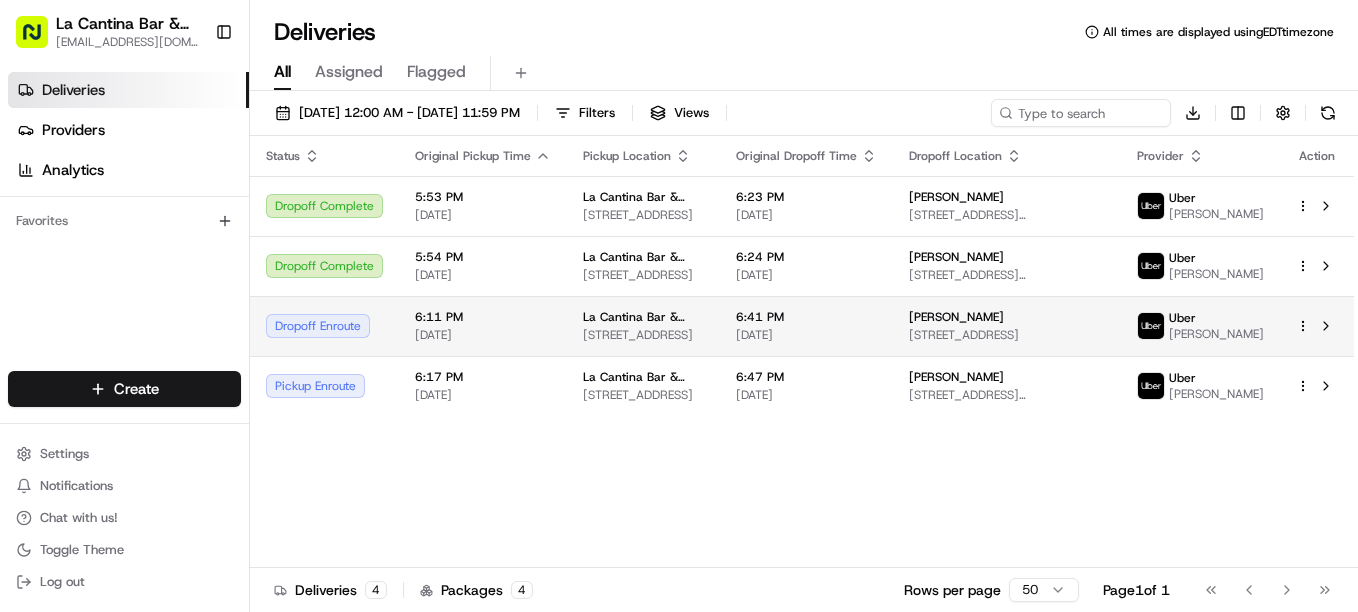 click on "[PERSON_NAME] W [STREET_ADDRESS]" at bounding box center (1007, 326) 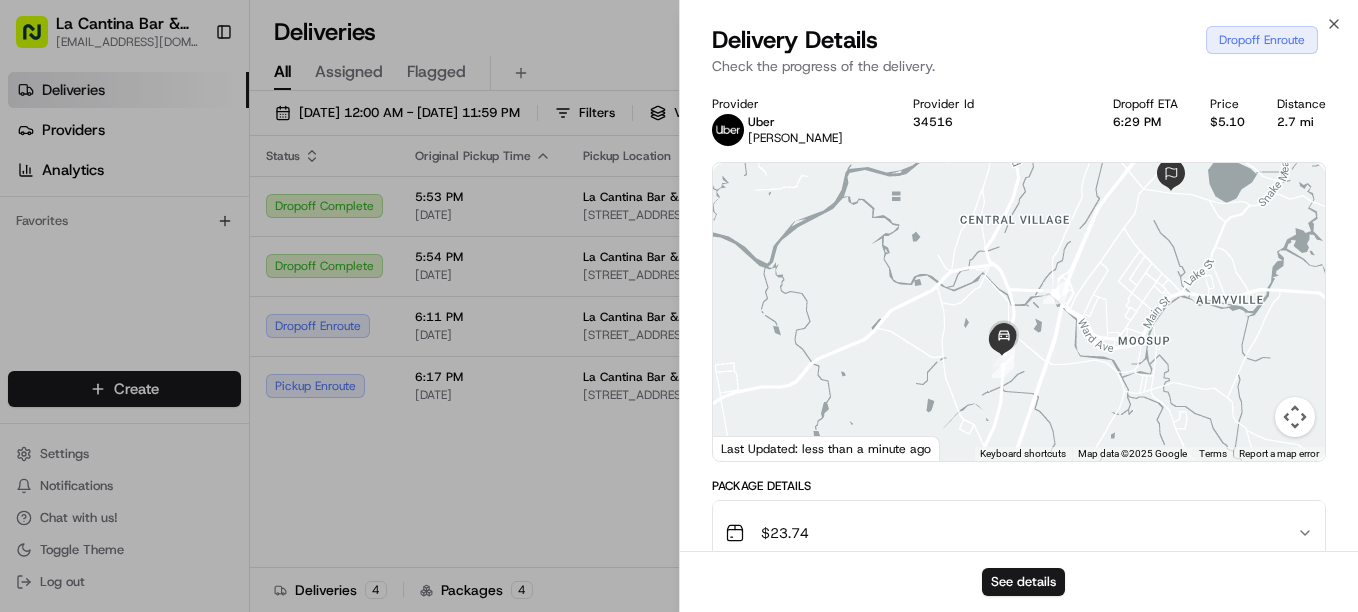 drag, startPoint x: 972, startPoint y: 395, endPoint x: 1066, endPoint y: 244, distance: 177.86794 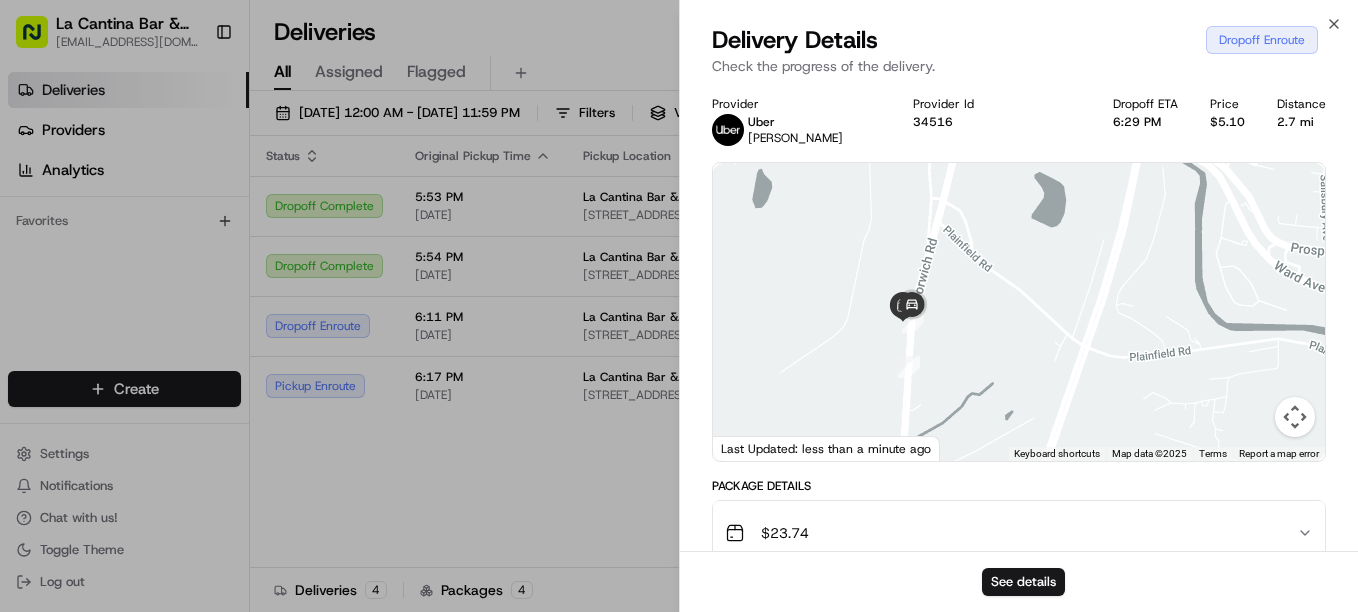 click at bounding box center (1019, 312) 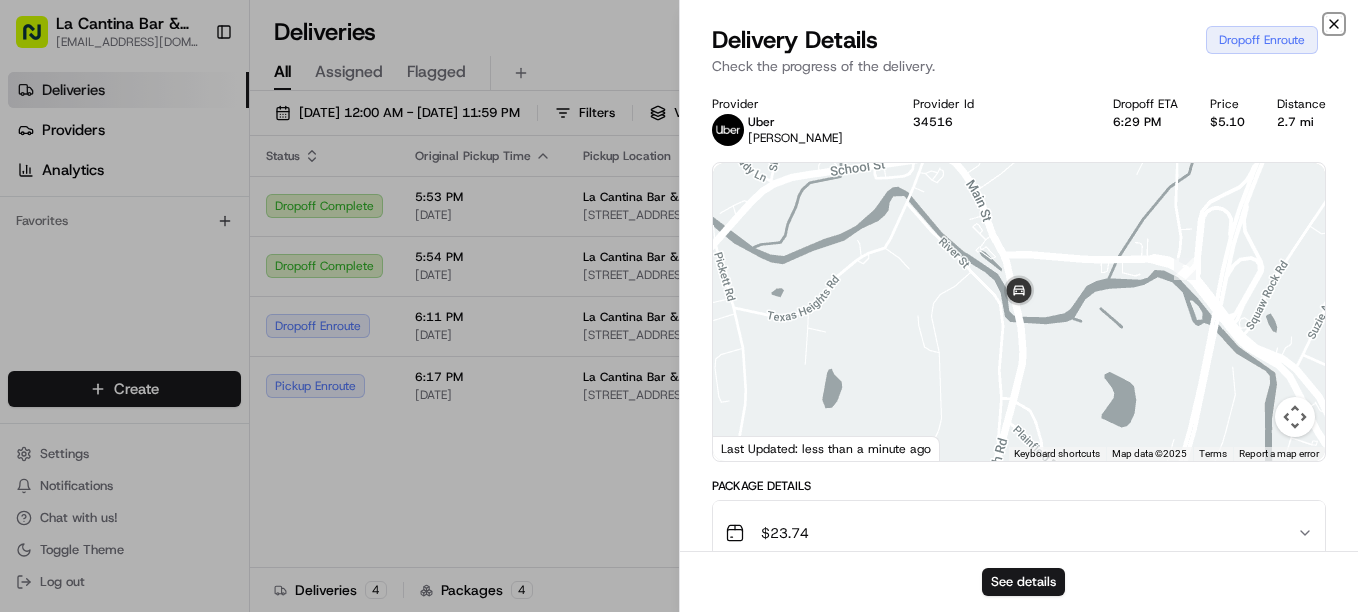 click 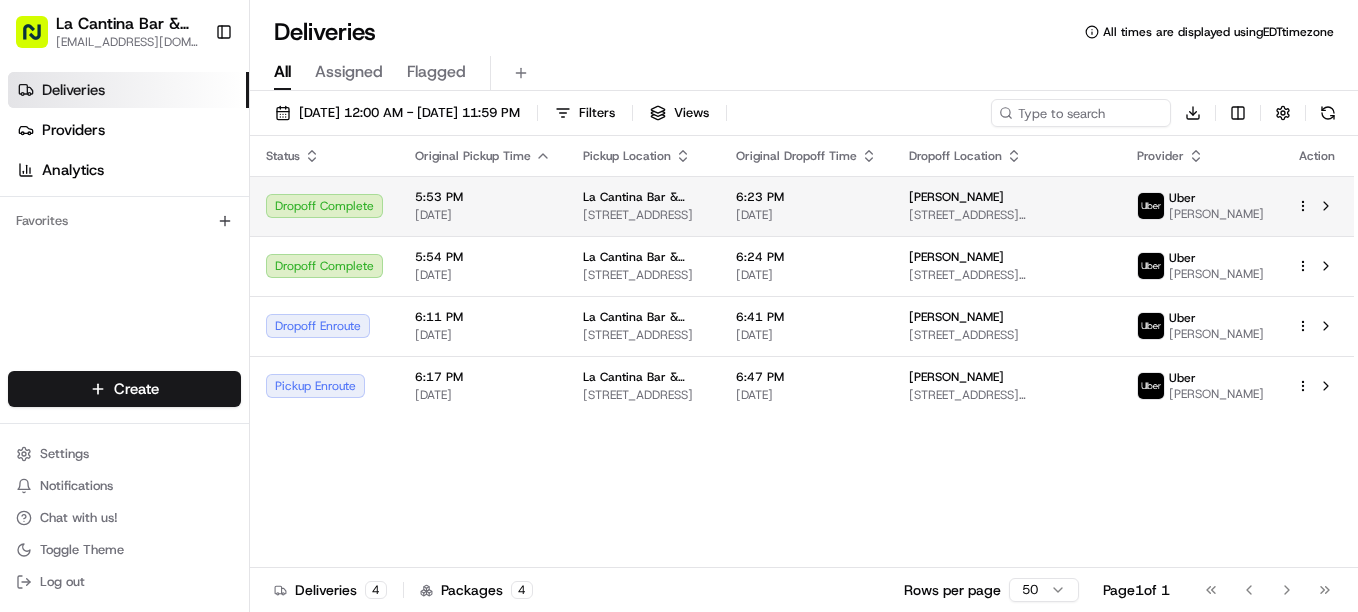 click on "6:23 PM" at bounding box center [806, 197] 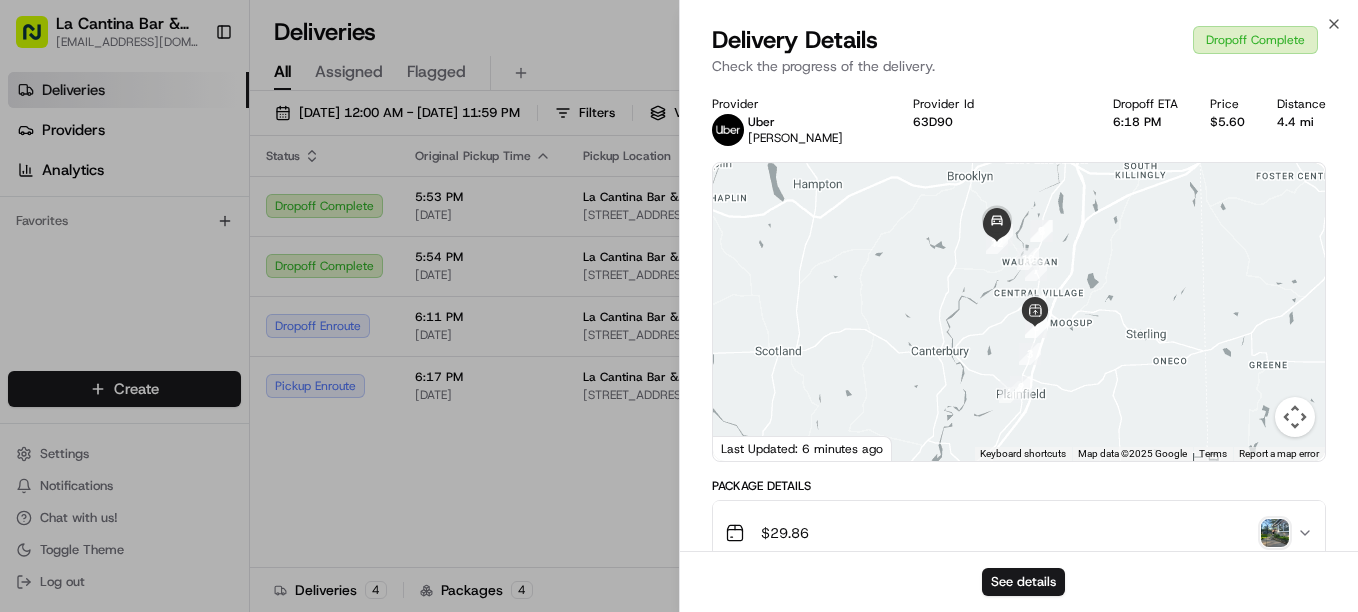 click at bounding box center (1275, 533) 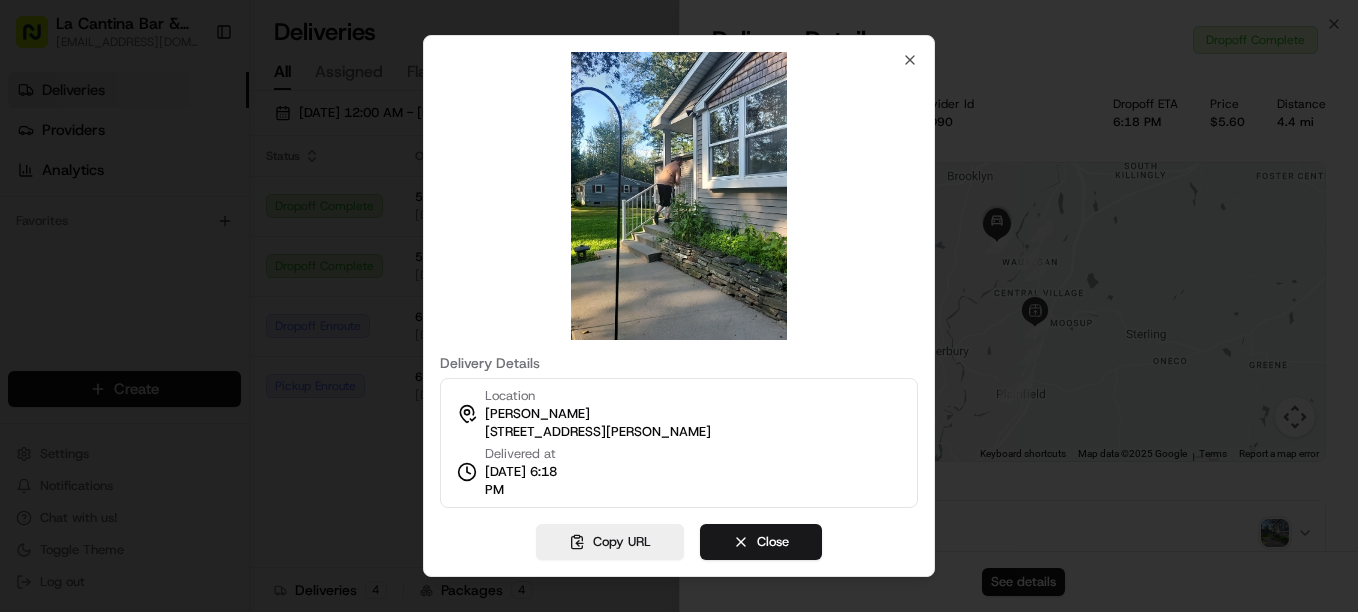 click at bounding box center [679, 306] 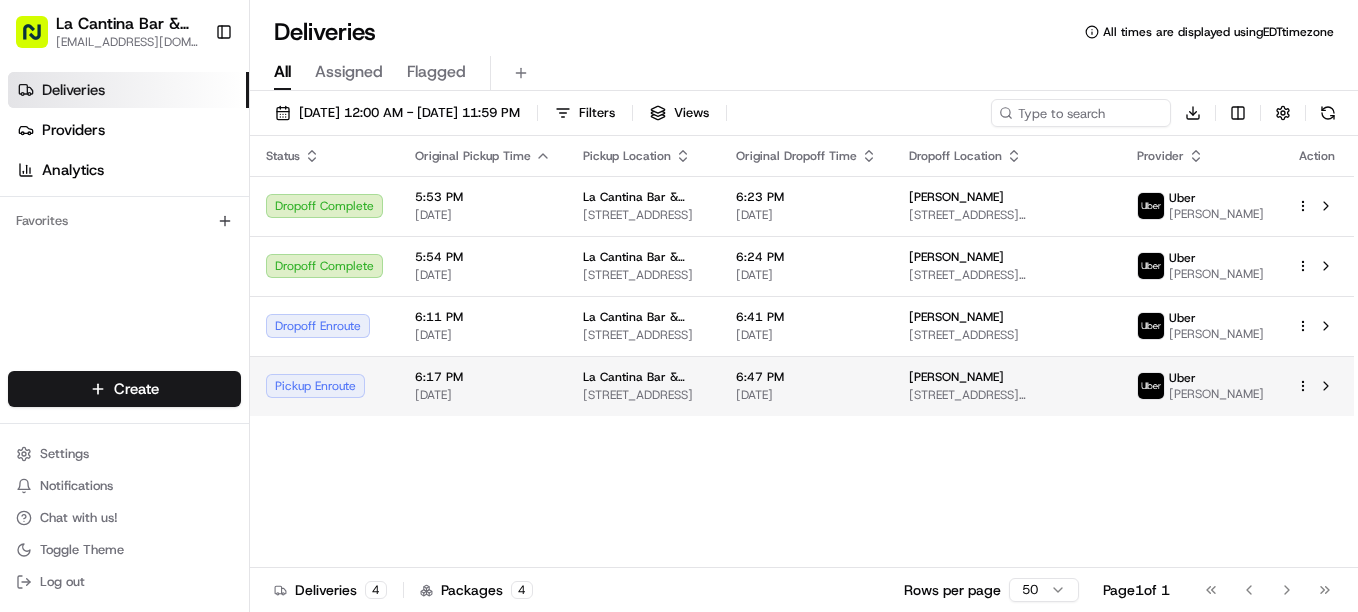 click on "6:47 PM [DATE]" at bounding box center [806, 386] 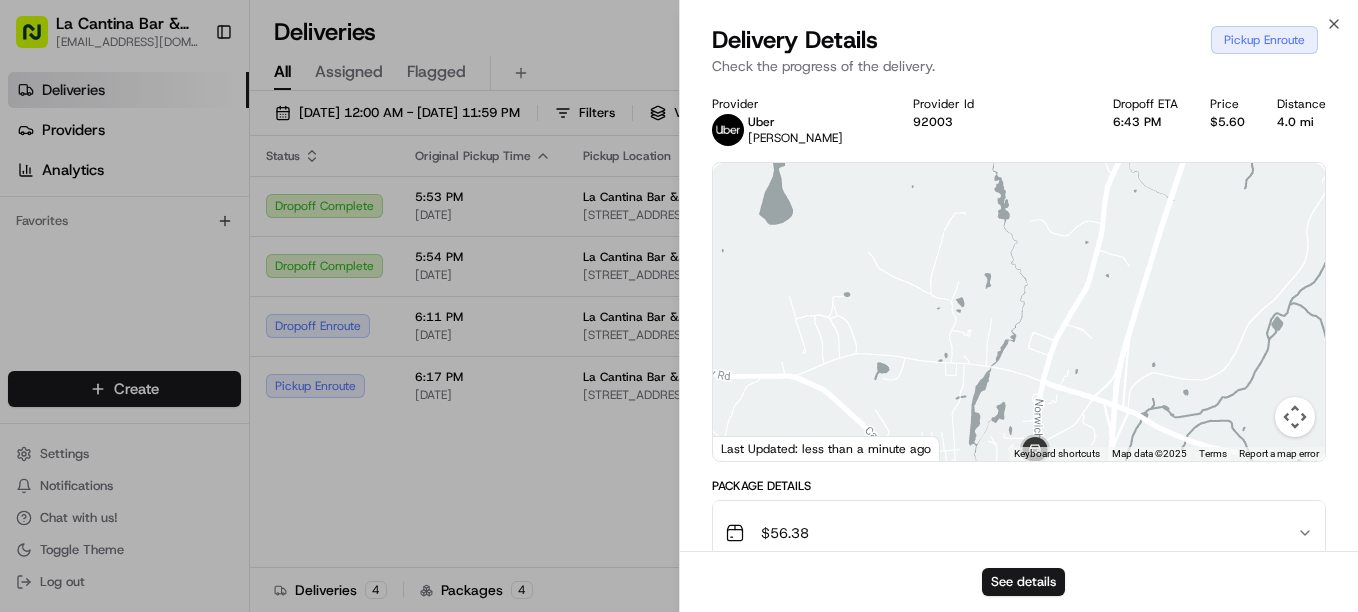 drag, startPoint x: 1063, startPoint y: 273, endPoint x: 1086, endPoint y: 453, distance: 181.4635 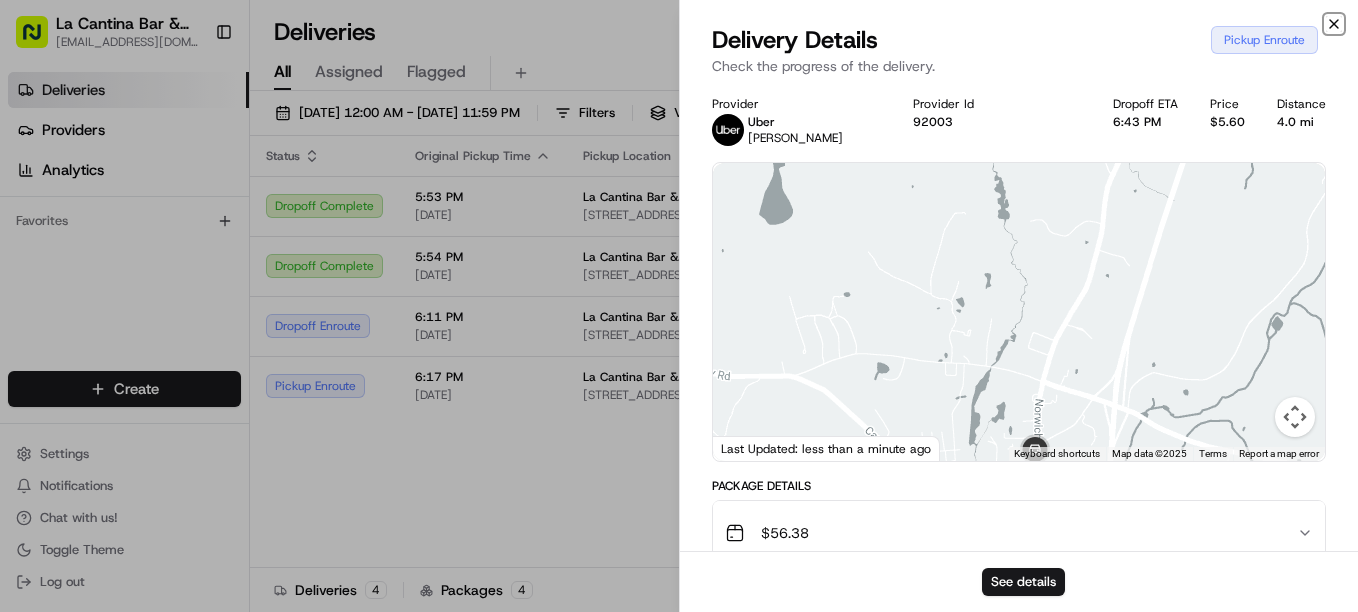 click 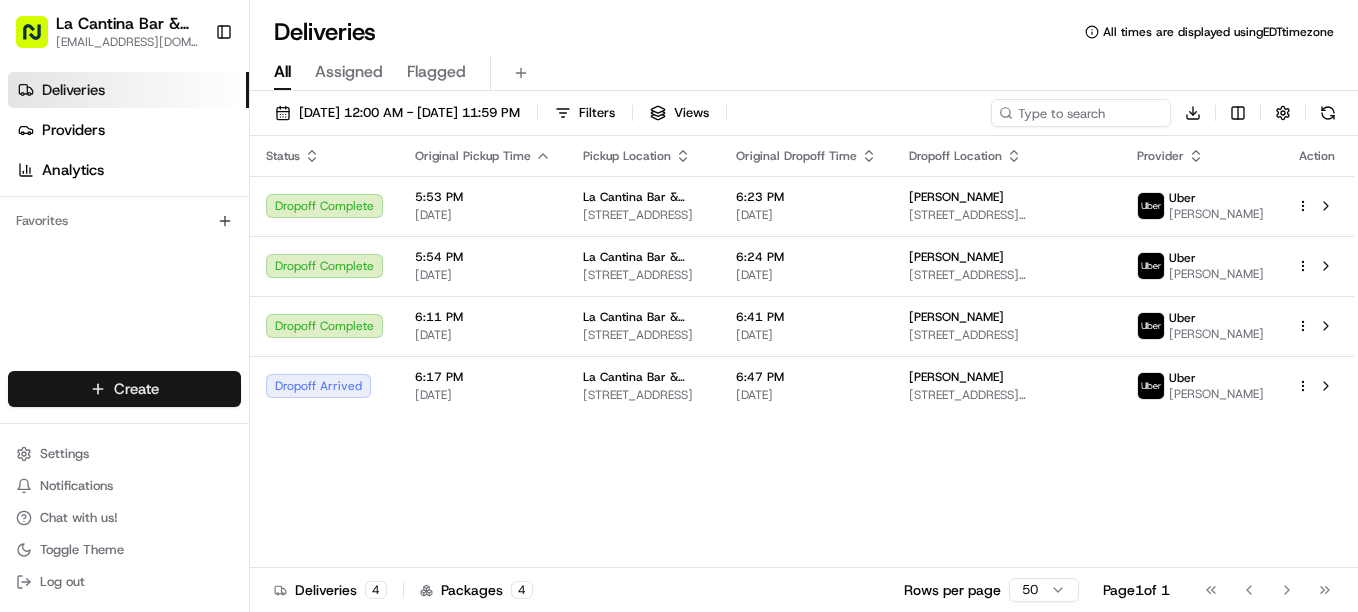 click on "La Cantina Bar & Grill [EMAIL_ADDRESS][DOMAIN_NAME] Toggle Sidebar Deliveries Providers Analytics Favorites Main Menu Members & Organization Organization Users Roles Preferences Customization Tracking Orchestration Automations Dispatch Strategy Locations Pickup Locations Dropoff Locations Billing Billing Refund Requests Integrations Notification Triggers Webhooks API Keys Request Logs Create Settings Notifications Chat with us! Toggle Theme Log out Deliveries All times are displayed using  EDT  timezone All Assigned Flagged [DATE] 12:00 AM - [DATE] 11:59 PM Filters Views Download Status Original Pickup Time Pickup Location Original Dropoff Time Dropoff Location Provider Action Dropoff Complete 5:53 PM [DATE] La Cantina Bar & Grill [STREET_ADDRESS] 6:23 PM [DATE] [PERSON_NAME] [STREET_ADDRESS][PERSON_NAME] Uber [PERSON_NAME] Dropoff Complete 5:54 PM [DATE] La Cantina Bar & Grill [STREET_ADDRESS] 6:24 PM [DATE] 4 4" at bounding box center [679, 306] 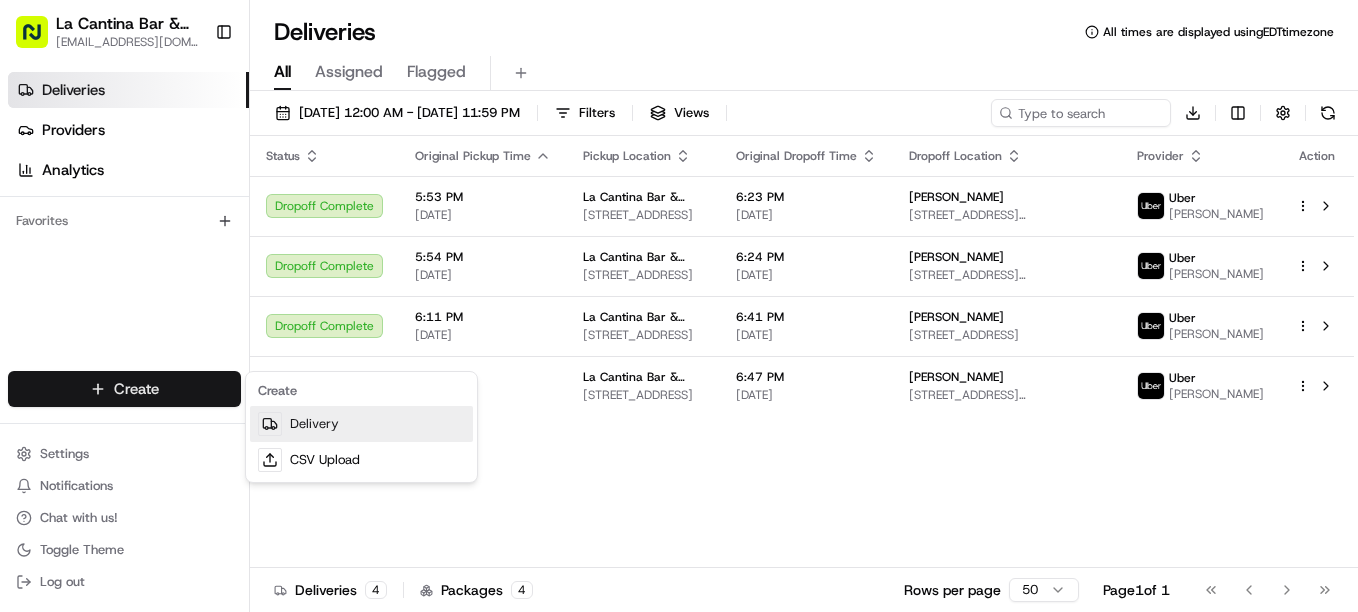drag, startPoint x: 328, startPoint y: 434, endPoint x: 363, endPoint y: 432, distance: 35.057095 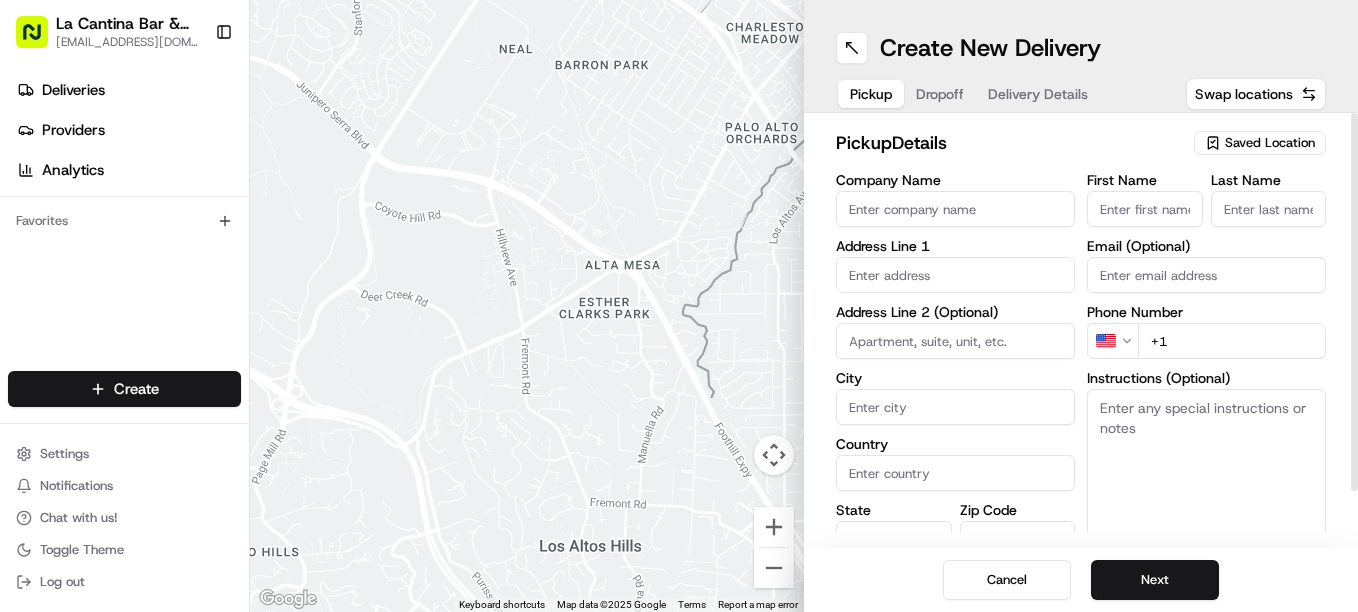 click on "Company Name" at bounding box center (955, 209) 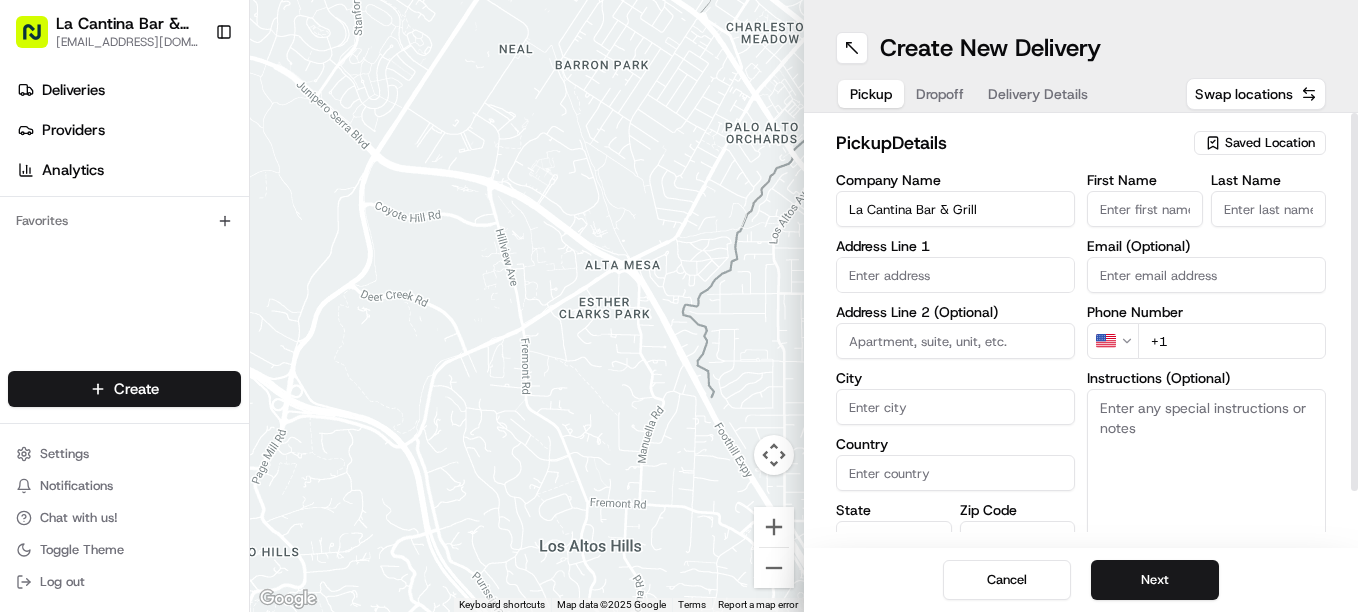 type on "Plainfield" 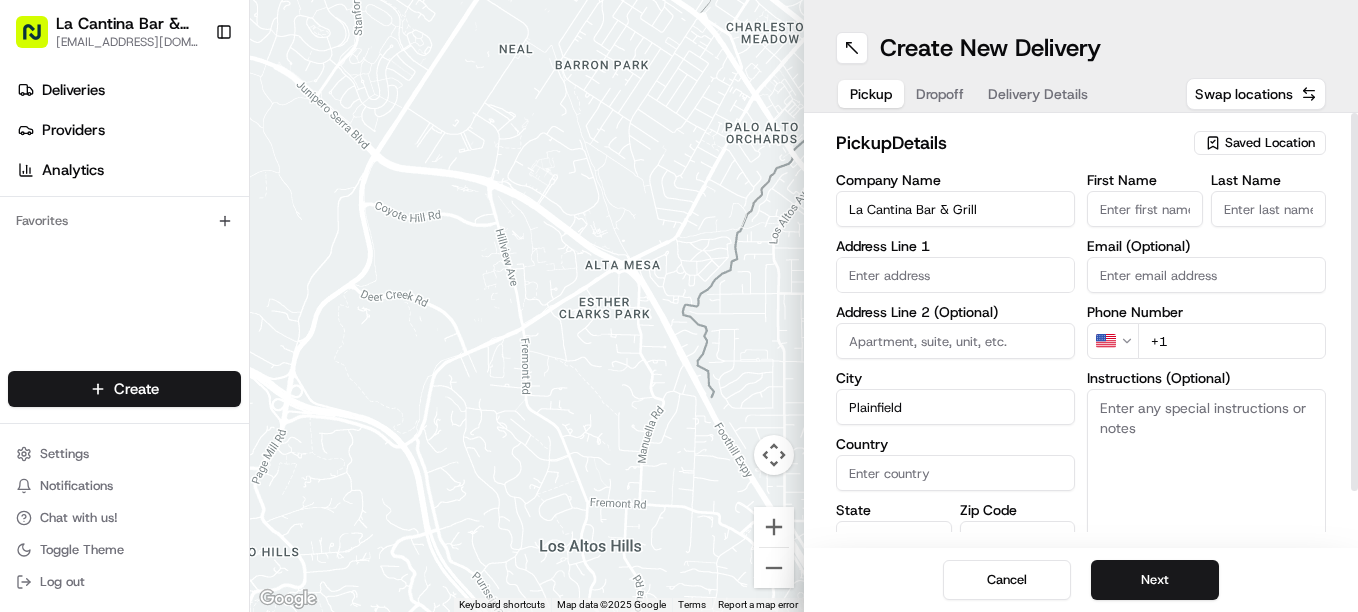 type on "[GEOGRAPHIC_DATA]" 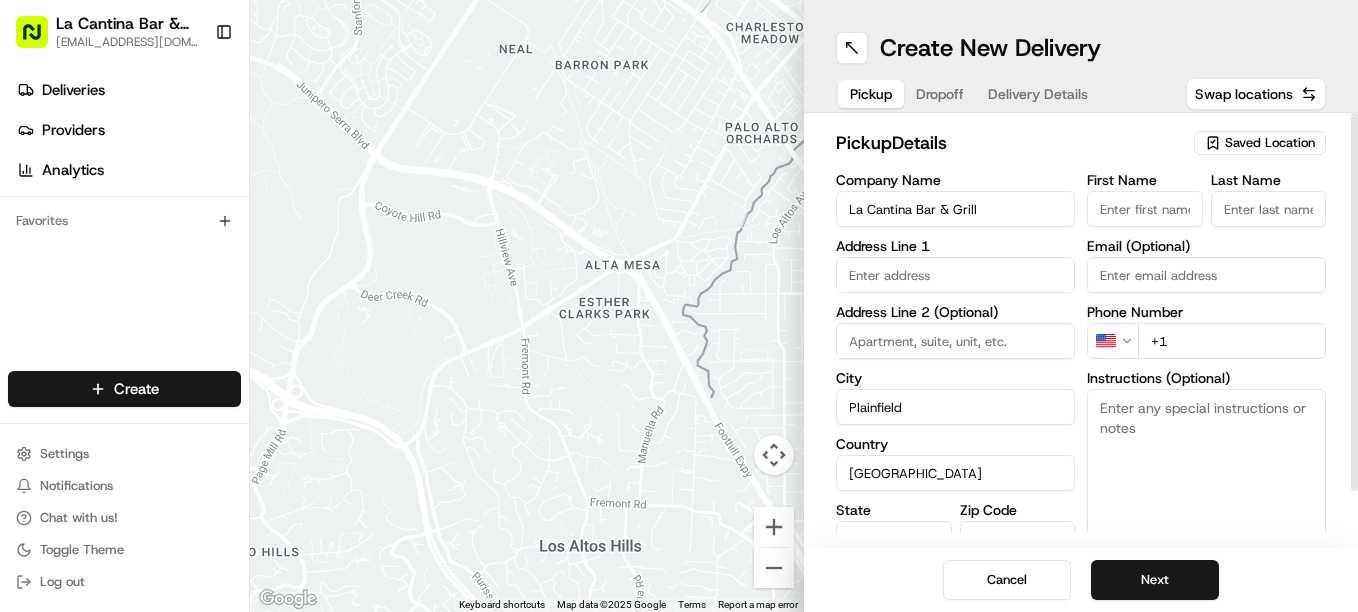 type on "CT" 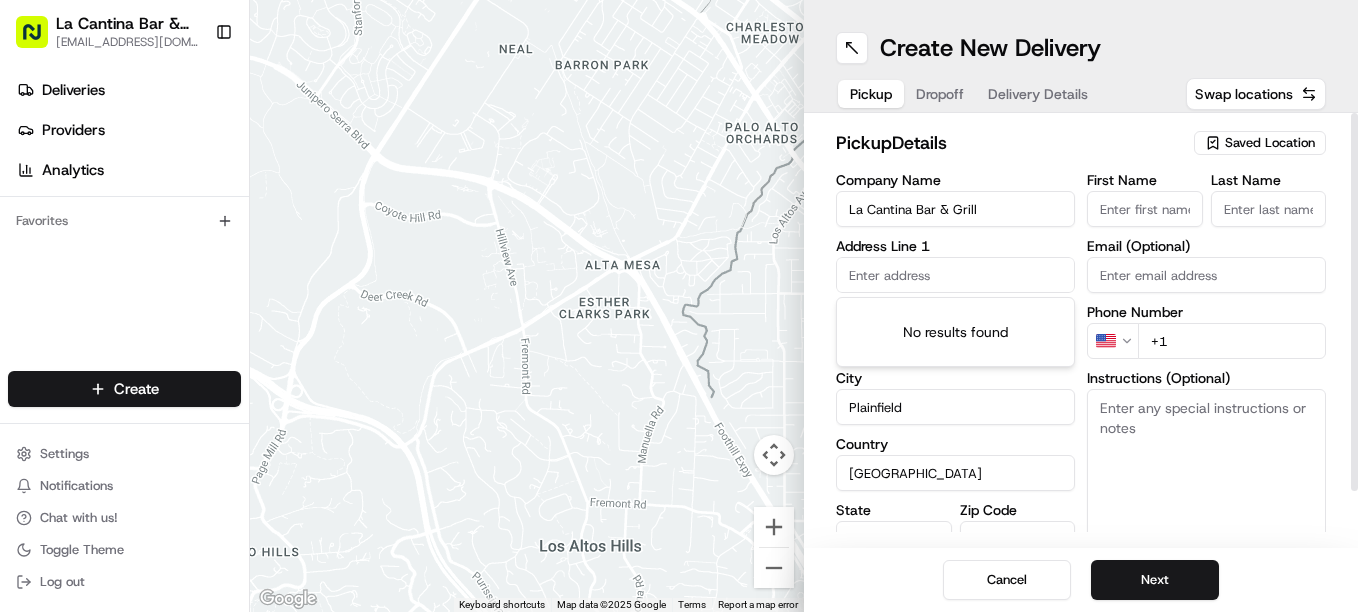click on "First Name" at bounding box center [1145, 209] 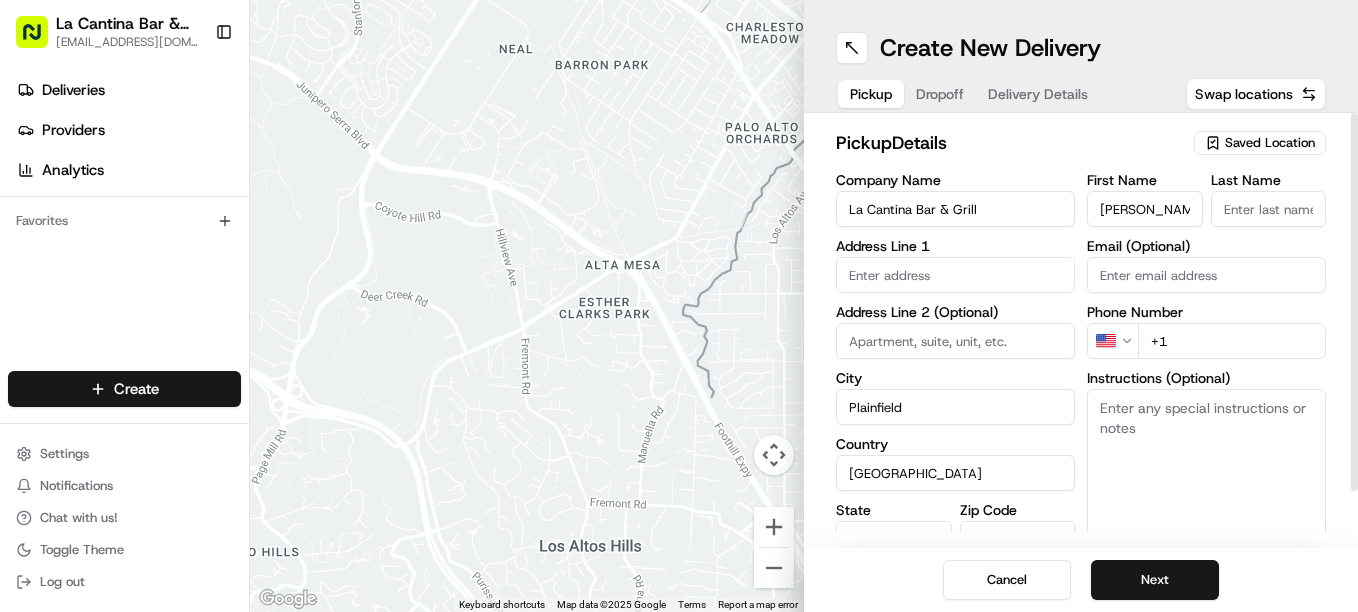 type on "[PERSON_NAME]" 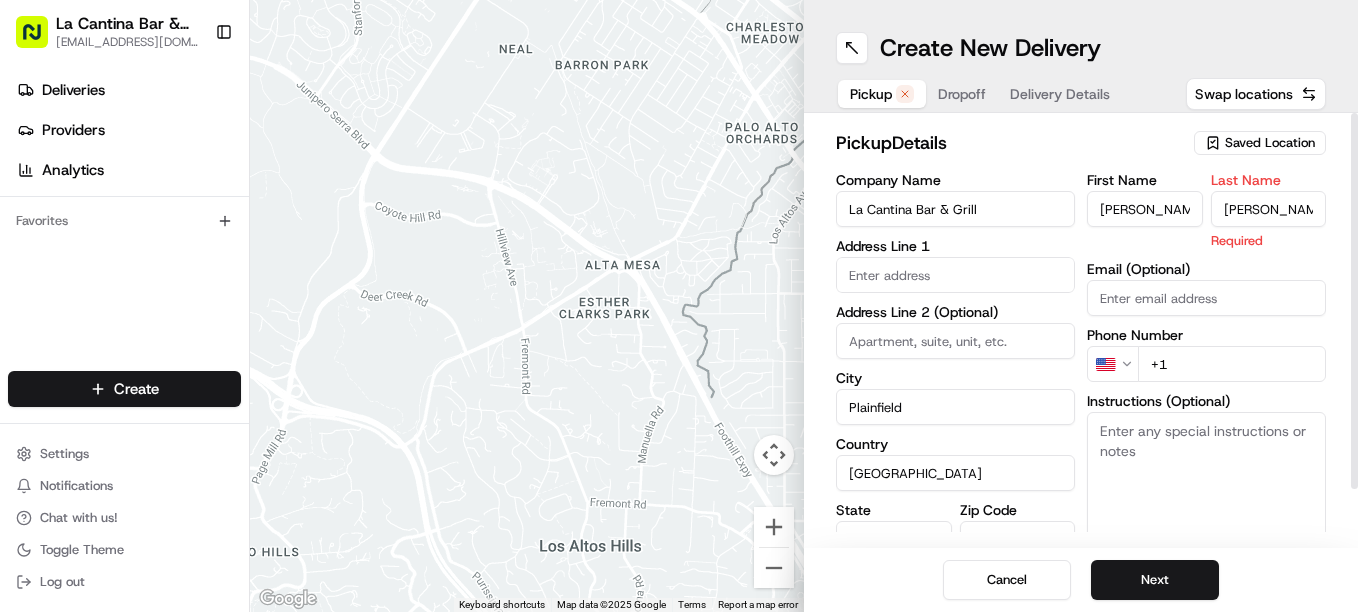 type on "[PERSON_NAME]" 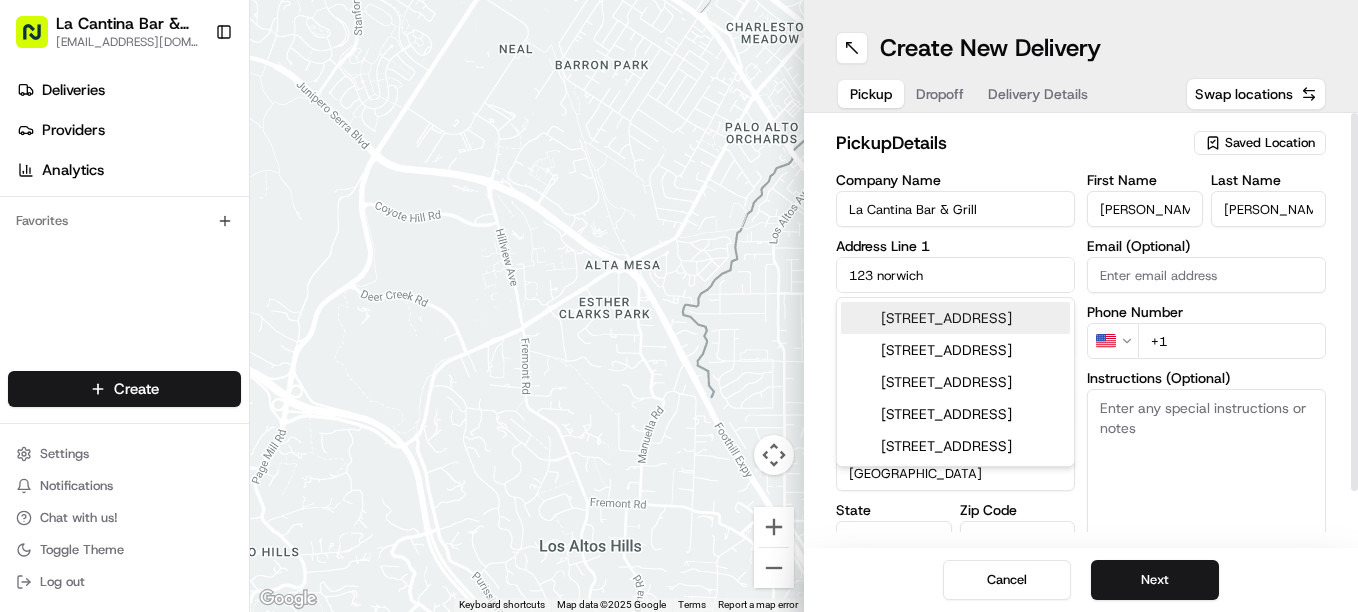 click on "[STREET_ADDRESS]" at bounding box center [955, 318] 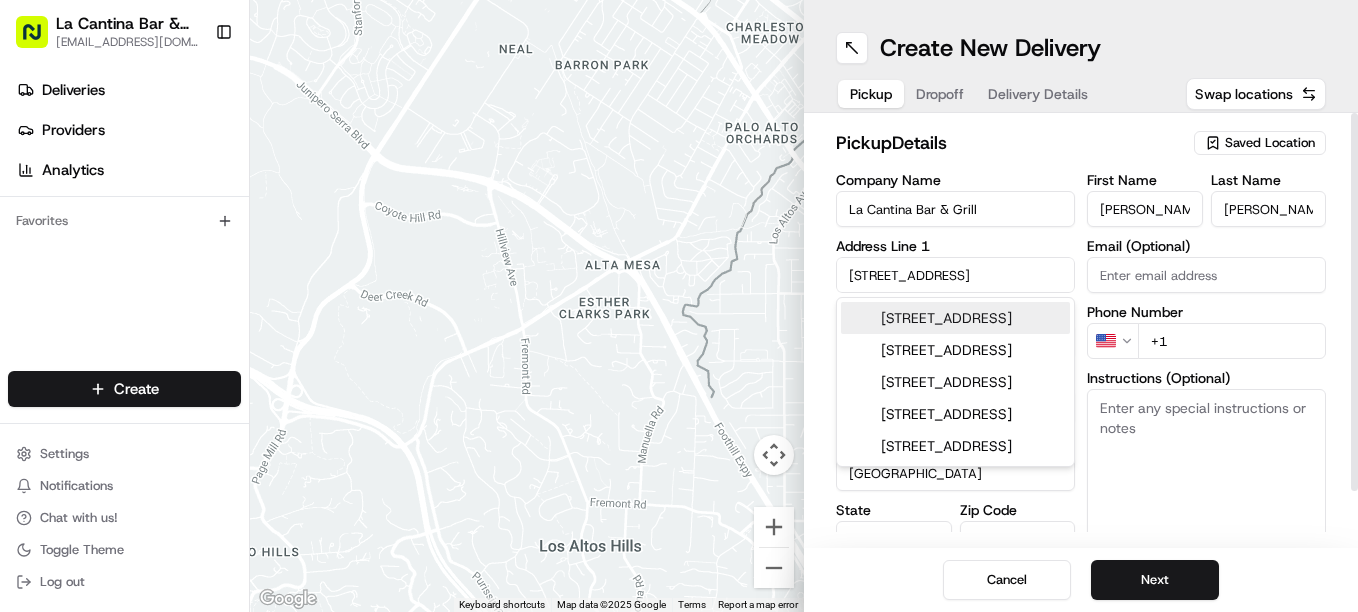 type on "[STREET_ADDRESS]" 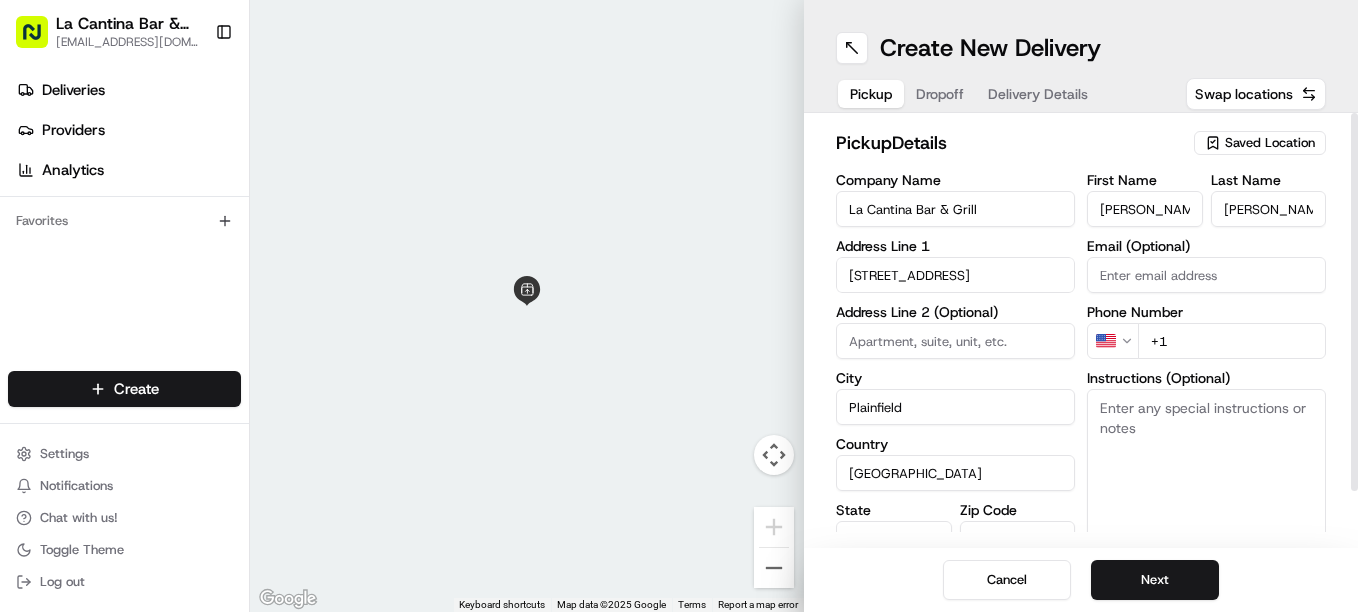 click on "+1" at bounding box center (1232, 341) 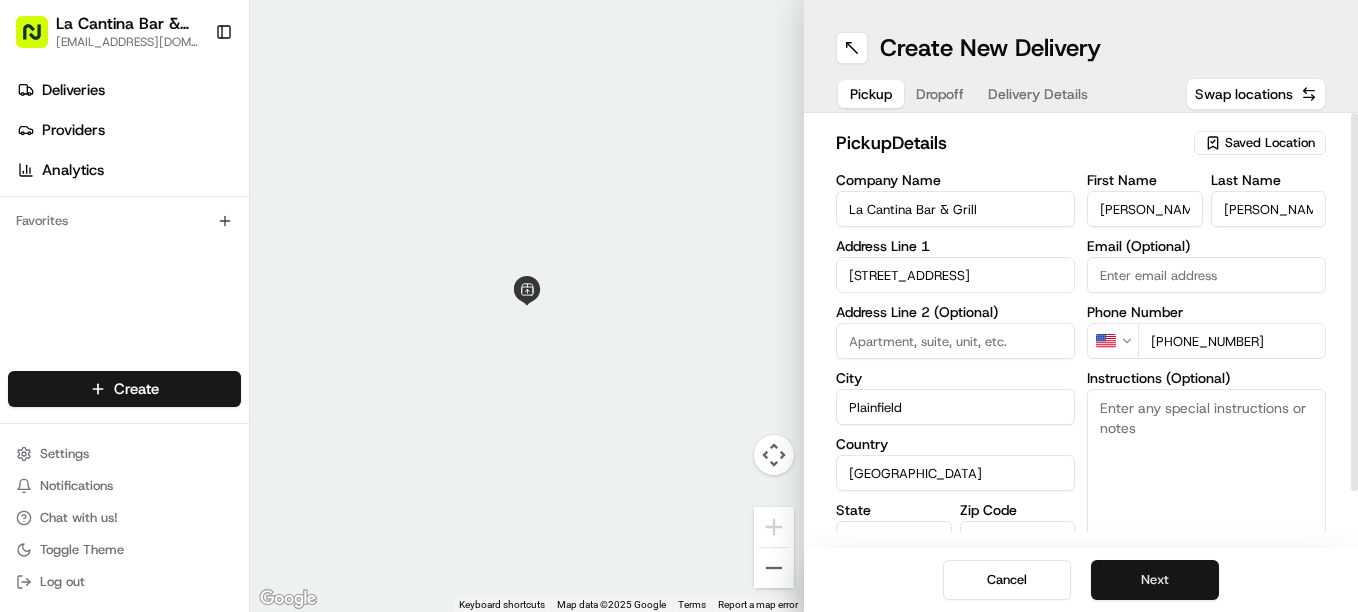 type on "[PHONE_NUMBER]" 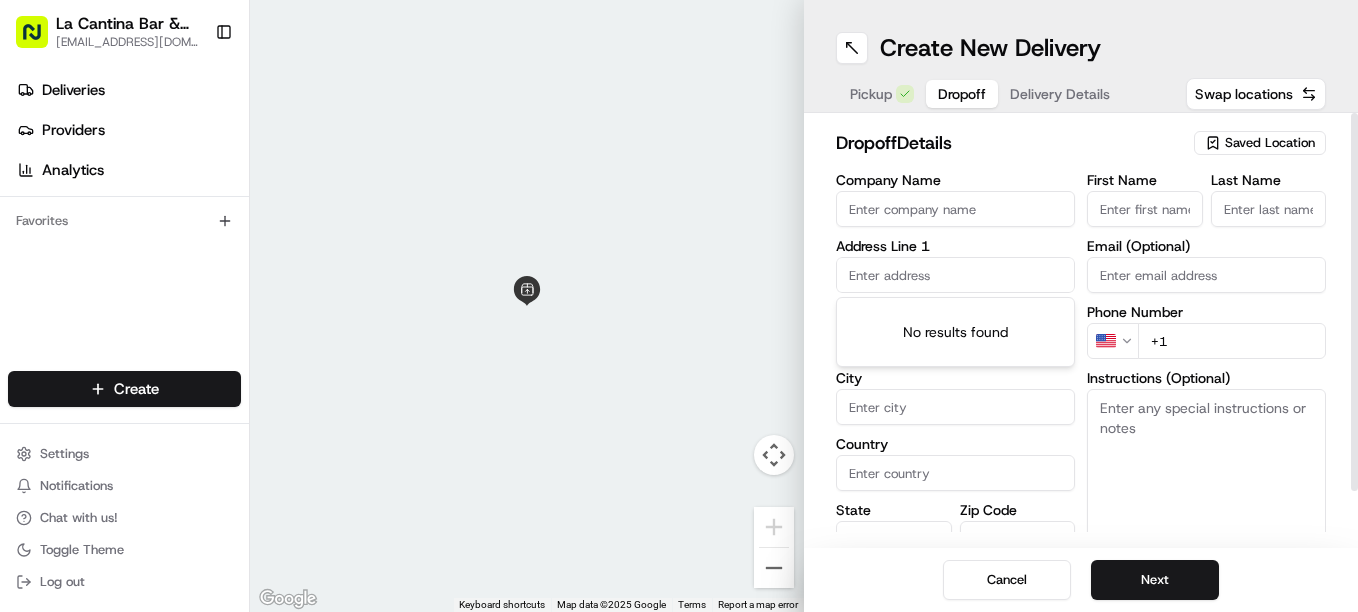 click at bounding box center [955, 275] 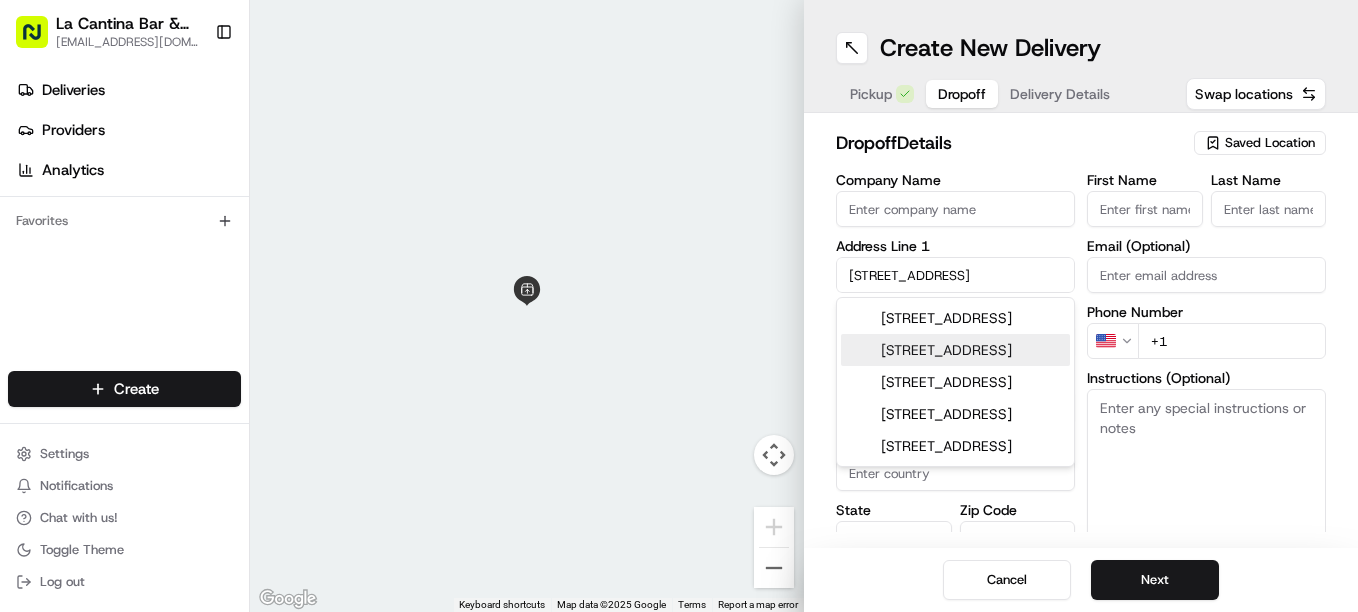 click on "[STREET_ADDRESS]" at bounding box center (955, 350) 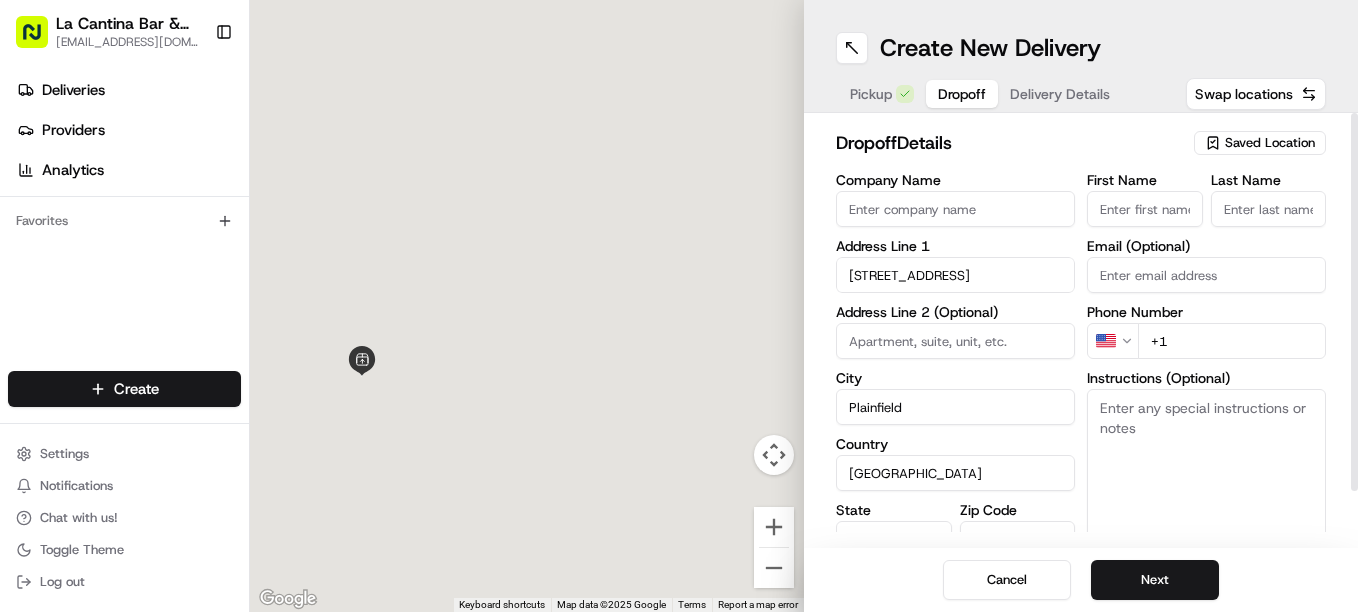 type on "[STREET_ADDRESS]" 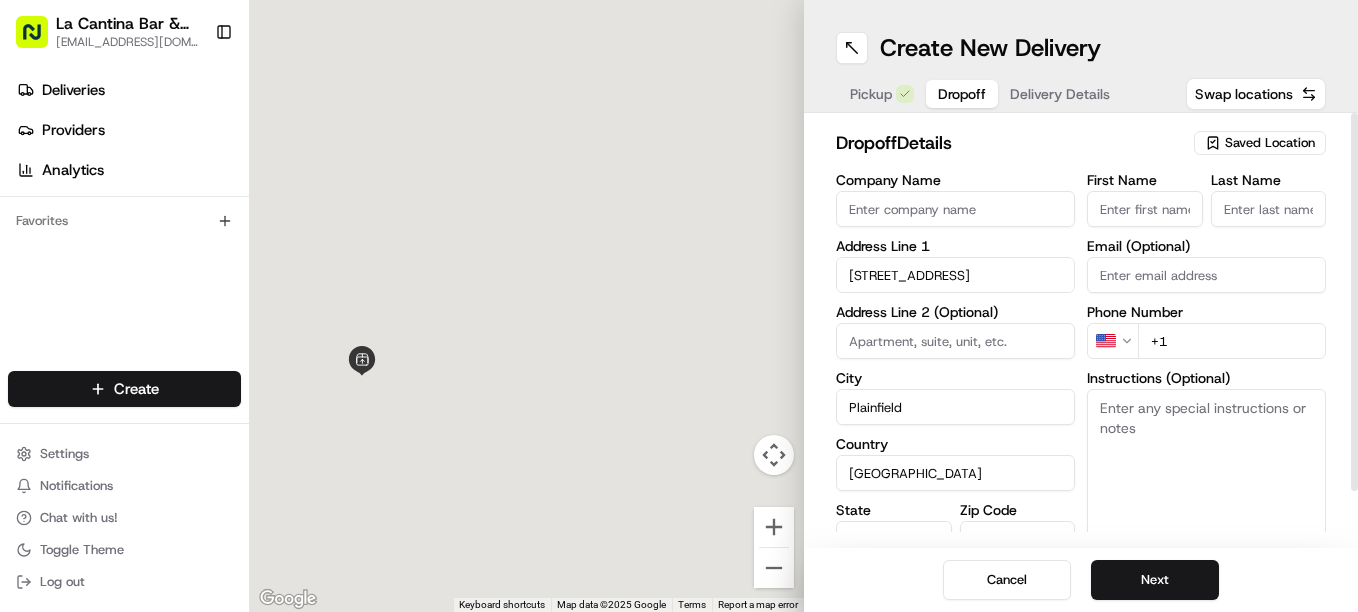 type on "Plainfield" 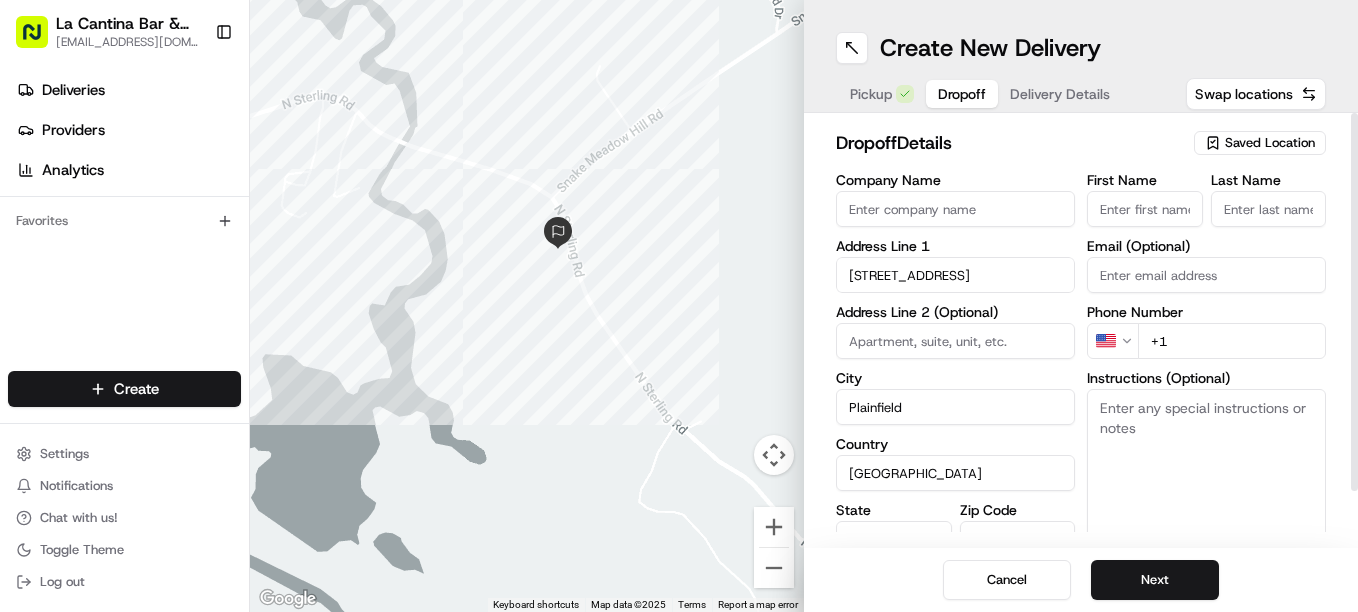 click on "First Name" at bounding box center (1145, 209) 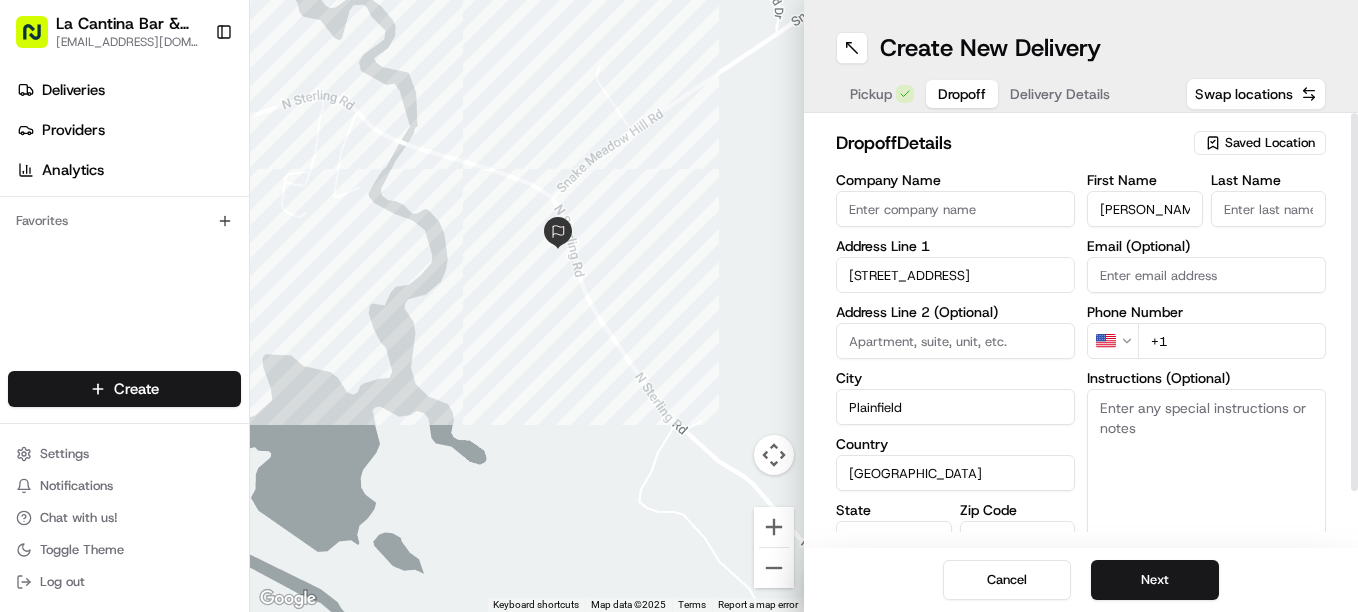 type on "[PERSON_NAME]" 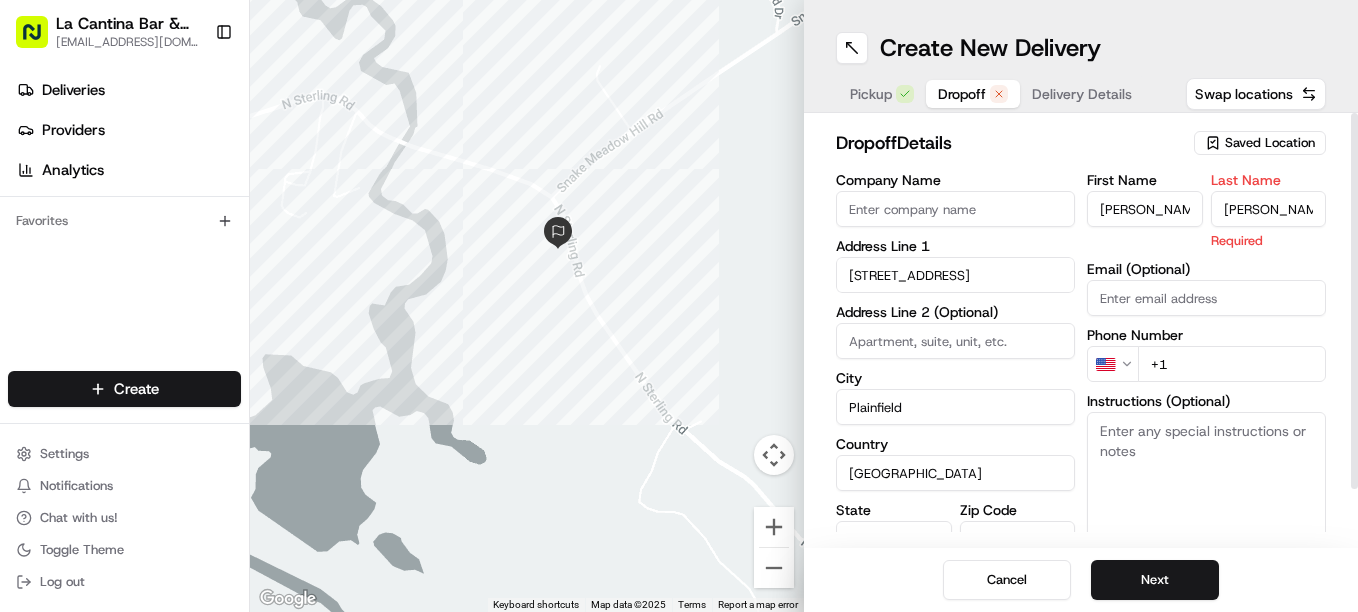 type on "[PERSON_NAME]" 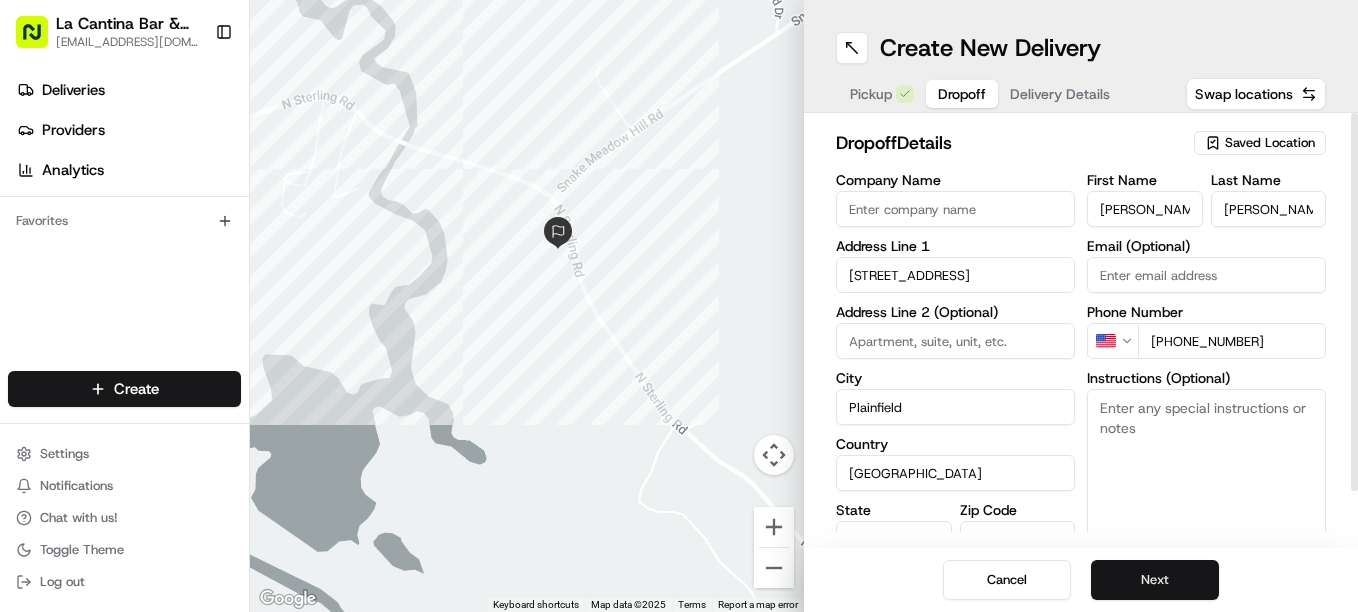type on "[PHONE_NUMBER]" 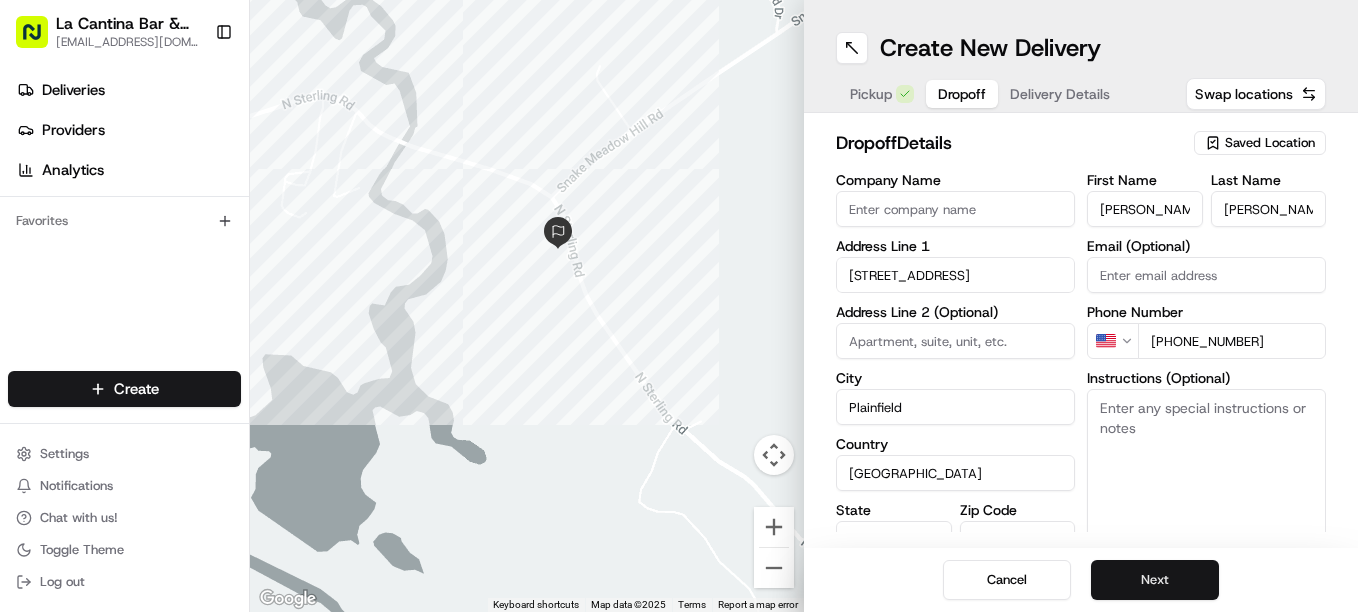 click on "Next" at bounding box center [1155, 580] 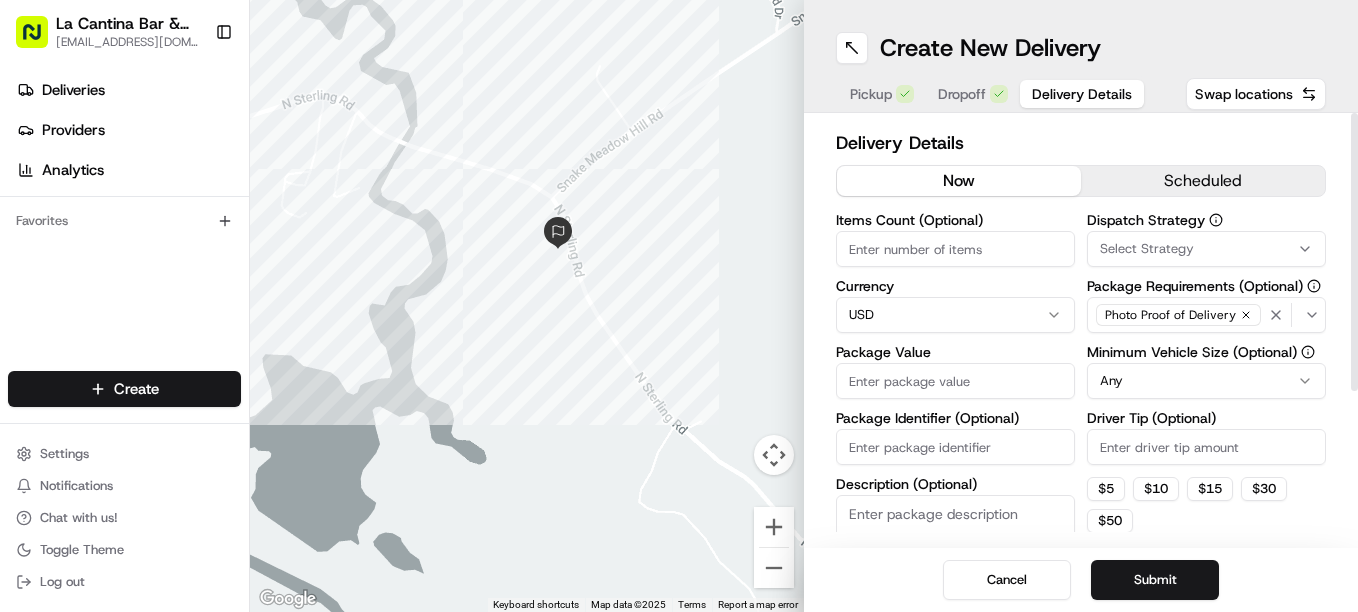click on "Package Value" at bounding box center [955, 381] 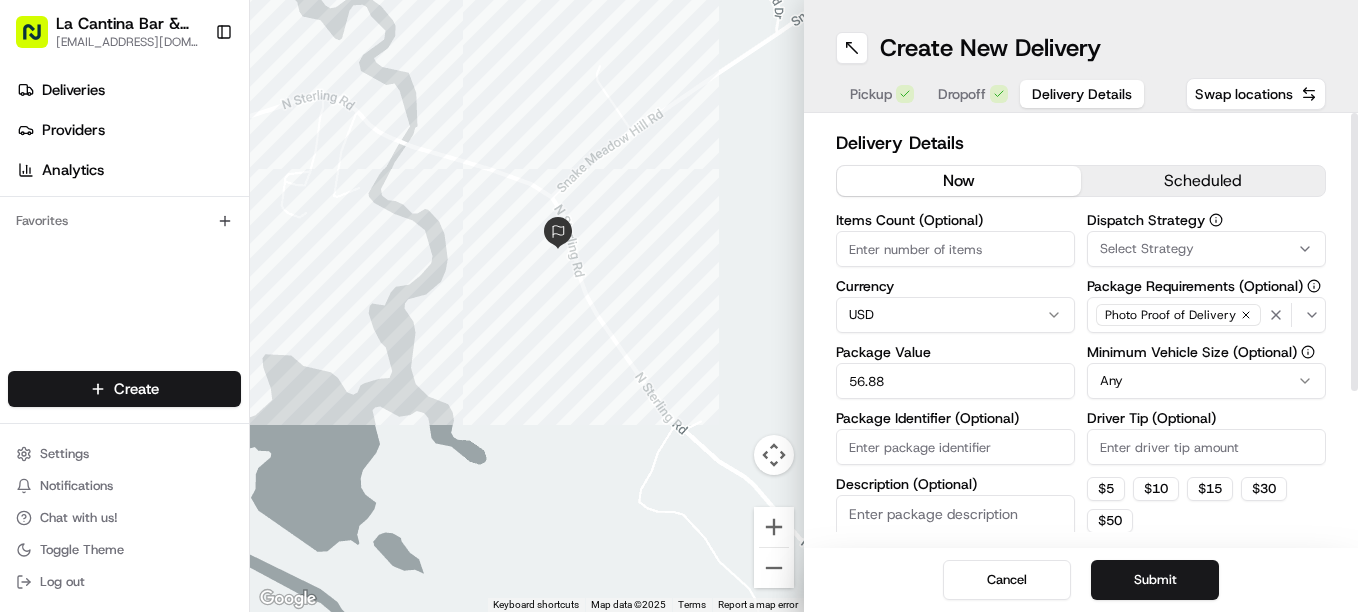 type on "56.88" 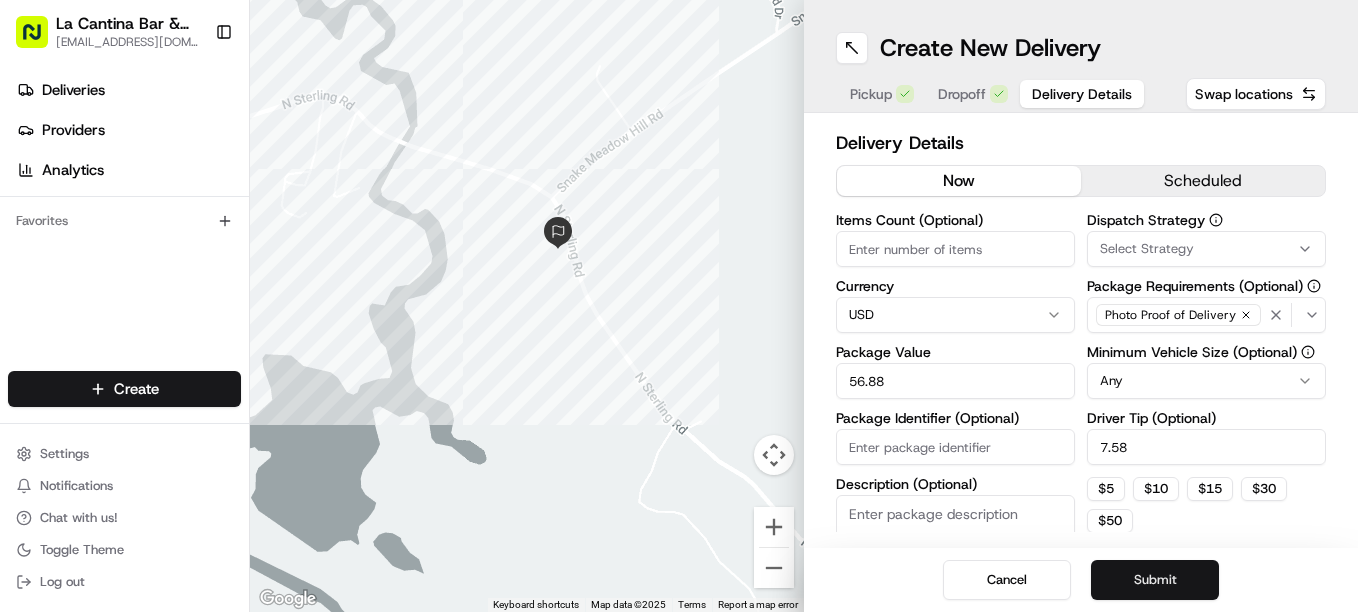 type on "7.58" 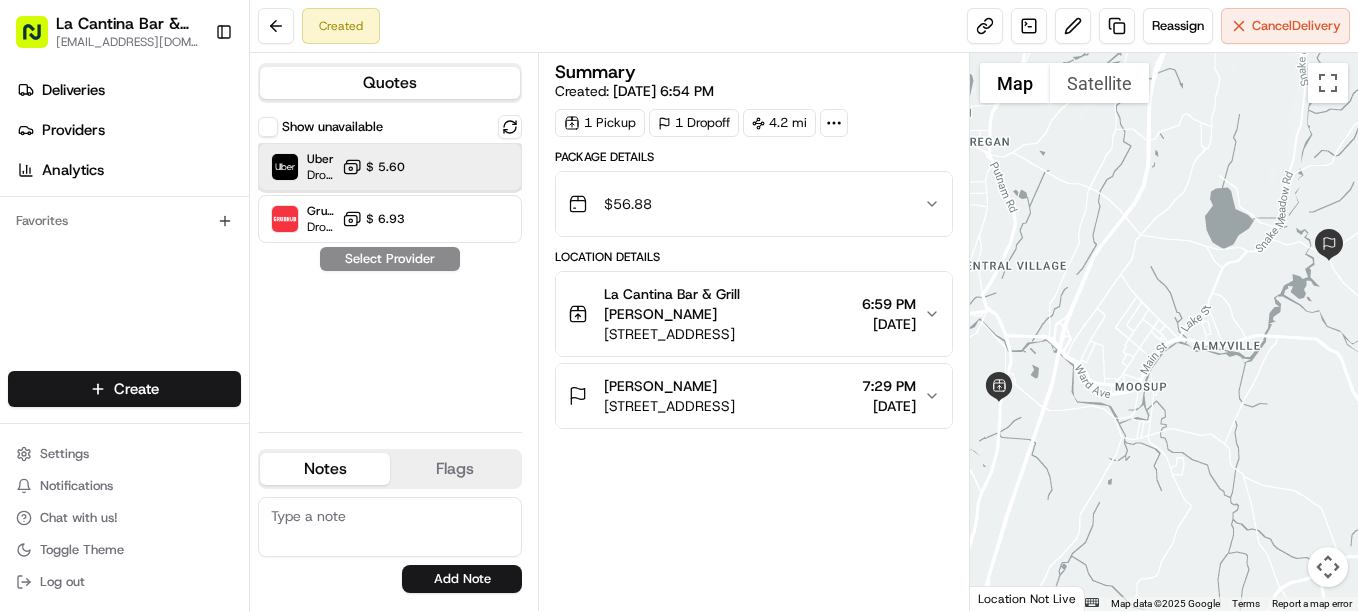 click on "Uber Dropoff ETA   28 minutes $   5.60" at bounding box center [390, 167] 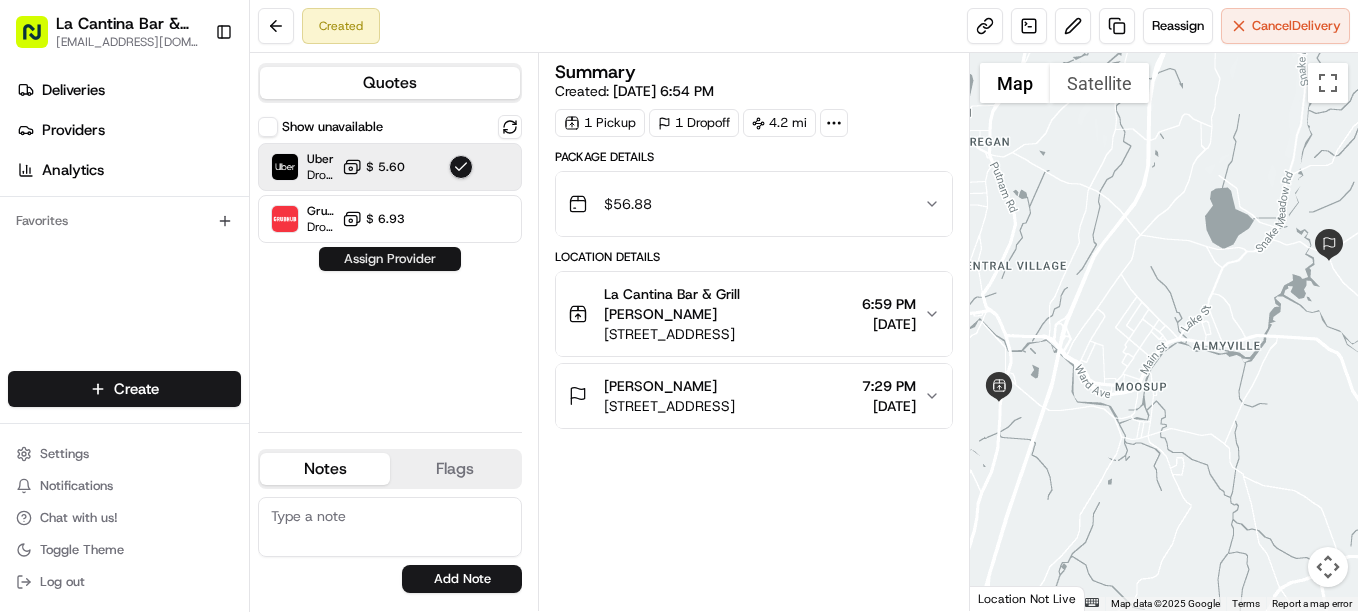 click on "Assign Provider" at bounding box center [390, 259] 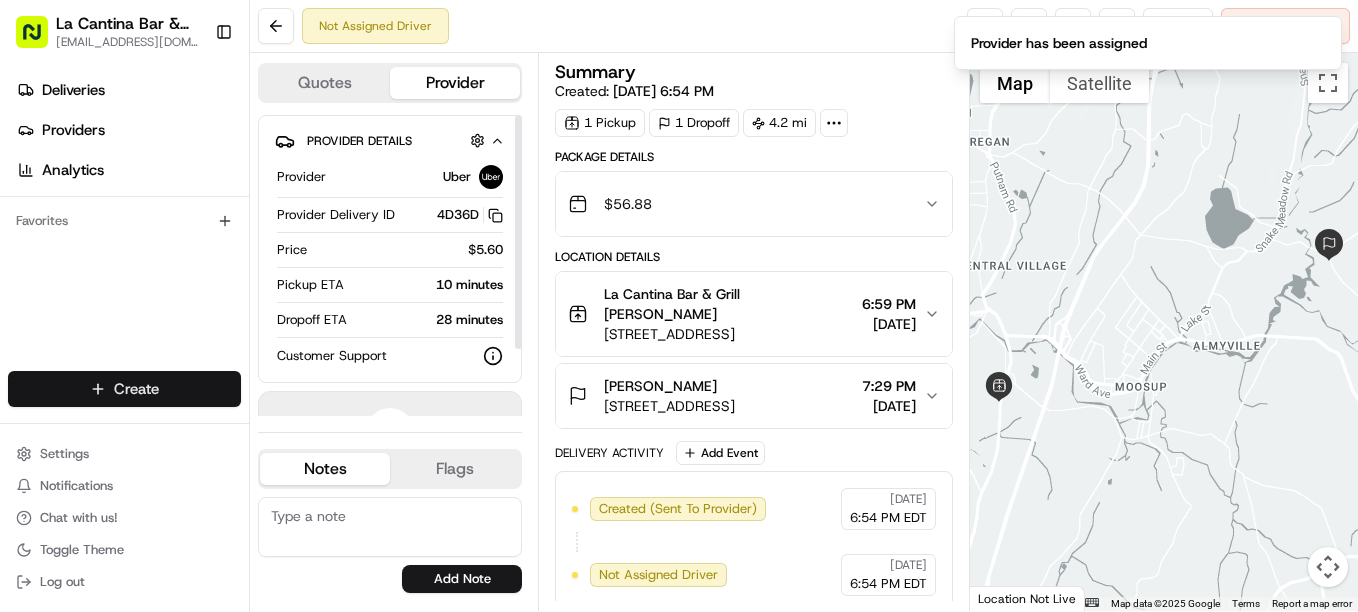 click on "La Cantina Bar & Grill [EMAIL_ADDRESS][DOMAIN_NAME] Toggle Sidebar Deliveries Providers Analytics Favorites Main Menu Members & Organization Organization Users Roles Preferences Customization Tracking Orchestration Automations Dispatch Strategy Locations Pickup Locations Dropoff Locations Billing Billing Refund Requests Integrations Notification Triggers Webhooks API Keys Request Logs Create Settings Notifications Chat with us! Toggle Theme Log out Not Assigned Driver Reassign Cancel  Delivery Quotes Provider Provider Details Hidden ( 1 ) Provider Uber   Provider Delivery ID 4D36D Copy  del_S-INJ-7vTIKV1j-zY7TTbQ 4D36D Price $5.60 Pickup ETA 10 minutes Dropoff ETA 28 minutes Customer Support Driver information is not available yet. Notes Flags [EMAIL_ADDRESS][DOMAIN_NAME] [EMAIL_ADDRESS][DOMAIN_NAME] Add Note [EMAIL_ADDRESS][DOMAIN_NAME] [EMAIL_ADDRESS][DOMAIN_NAME] Add Flag Summary Created:   [DATE] 6:54 PM 1   Pickup 1   Dropoff 4.2 mi Package Details $ 56.88 Location Details 6:59 PM [DATE] Uber" at bounding box center [679, 306] 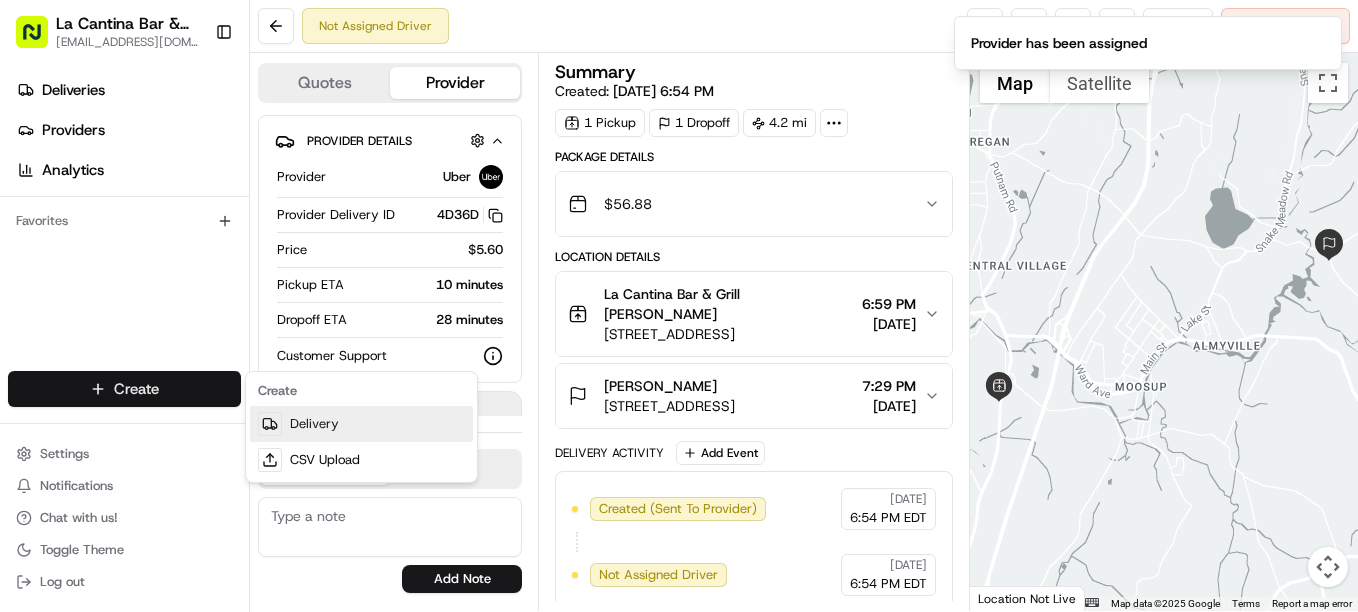 drag, startPoint x: 359, startPoint y: 412, endPoint x: 432, endPoint y: 398, distance: 74.330345 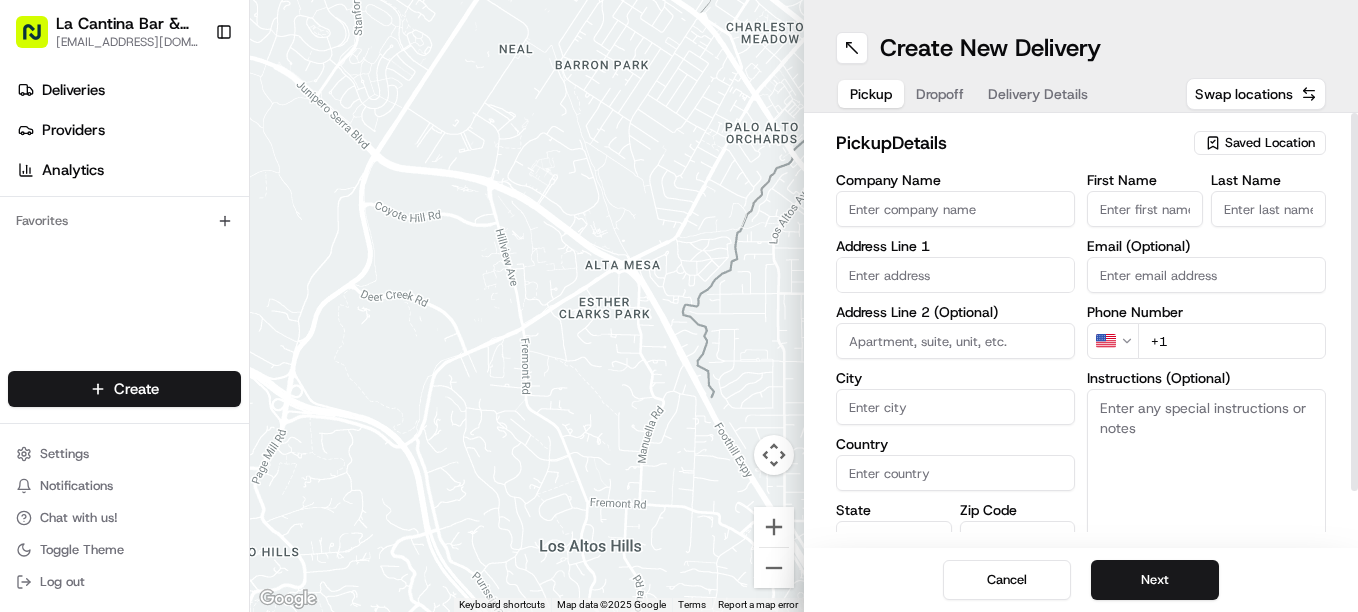 click on "Company Name" at bounding box center (955, 209) 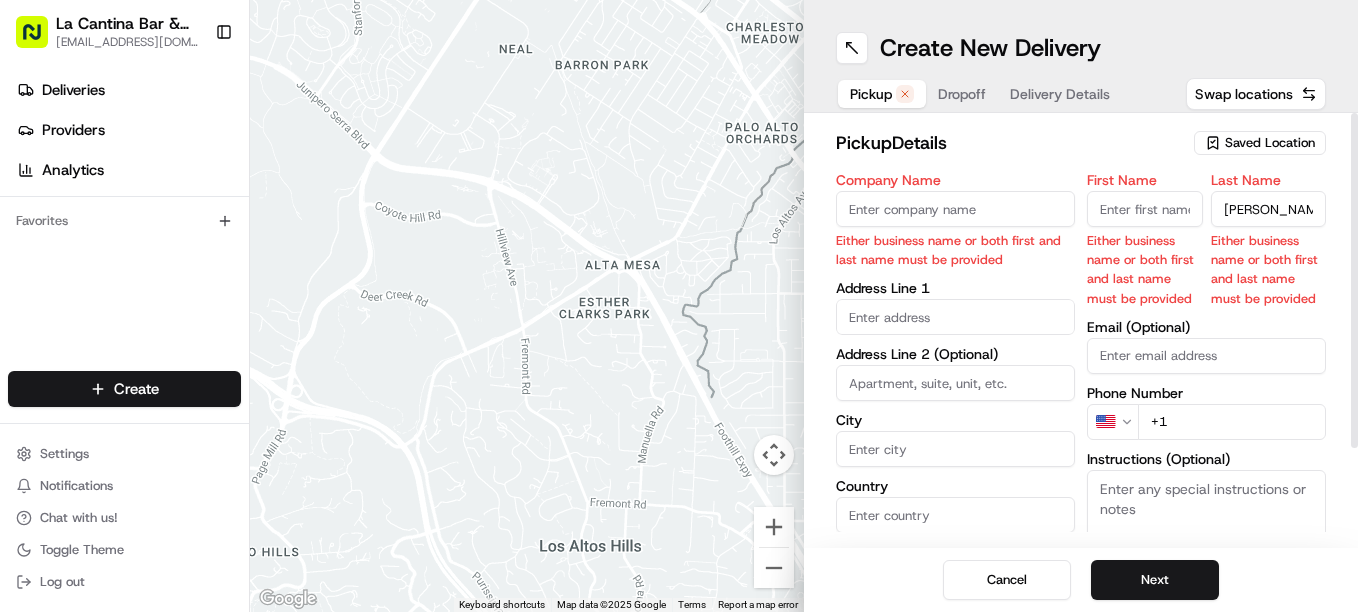 type on "[PERSON_NAME]" 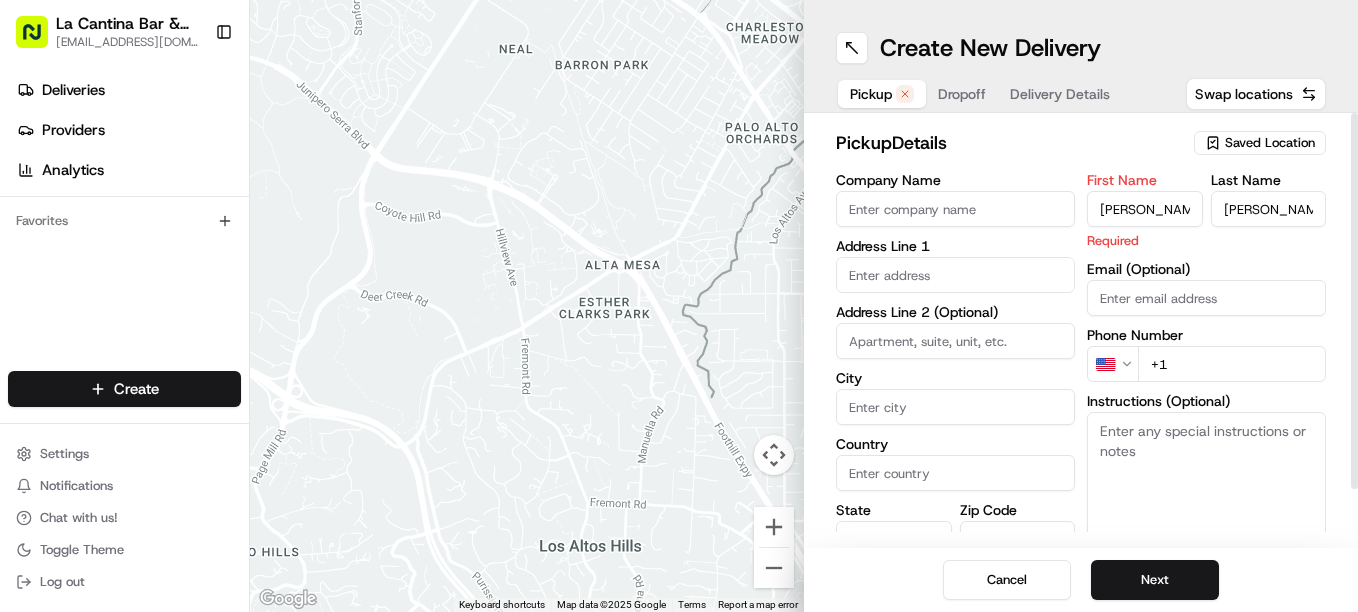 type on "[PERSON_NAME]" 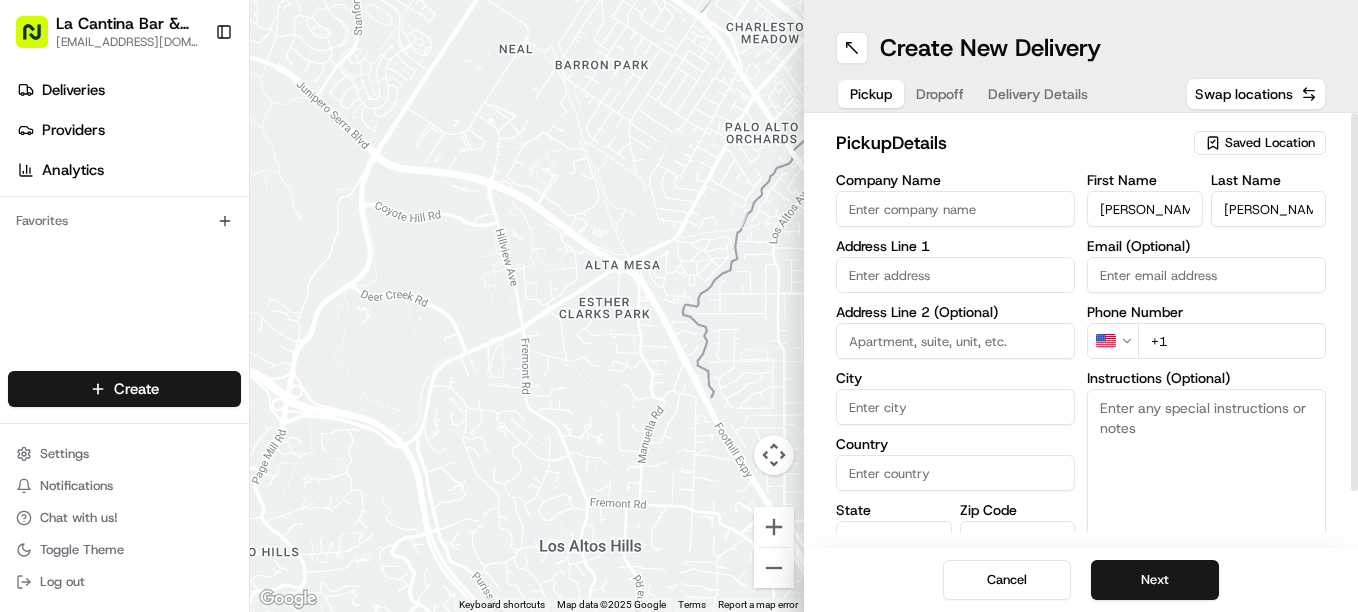click at bounding box center [955, 275] 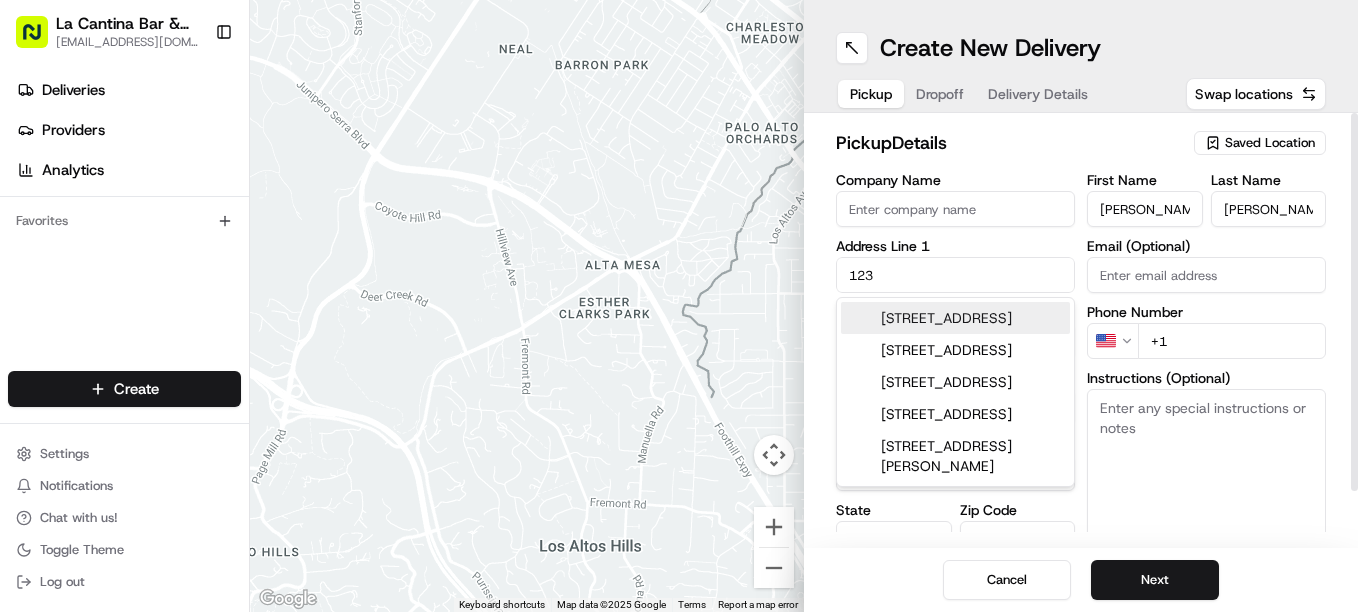 drag, startPoint x: 974, startPoint y: 308, endPoint x: 977, endPoint y: 276, distance: 32.140316 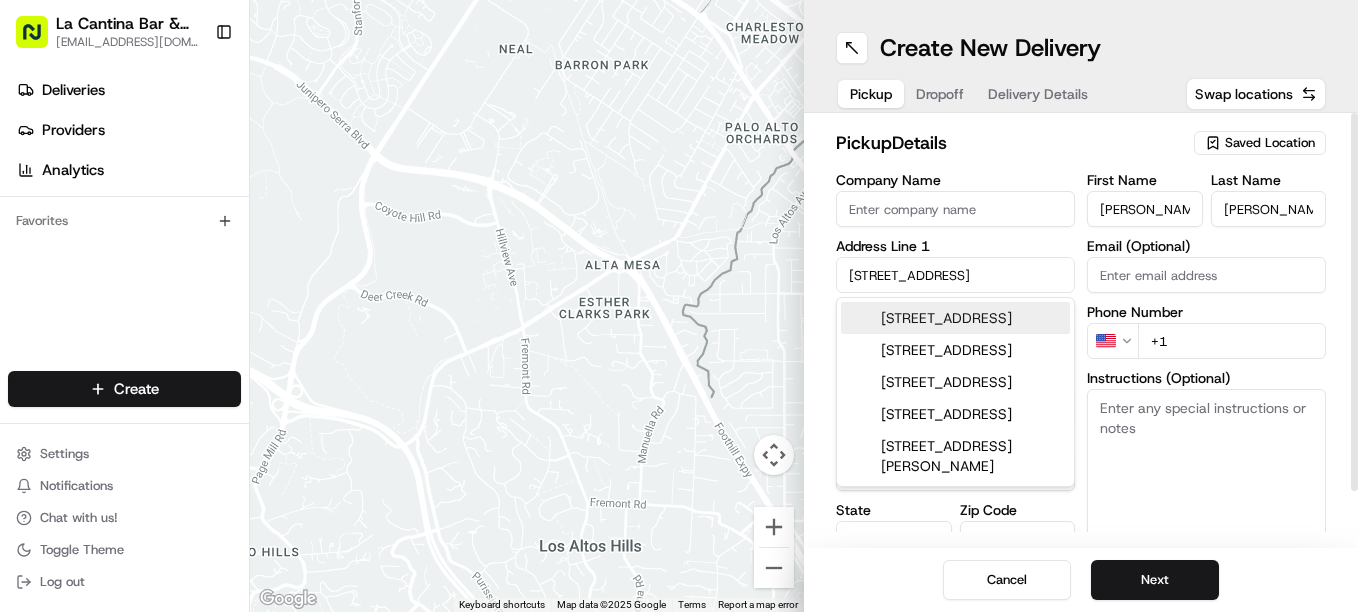 type on "[STREET_ADDRESS]" 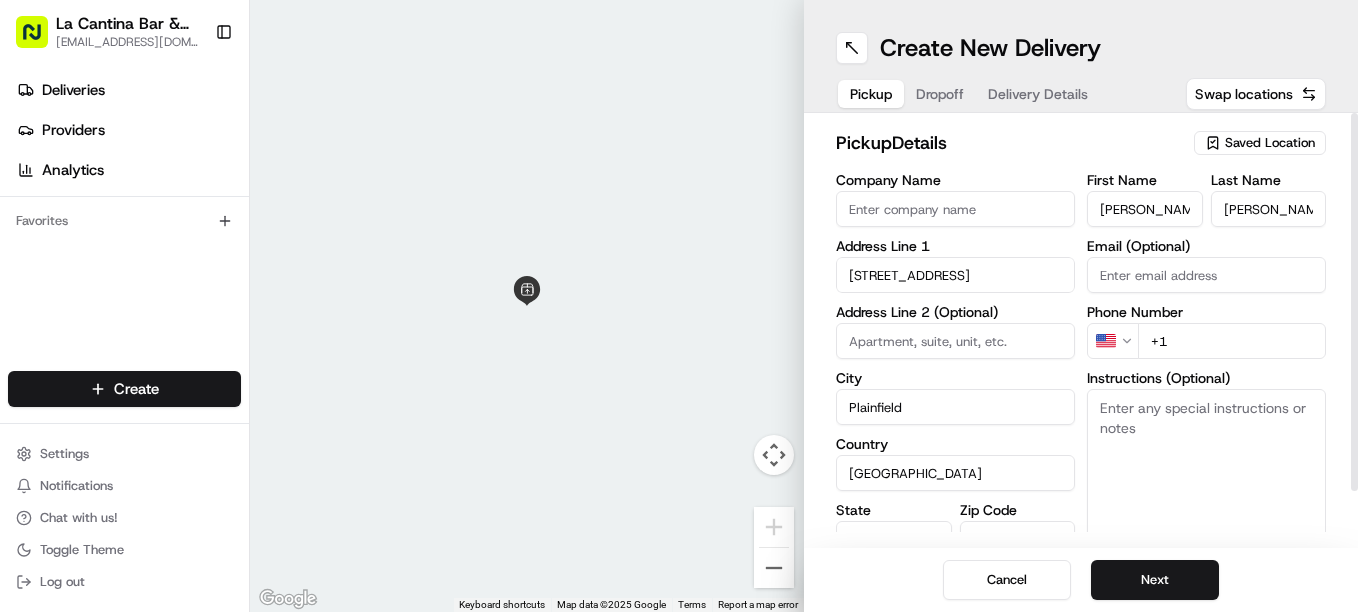 click on "Company Name" at bounding box center [955, 209] 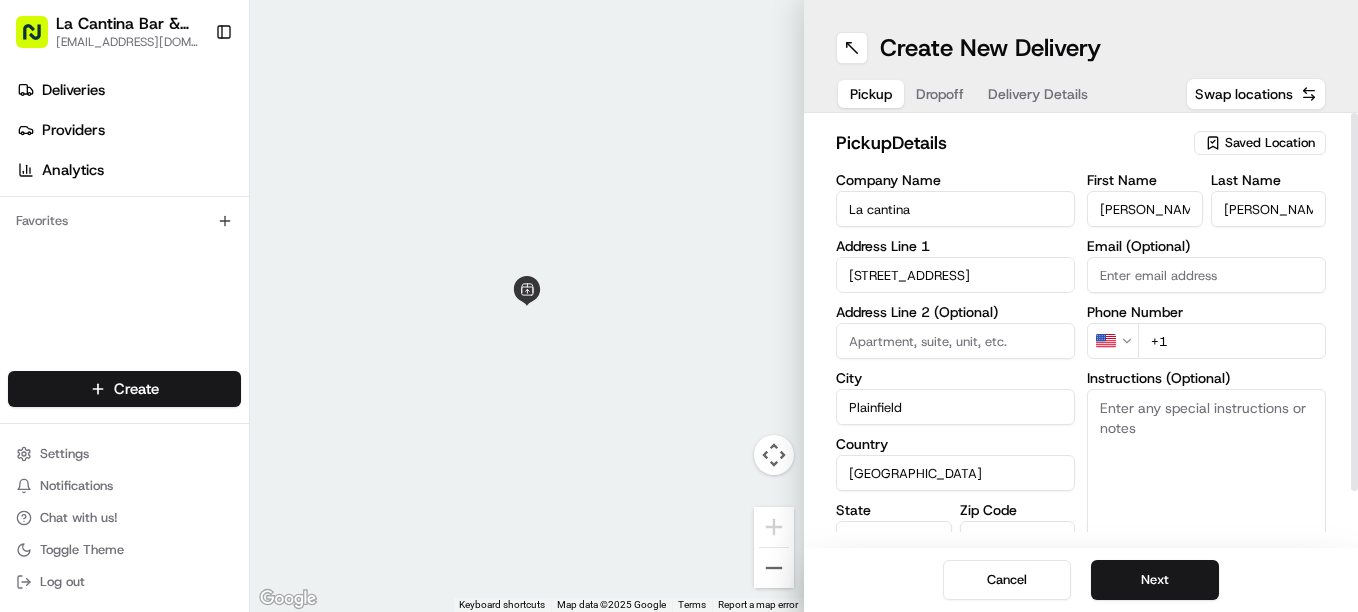 type on "La cantina" 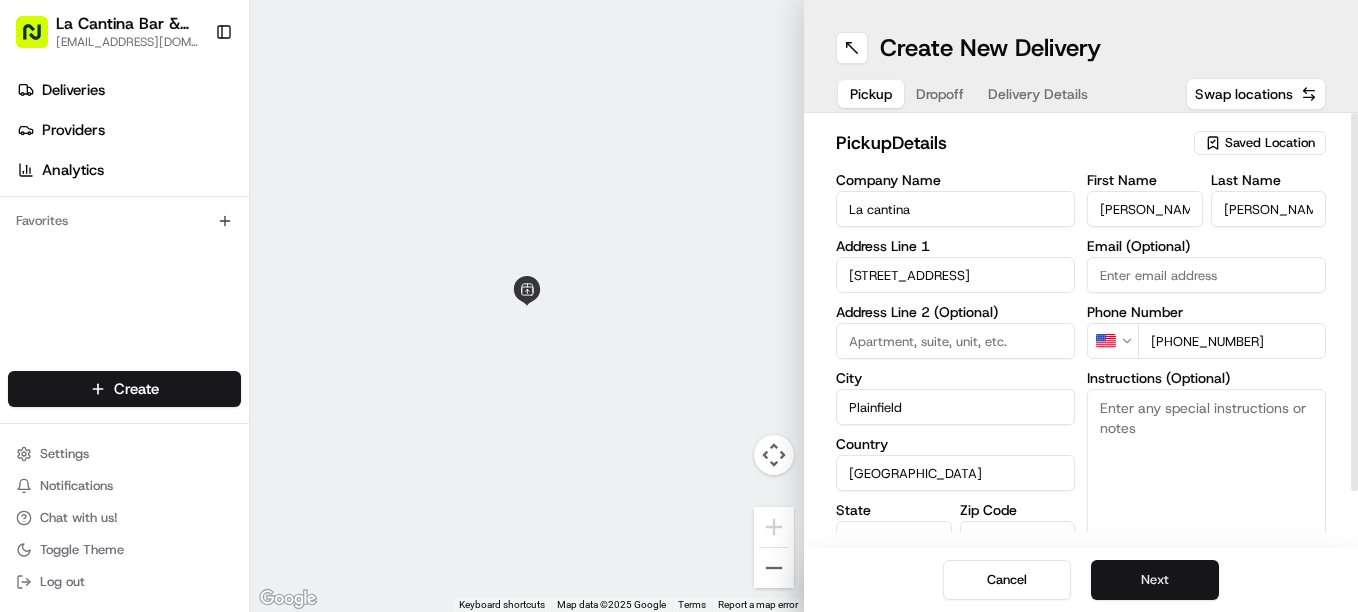 type on "[PHONE_NUMBER]" 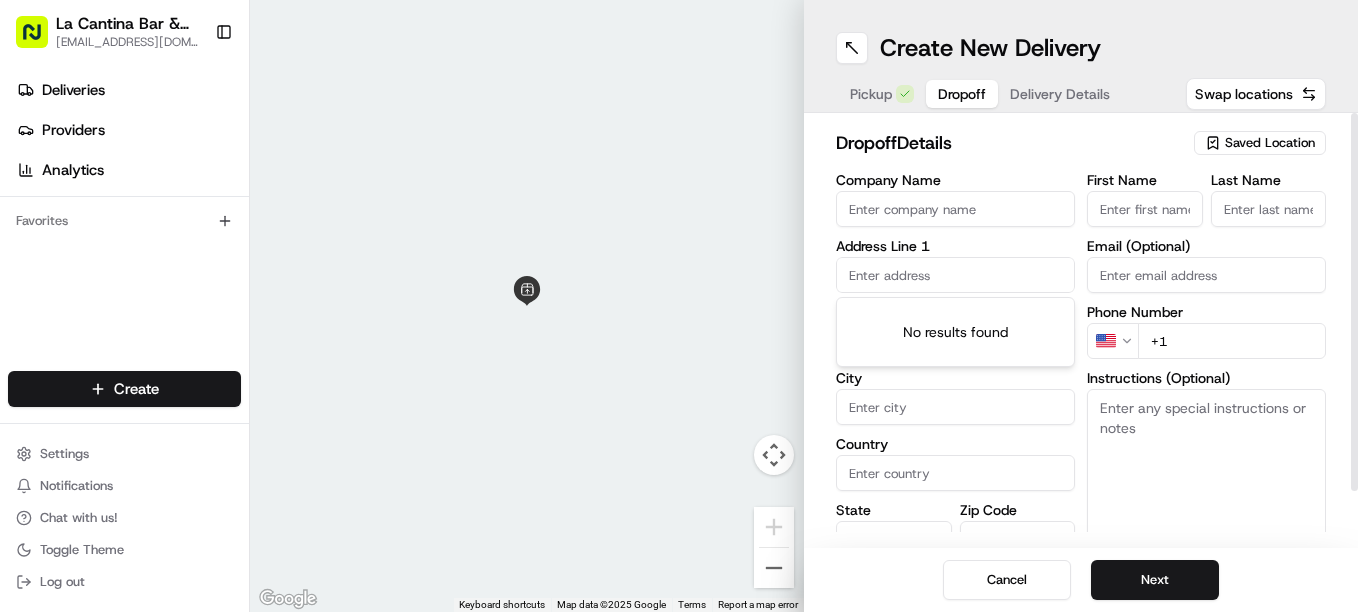 click at bounding box center [955, 275] 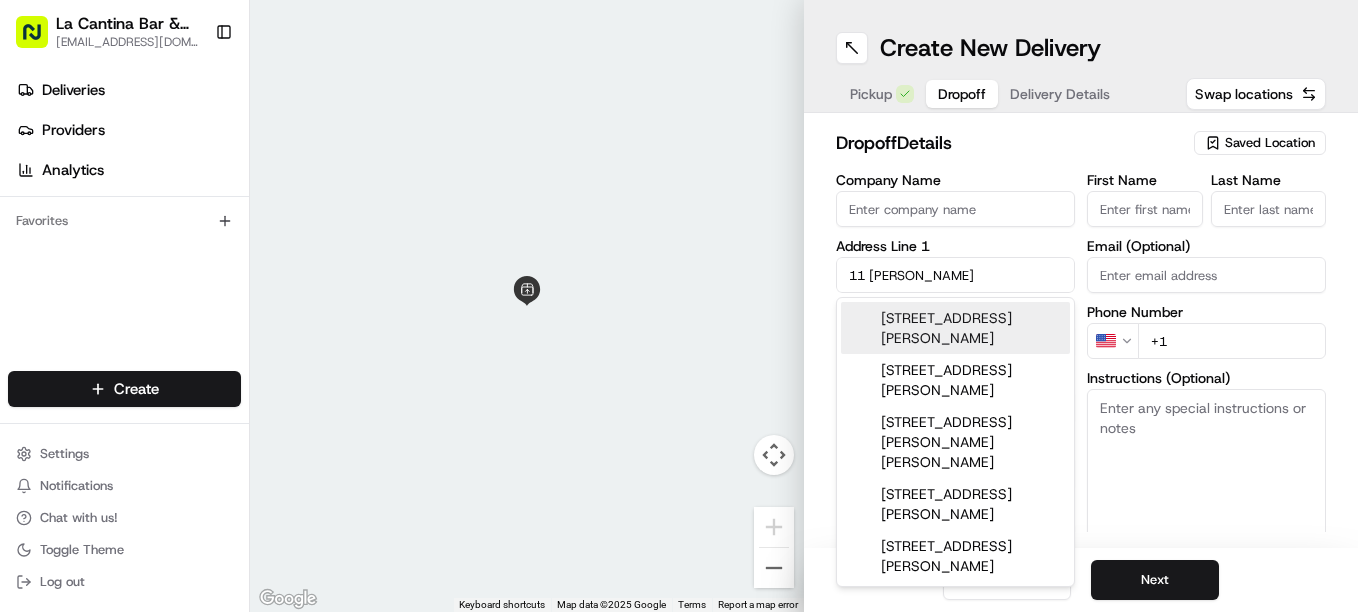 click on "[STREET_ADDRESS][PERSON_NAME]" at bounding box center (955, 328) 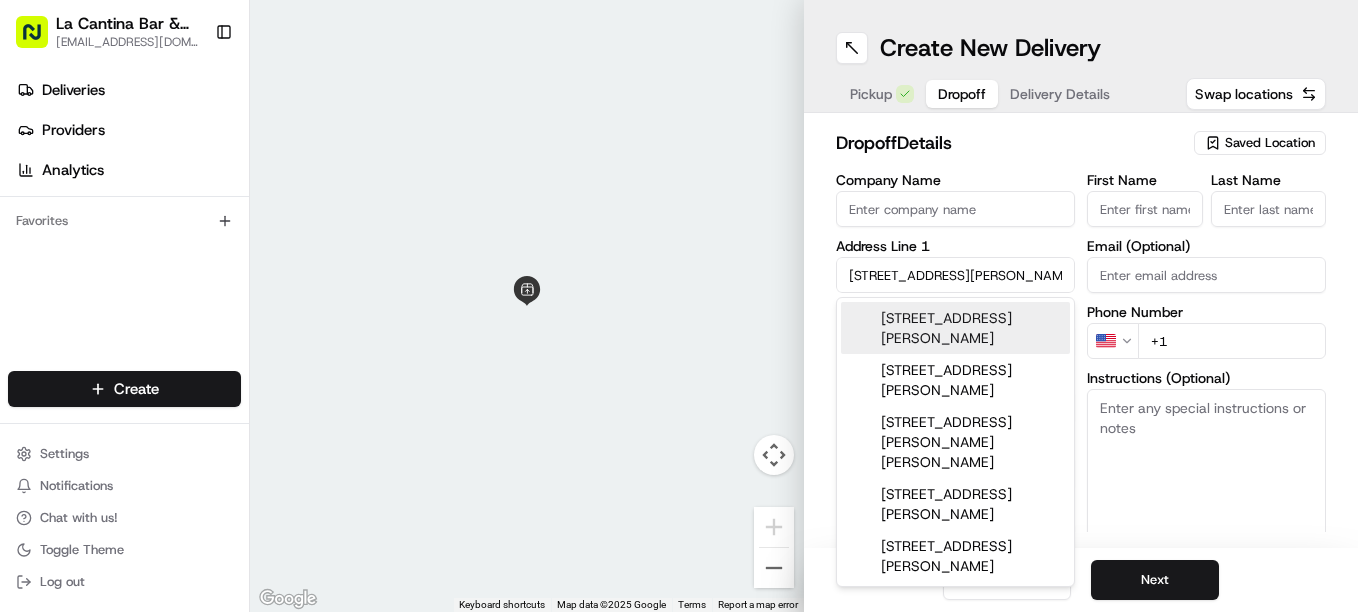 type on "[STREET_ADDRESS][PERSON_NAME]" 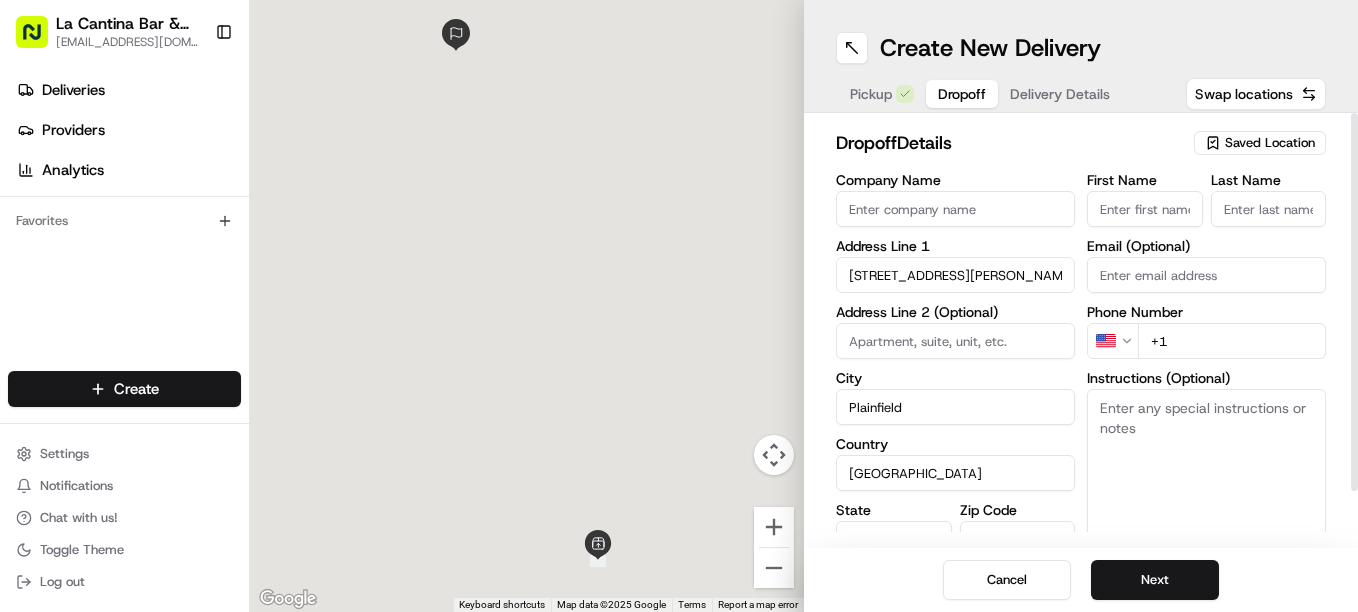 type on "[STREET_ADDRESS][PERSON_NAME]" 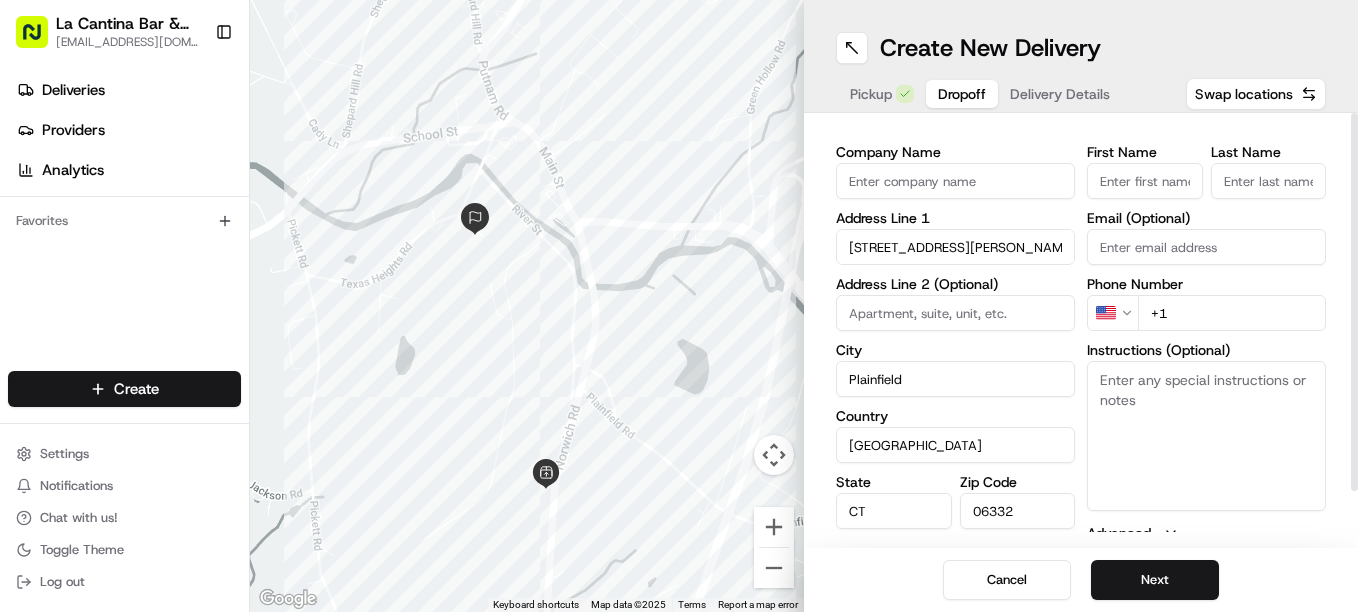 scroll, scrollTop: 0, scrollLeft: 0, axis: both 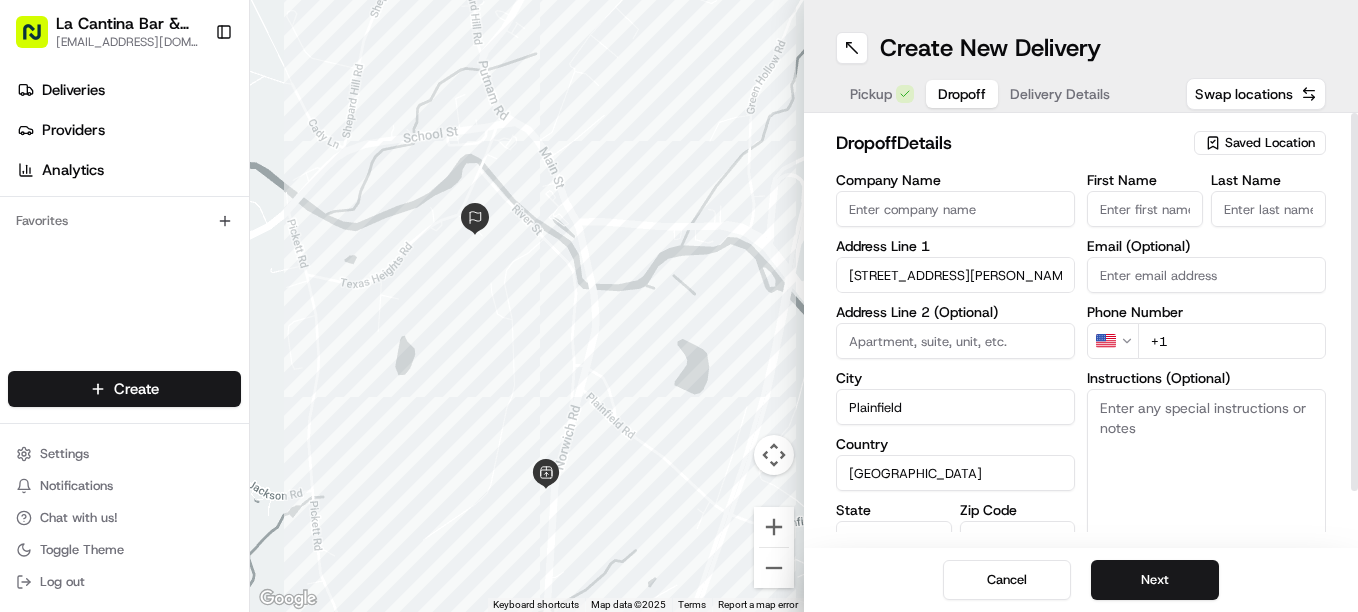drag, startPoint x: 1354, startPoint y: 281, endPoint x: 1348, endPoint y: 267, distance: 15.231546 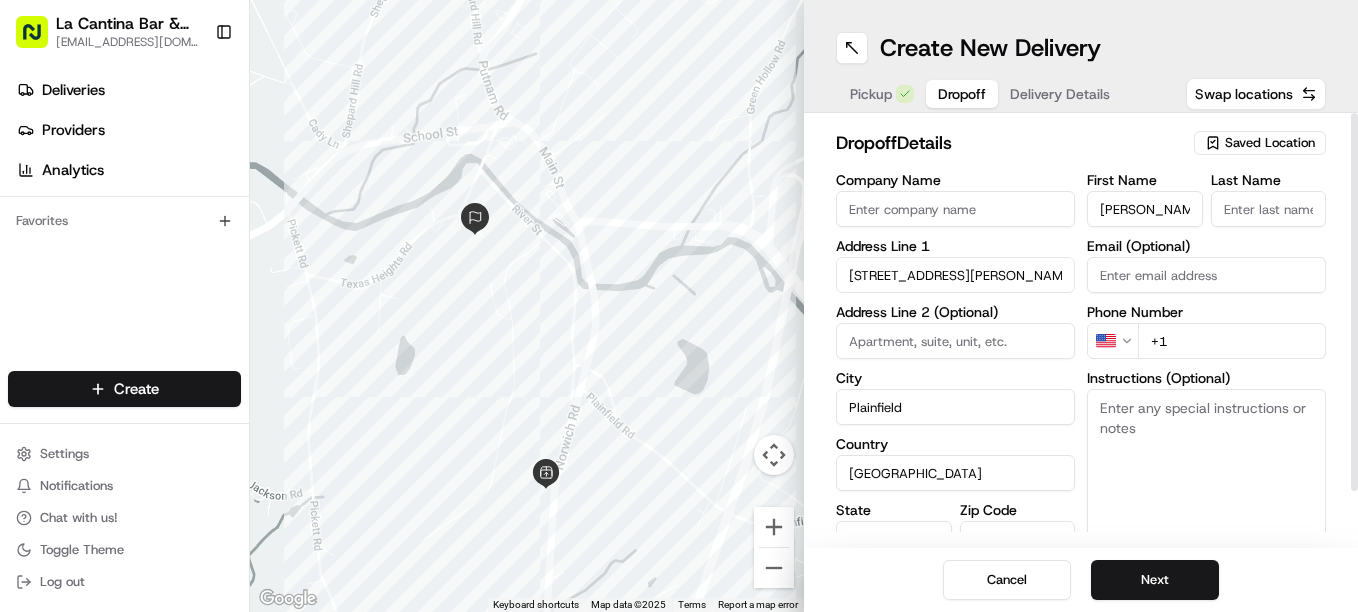 type on "[PERSON_NAME]" 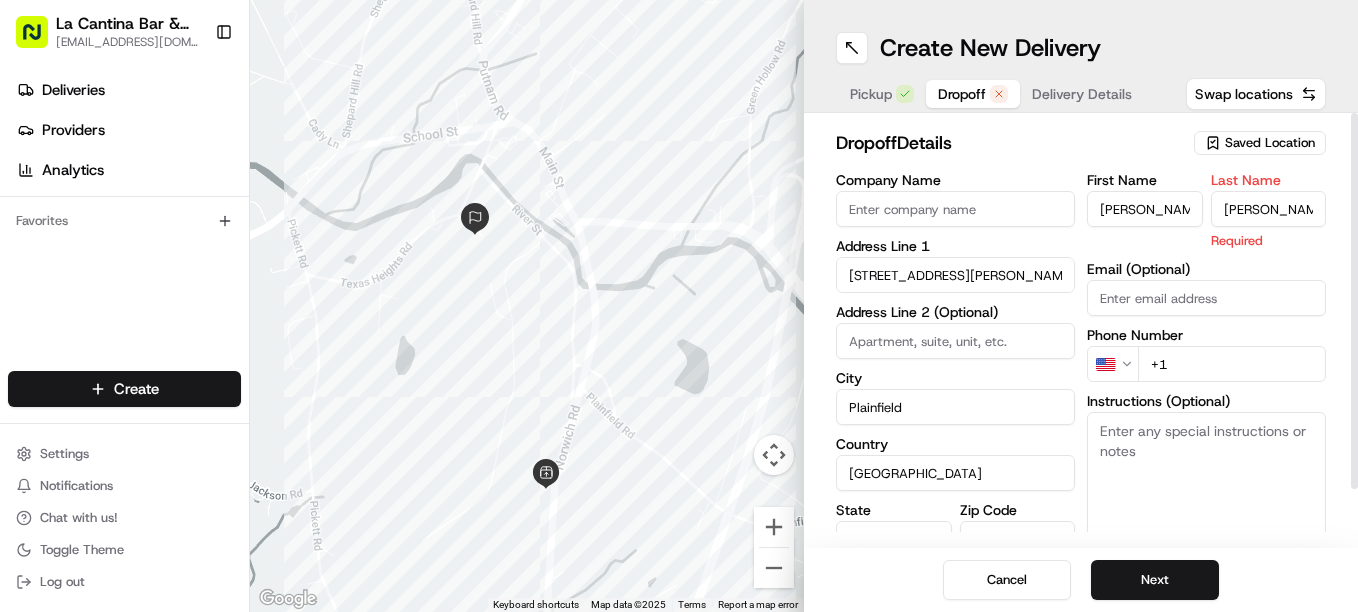 type on "[PERSON_NAME]" 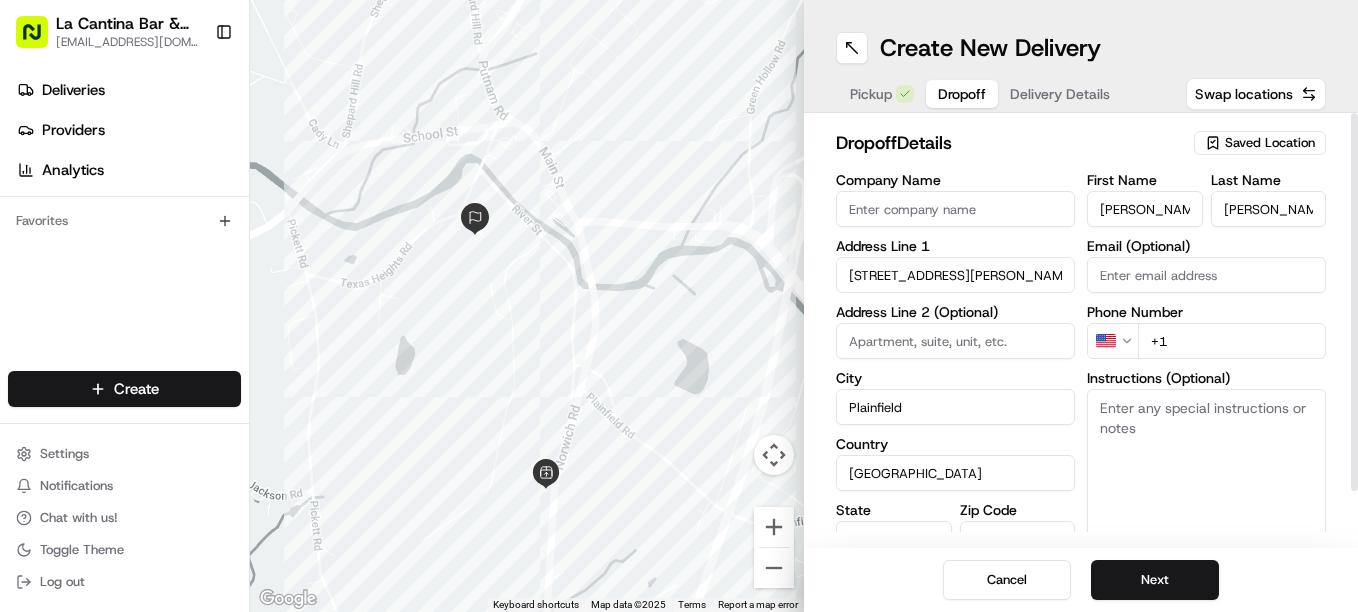 click on "First Name [PERSON_NAME] Last Name [PERSON_NAME] Email (Optional) Phone Number US +1 Instructions (Optional) Advanced" at bounding box center (1206, 383) 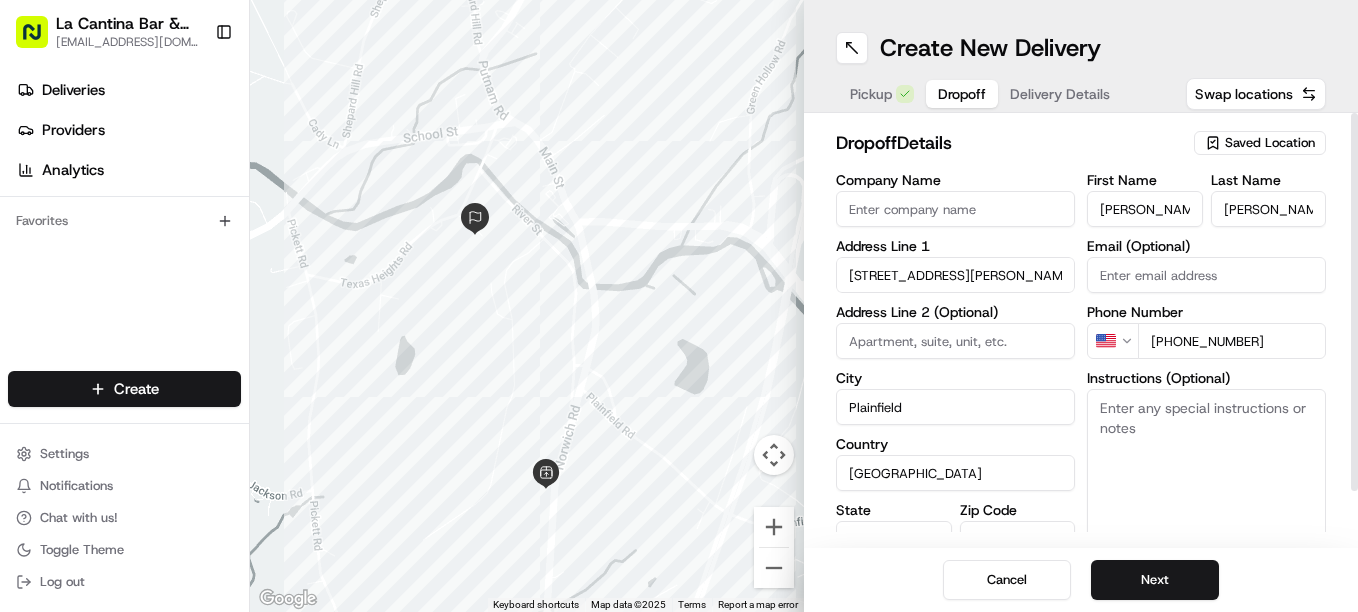 type on "[PHONE_NUMBER]" 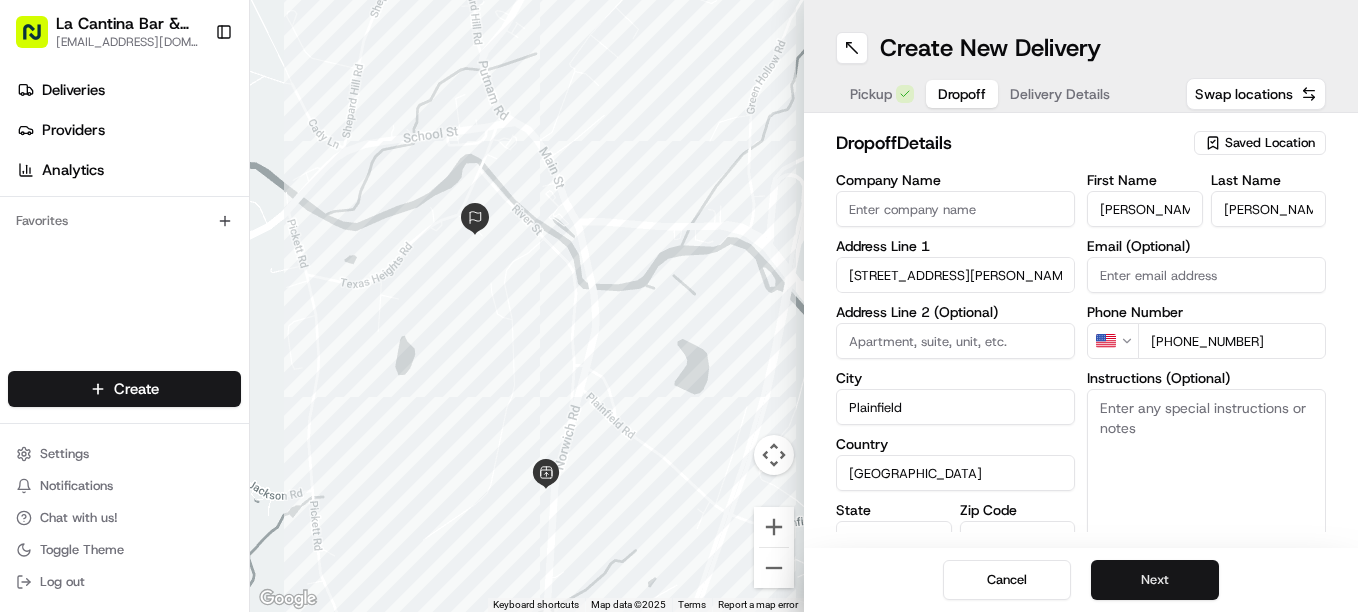 click on "Next" at bounding box center [1155, 580] 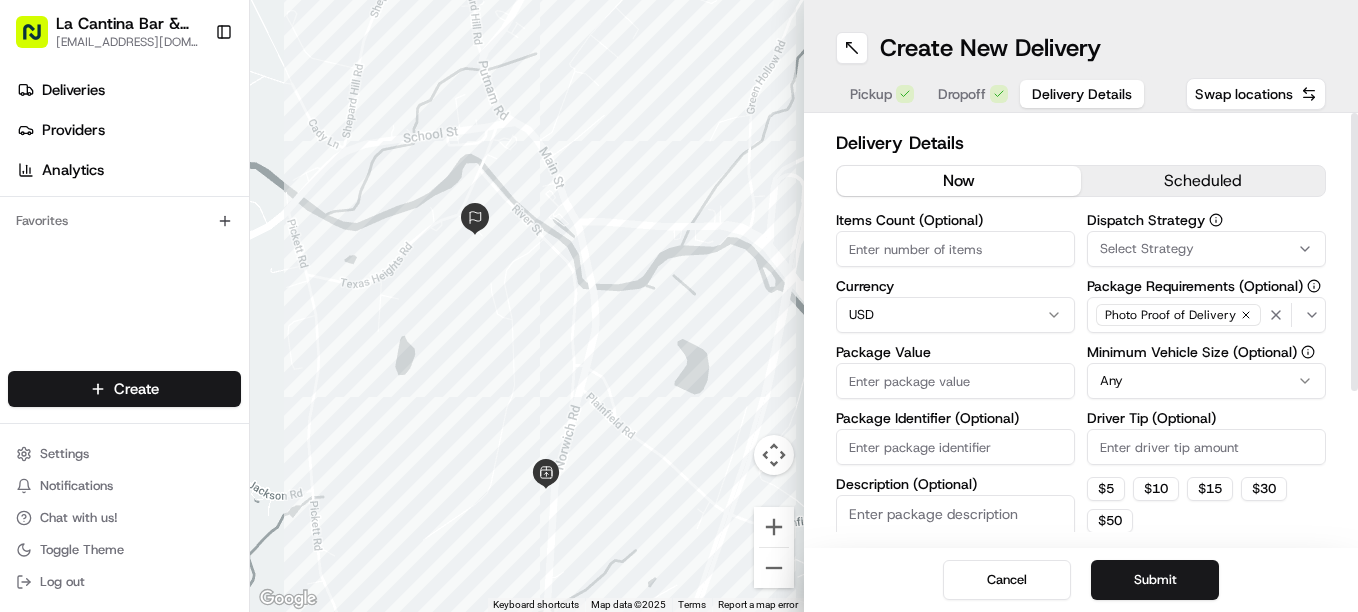 click on "Package Value" at bounding box center [955, 372] 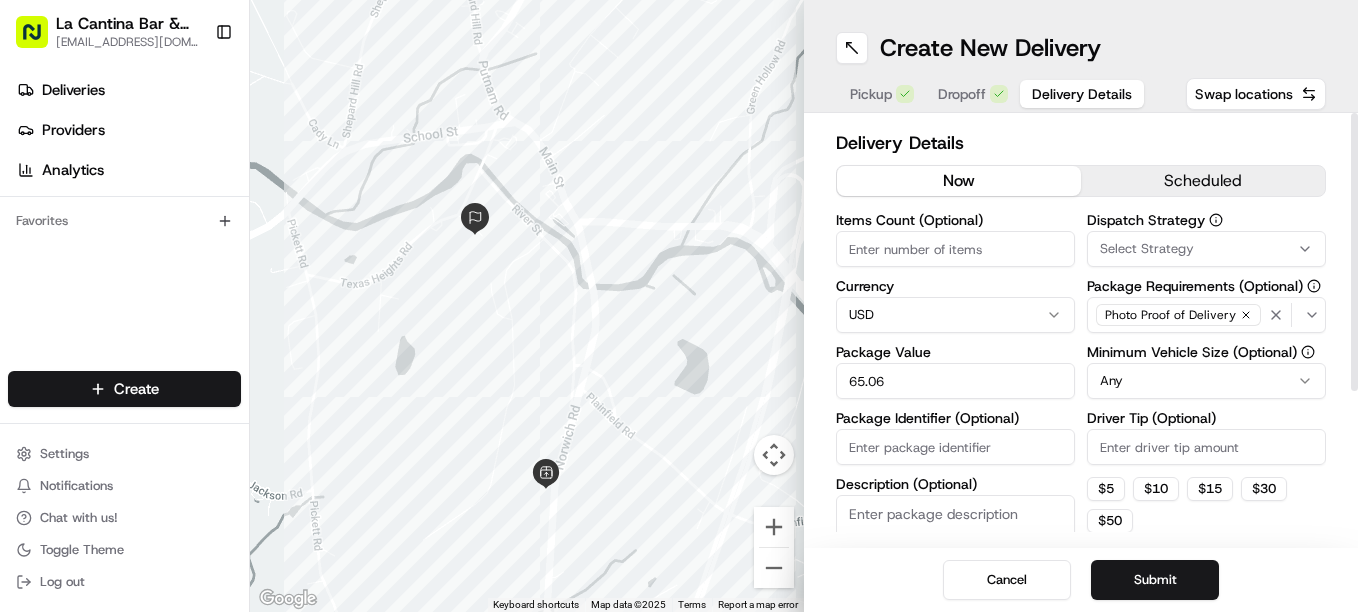 type on "65.06" 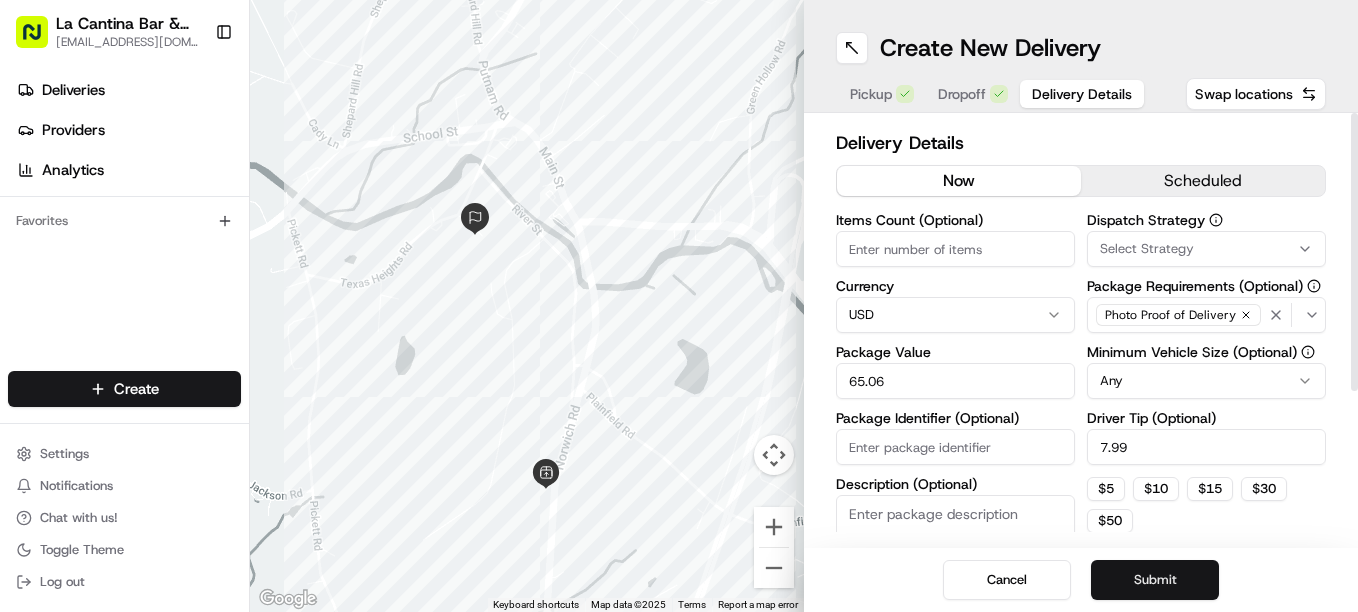 type on "7.99" 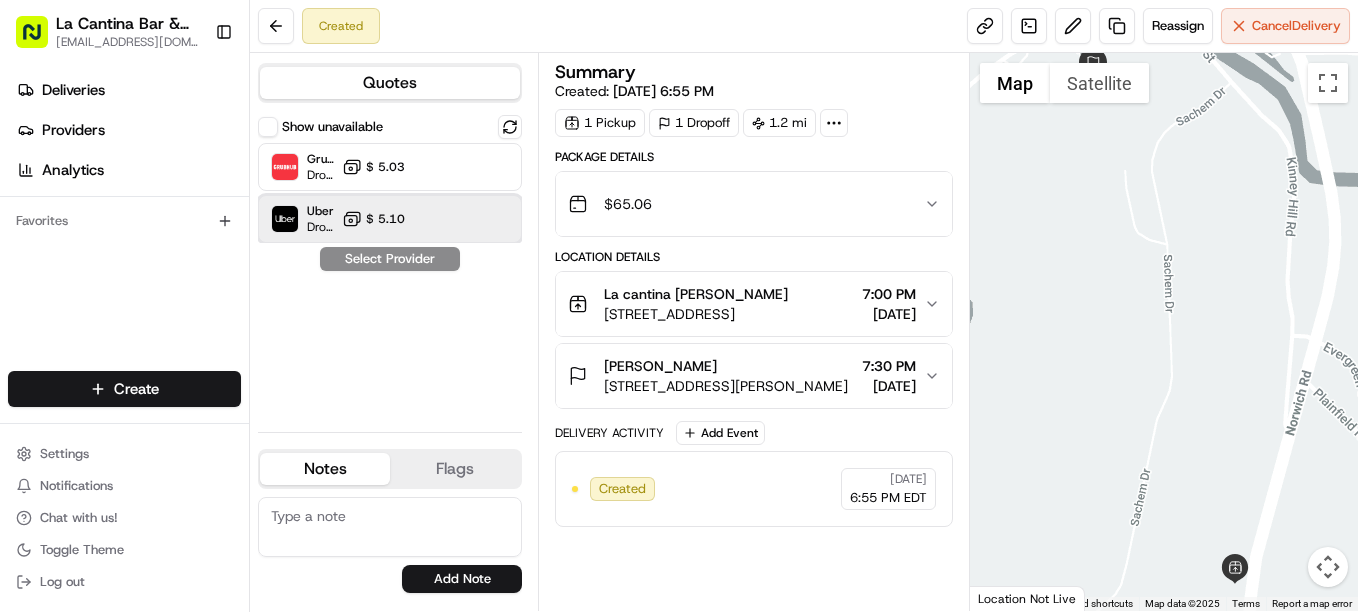 click on "Uber Dropoff ETA   19 minutes $   5.10" at bounding box center [390, 219] 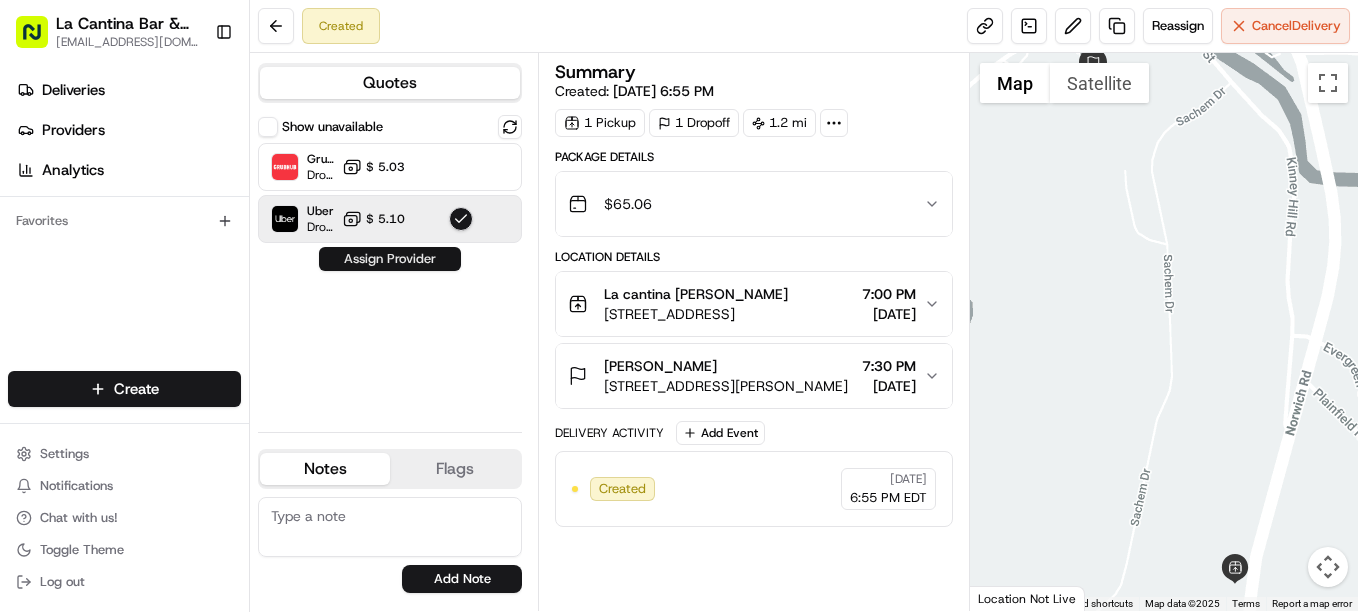 click on "Assign Provider" at bounding box center [390, 259] 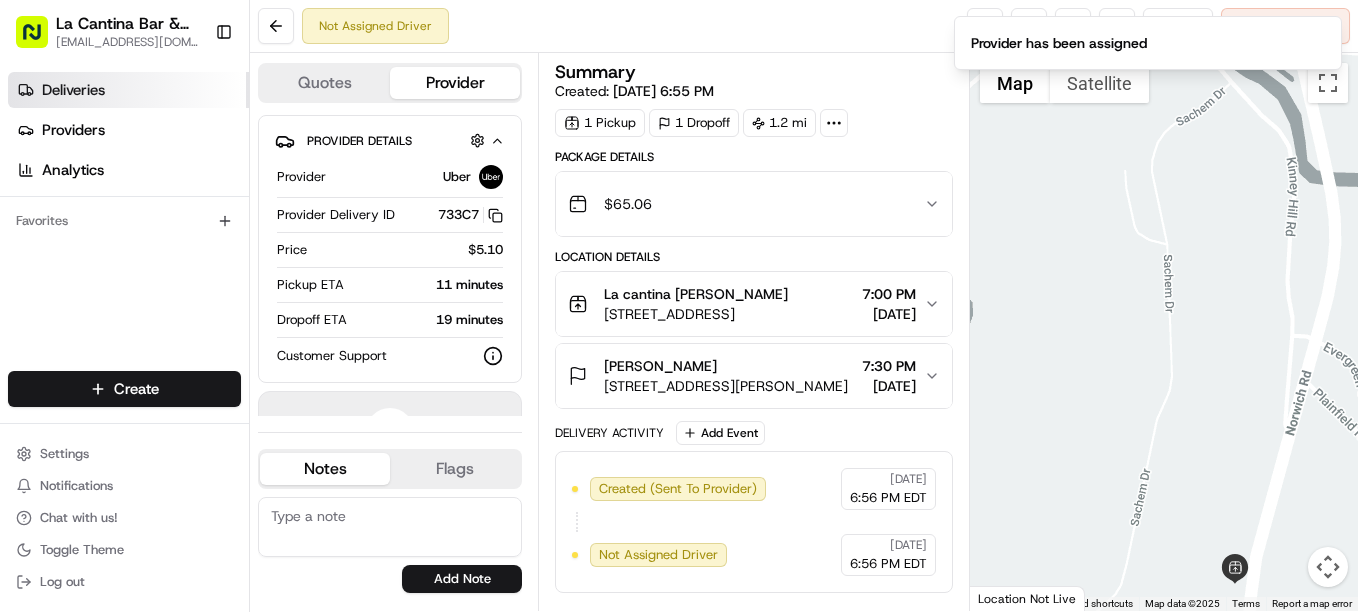 click on "Deliveries" at bounding box center [73, 90] 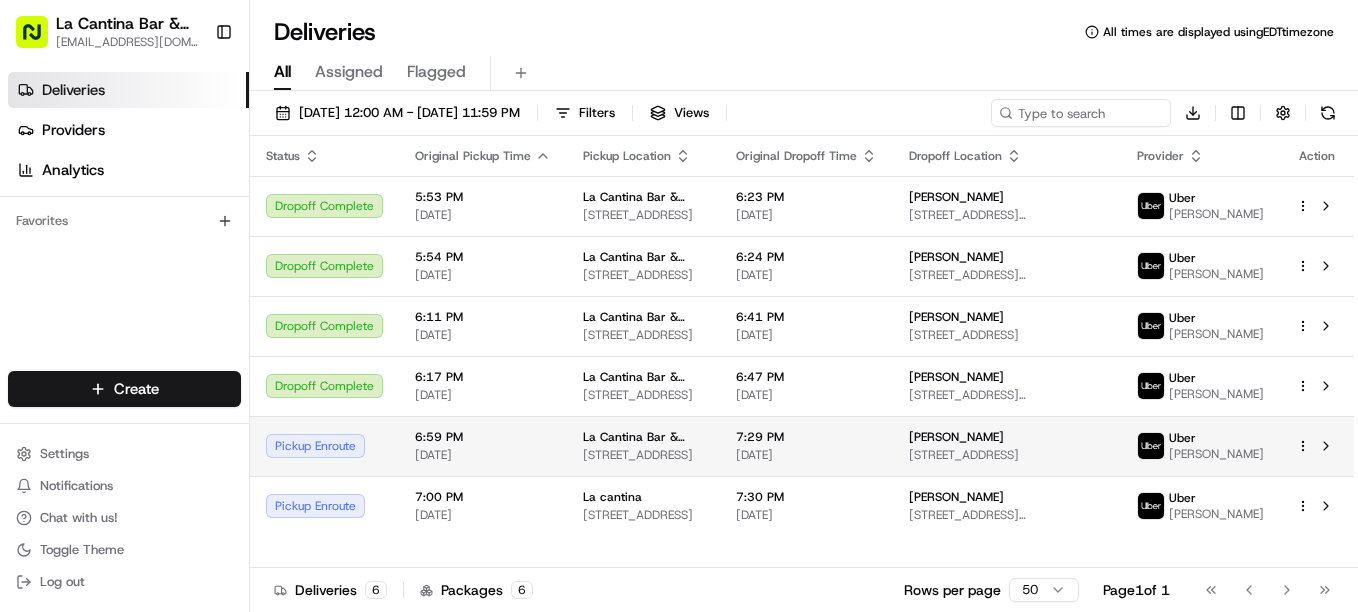 click on "7:29 PM" at bounding box center [806, 437] 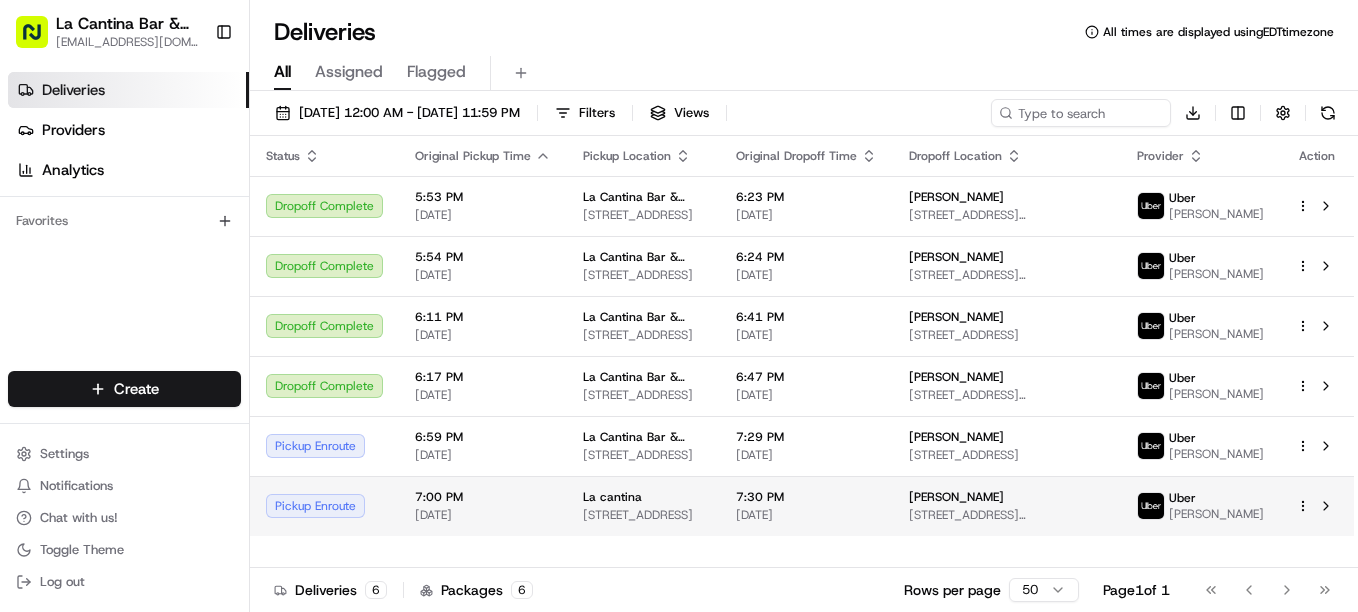 click on "[STREET_ADDRESS][PERSON_NAME]" at bounding box center (1007, 515) 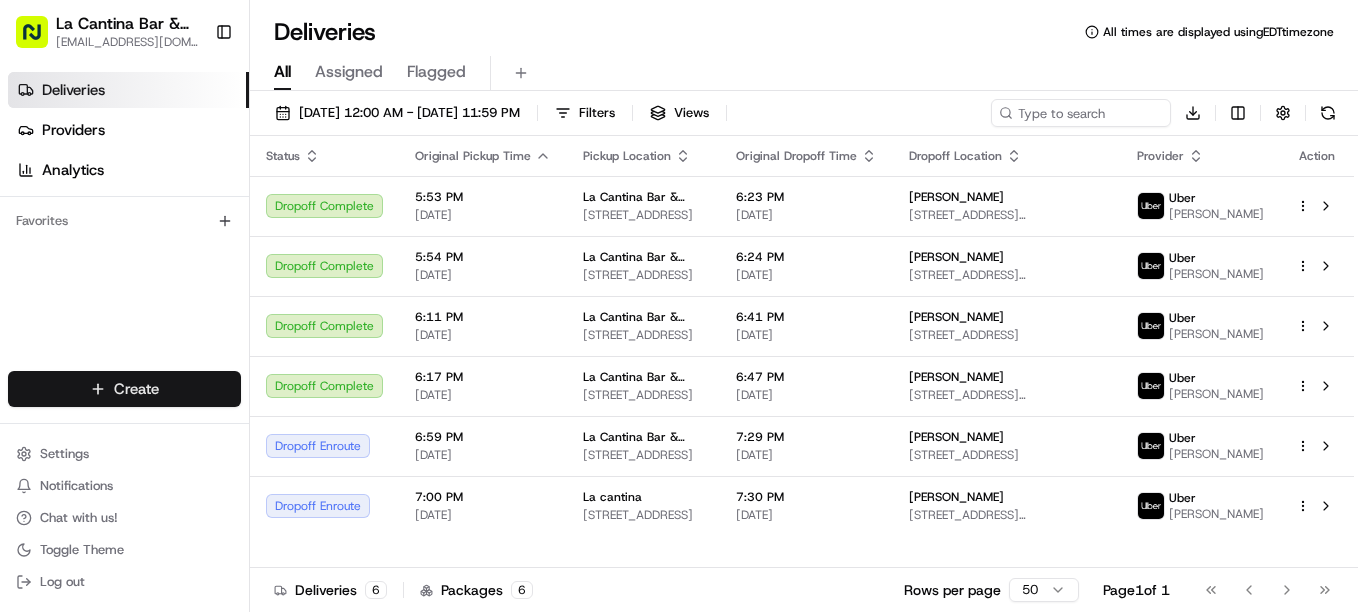 click on "La Cantina Bar & Grill [EMAIL_ADDRESS][DOMAIN_NAME] Toggle Sidebar Deliveries Providers Analytics Favorites Main Menu Members & Organization Organization Users Roles Preferences Customization Tracking Orchestration Automations Dispatch Strategy Locations Pickup Locations Dropoff Locations Billing Billing Refund Requests Integrations Notification Triggers Webhooks API Keys Request Logs Create Settings Notifications Chat with us! Toggle Theme Log out Deliveries All times are displayed using  EDT  timezone All Assigned Flagged [DATE] 12:00 AM - [DATE] 11:59 PM Filters Views Download Status Original Pickup Time Pickup Location Original Dropoff Time Dropoff Location Provider Action Dropoff Complete 5:53 PM [DATE] La Cantina Bar & Grill [STREET_ADDRESS] 6:23 PM [DATE] [PERSON_NAME] [STREET_ADDRESS][PERSON_NAME] Uber [PERSON_NAME] Dropoff Complete 5:54 PM [DATE] La Cantina Bar & Grill [STREET_ADDRESS] 6:24 PM [DATE] 6 6" at bounding box center [679, 306] 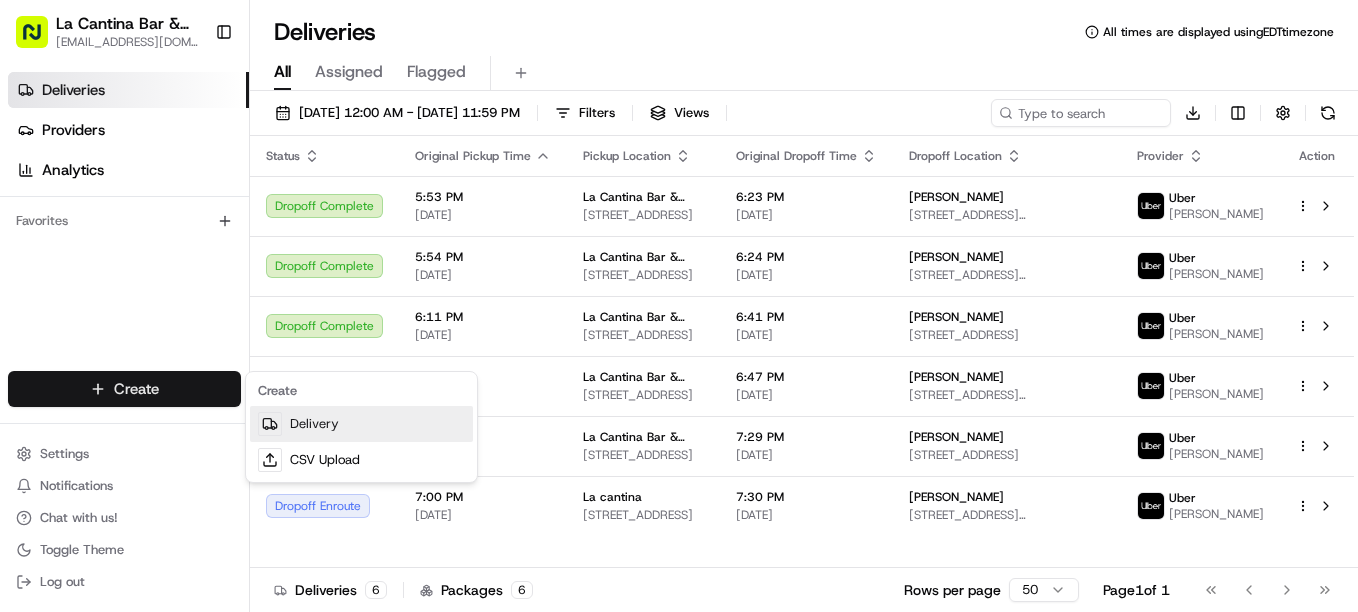 click at bounding box center [270, 424] 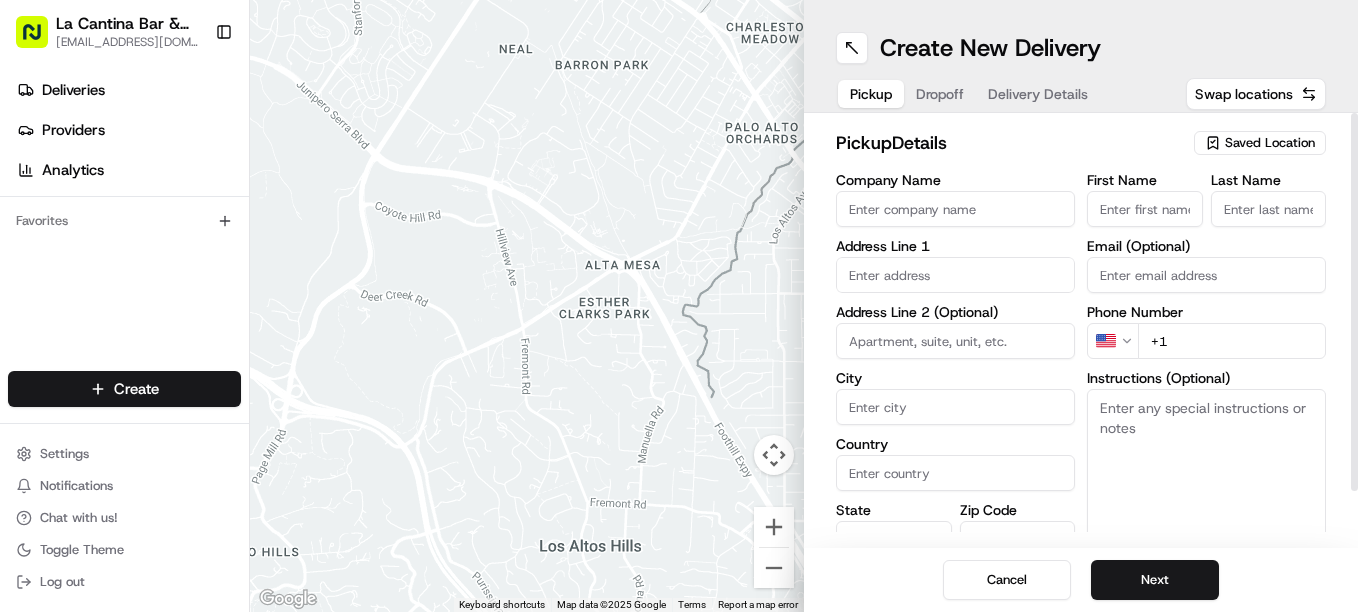 click on "First Name" at bounding box center [1145, 209] 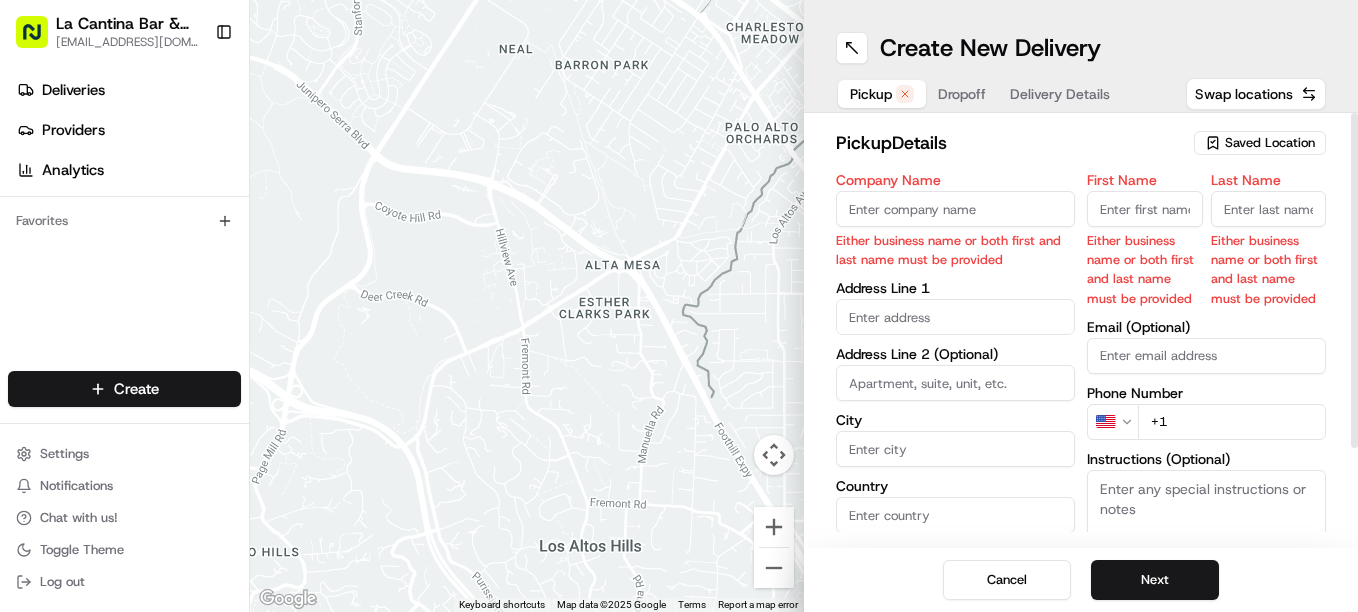 type on "La Cantina Bar & Grill" 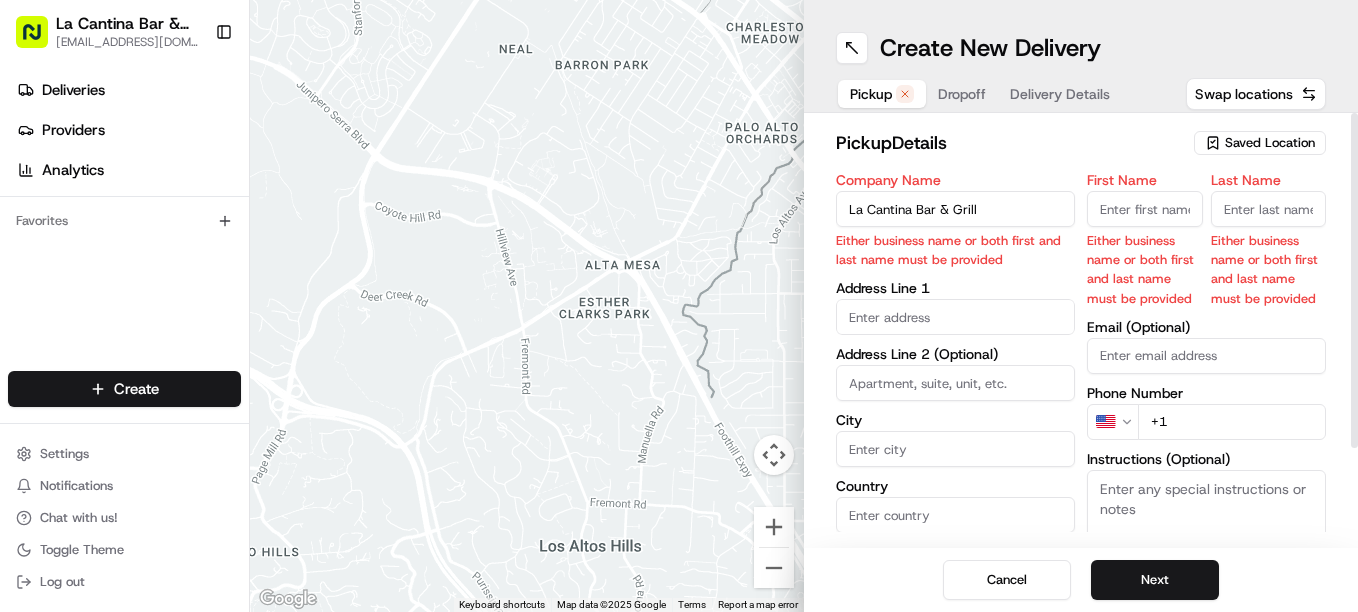 type on "Plainfield" 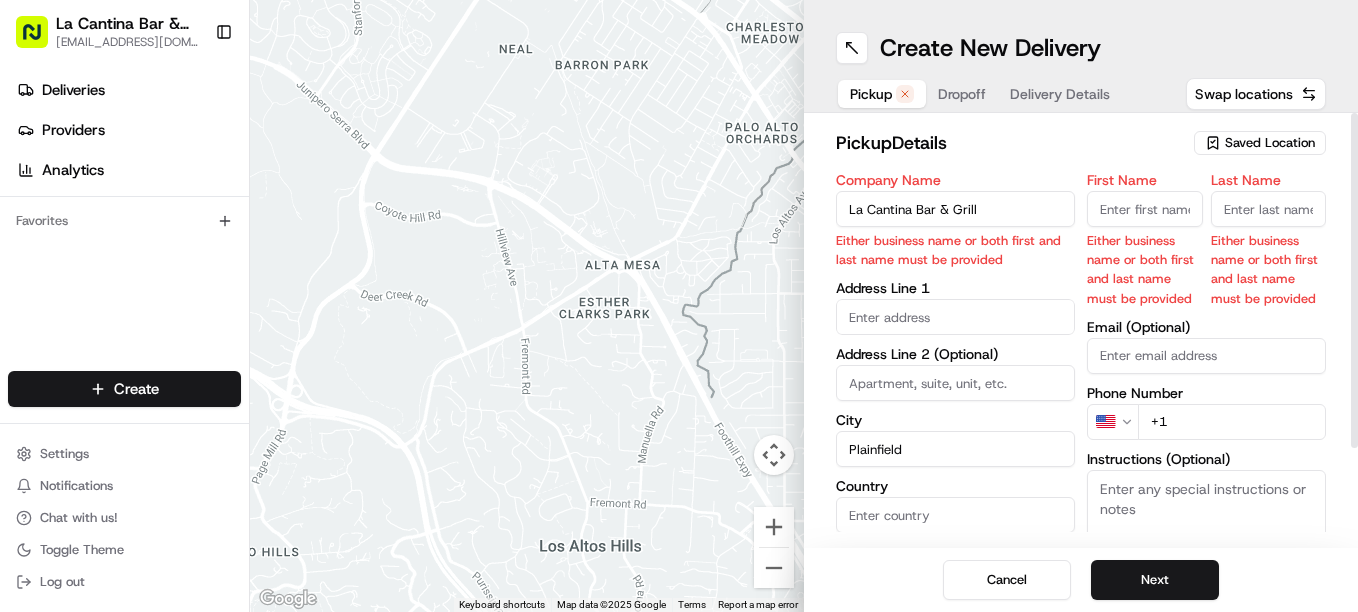 type on "[GEOGRAPHIC_DATA]" 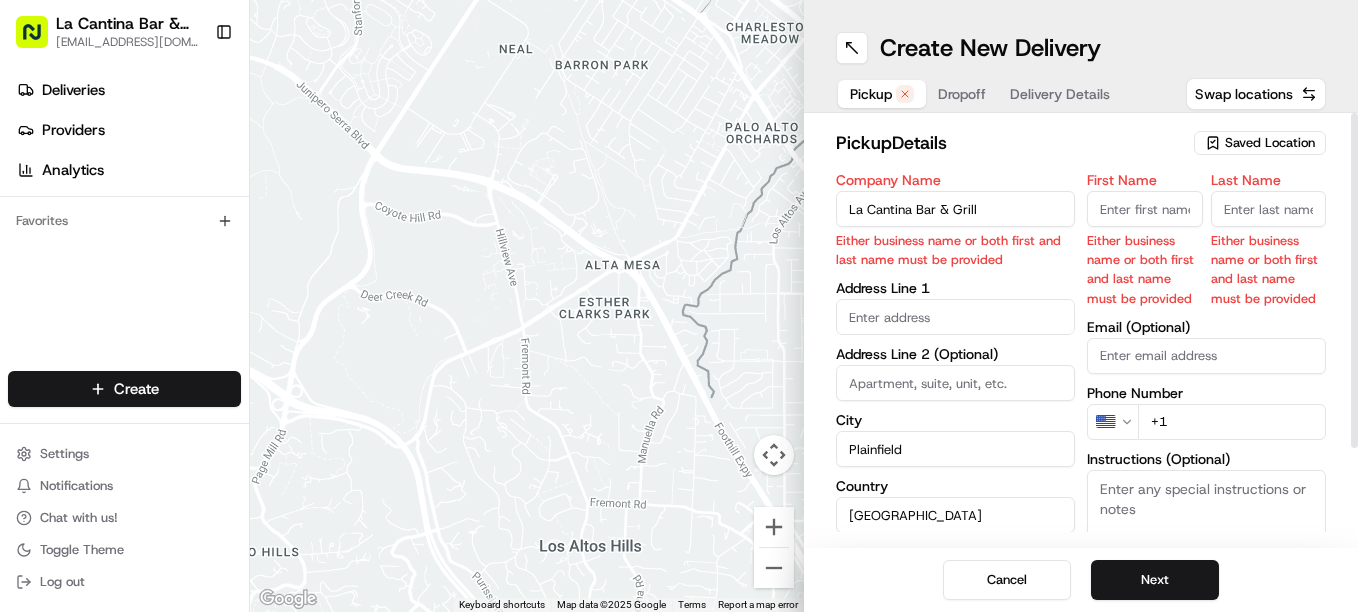 type on "CT" 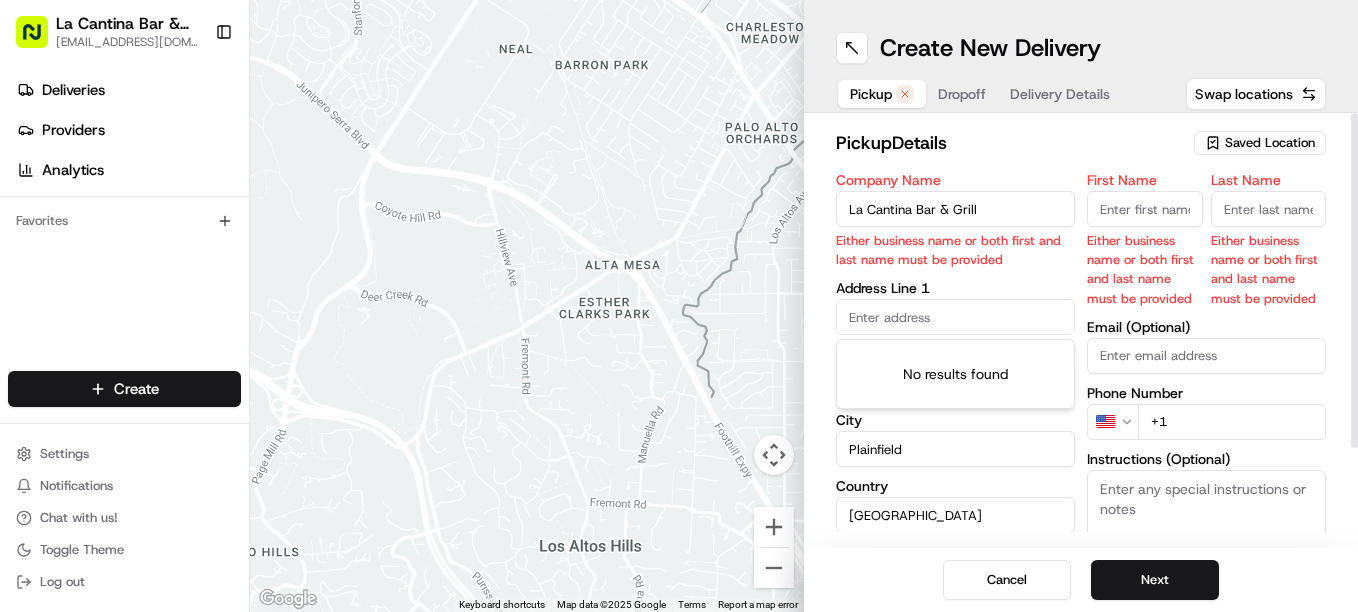 click on "First Name" at bounding box center (1145, 209) 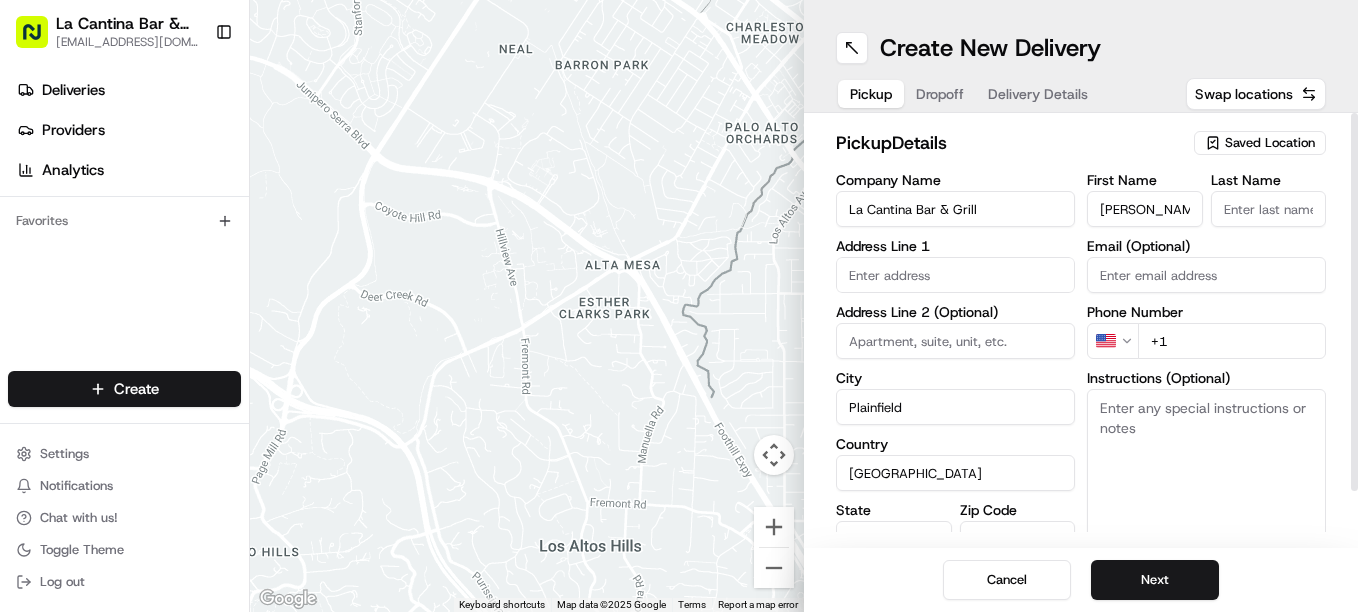 type on "[PERSON_NAME]" 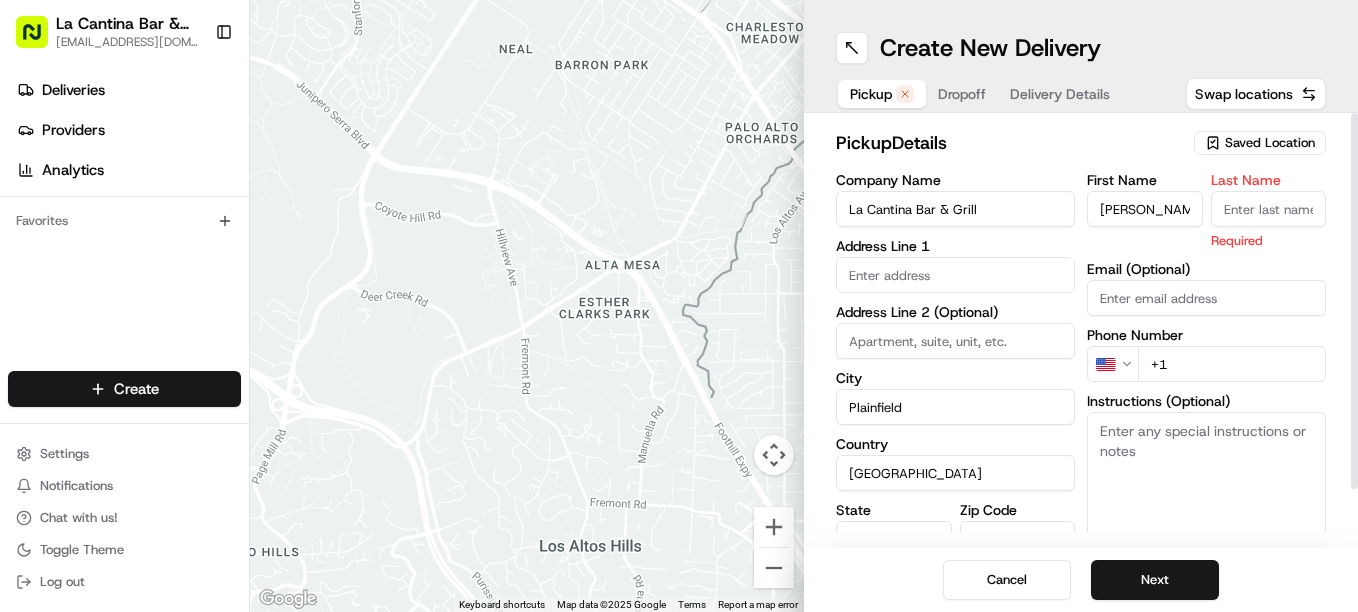 click on "Last Name" at bounding box center [1269, 209] 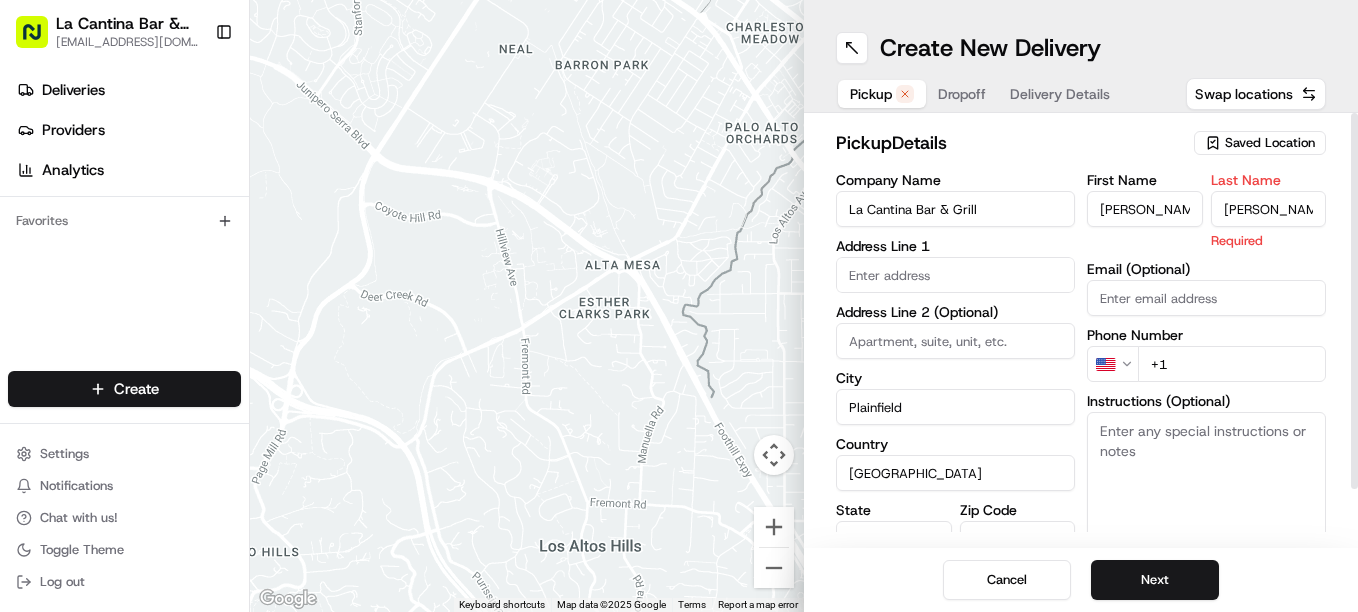 type on "[PERSON_NAME]" 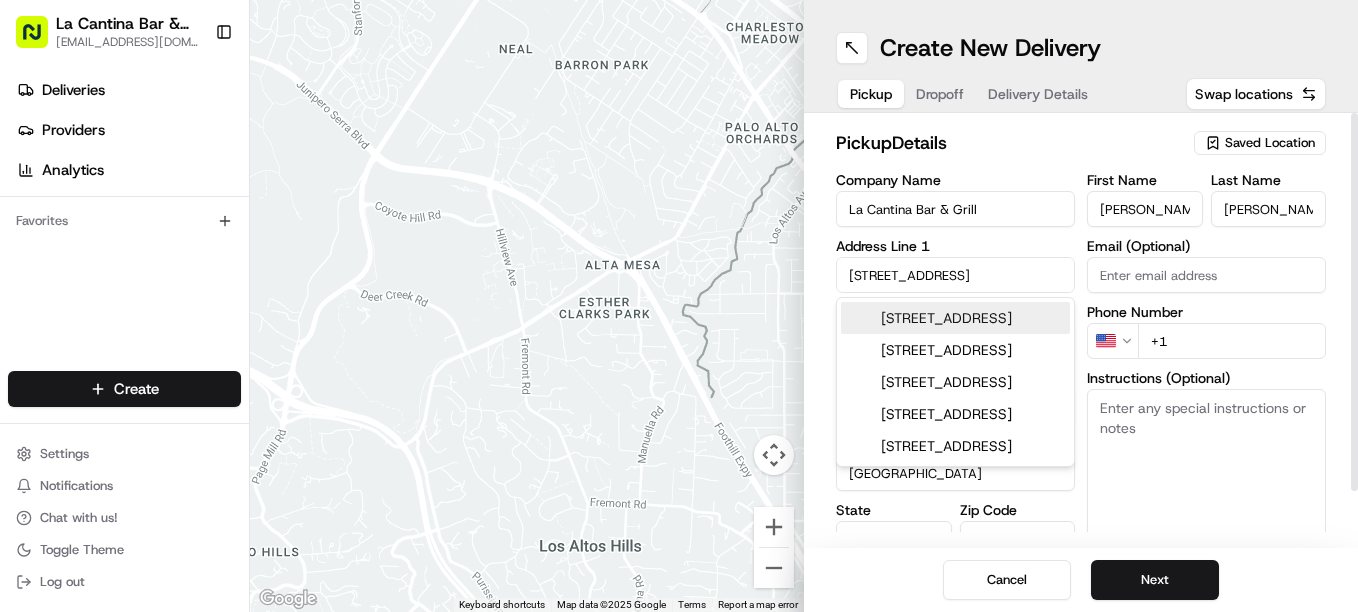 click on "[STREET_ADDRESS]" at bounding box center (955, 318) 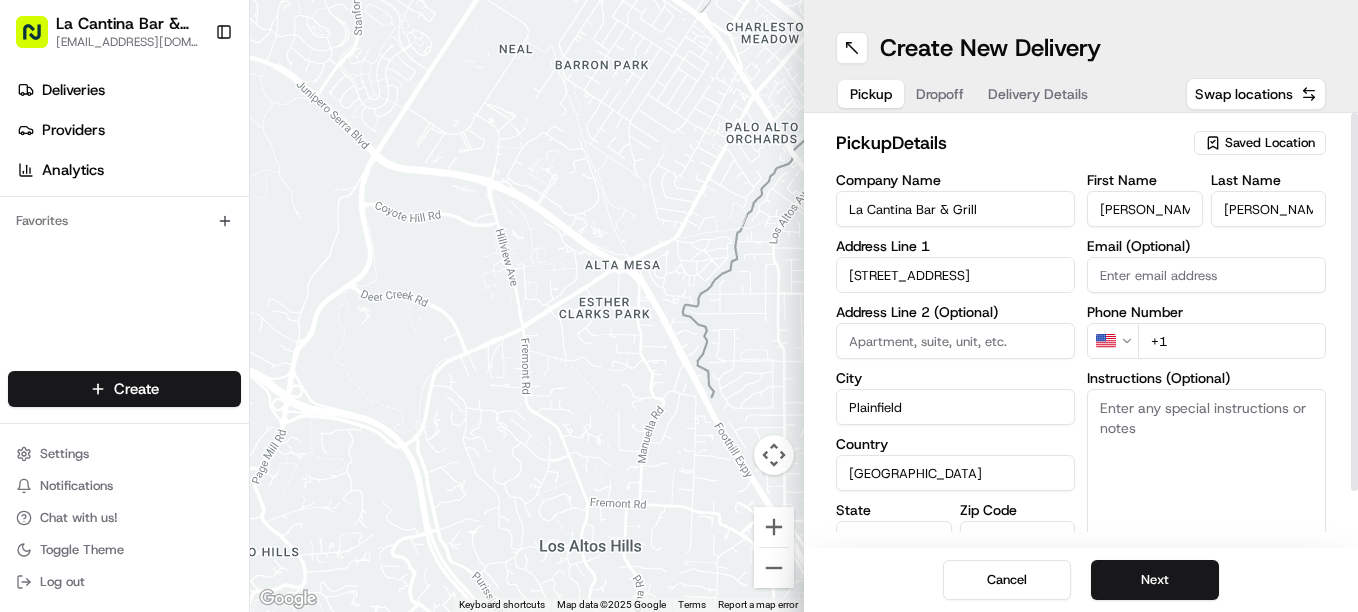 type on "[STREET_ADDRESS]" 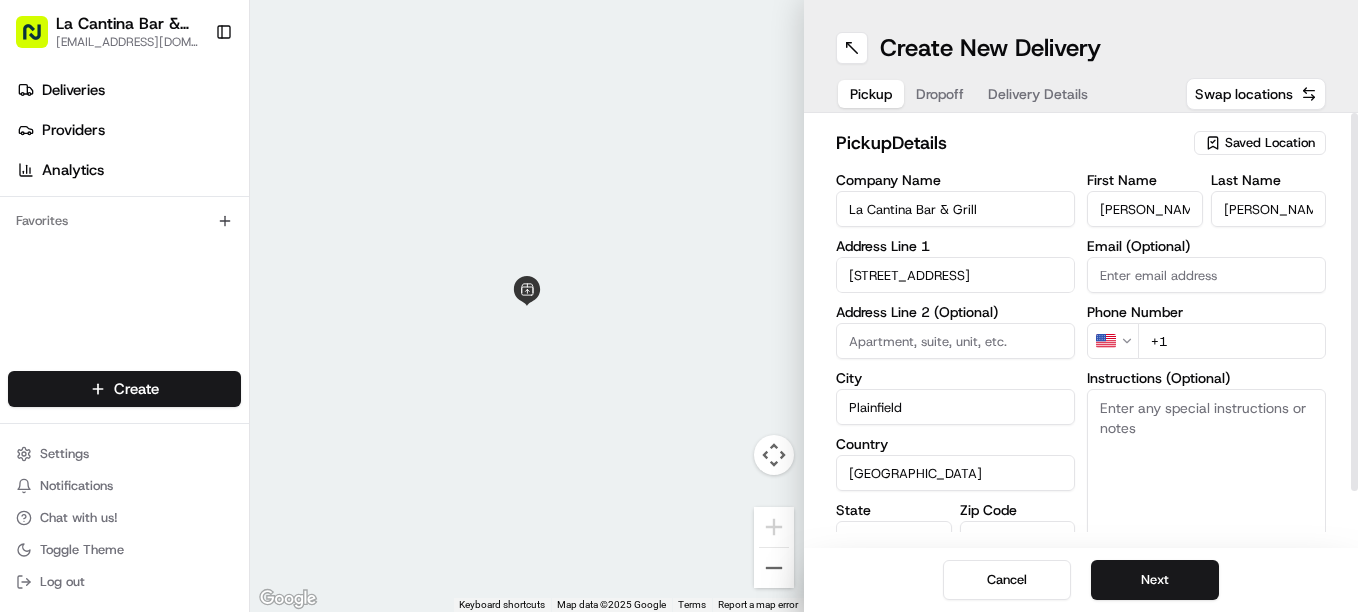 click on "+1" at bounding box center [1232, 341] 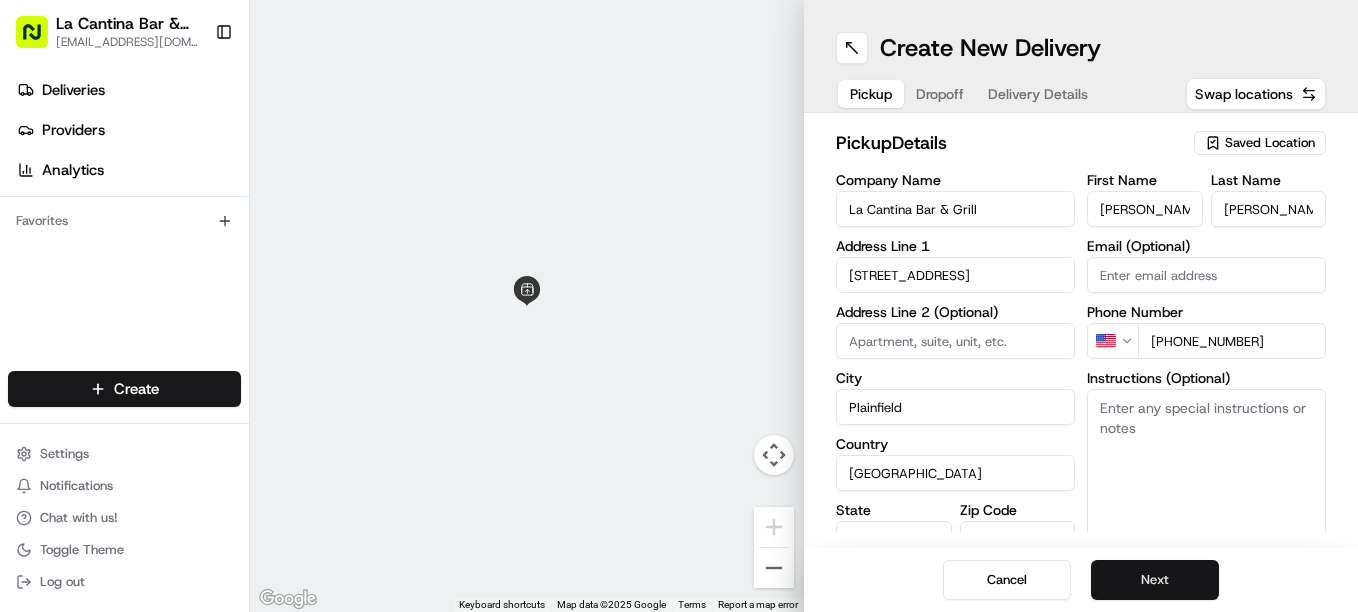 type on "[PHONE_NUMBER]" 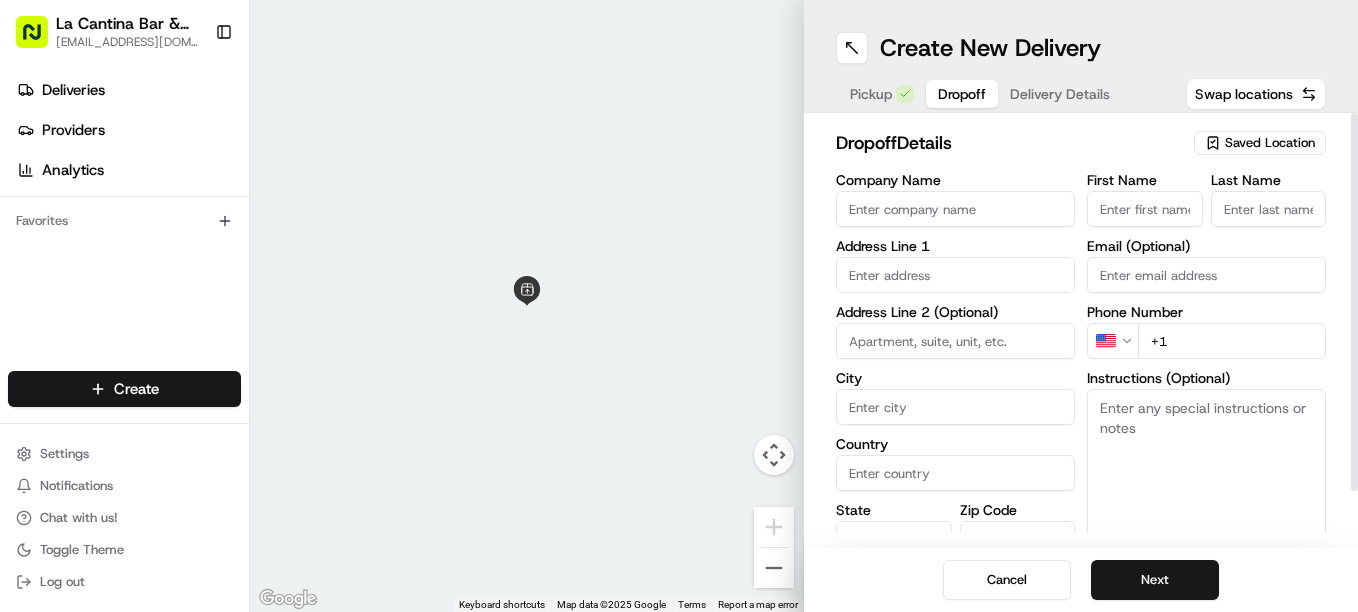 click at bounding box center [955, 275] 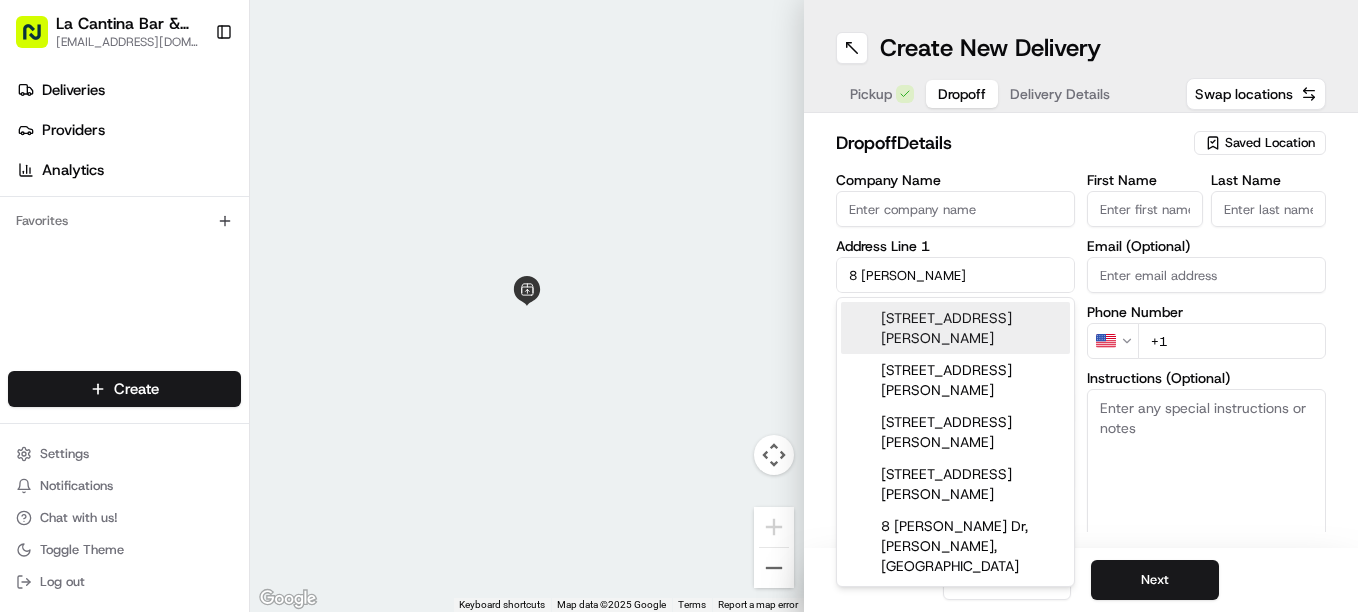 click on "[STREET_ADDRESS][PERSON_NAME][PERSON_NAME][PERSON_NAME] [PERSON_NAME], Plainfield, [GEOGRAPHIC_DATA] 8 [PERSON_NAME] Dr, [PERSON_NAME], [GEOGRAPHIC_DATA]" at bounding box center (955, 442) 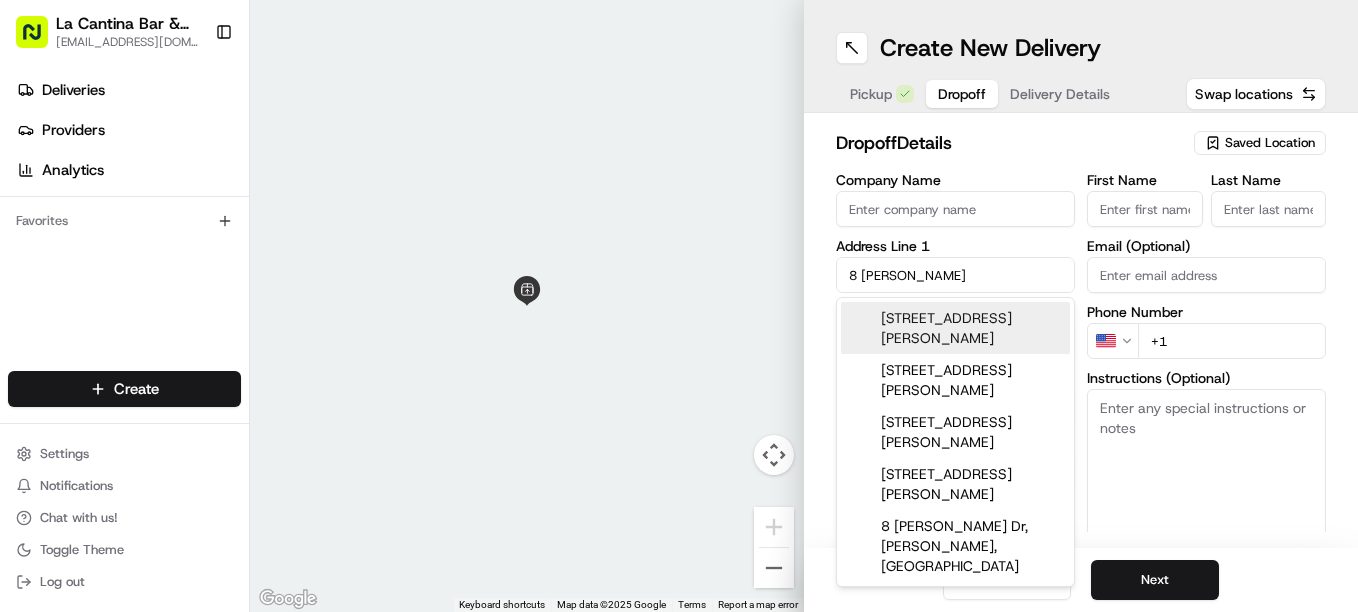 click on "[STREET_ADDRESS][PERSON_NAME]" at bounding box center (955, 328) 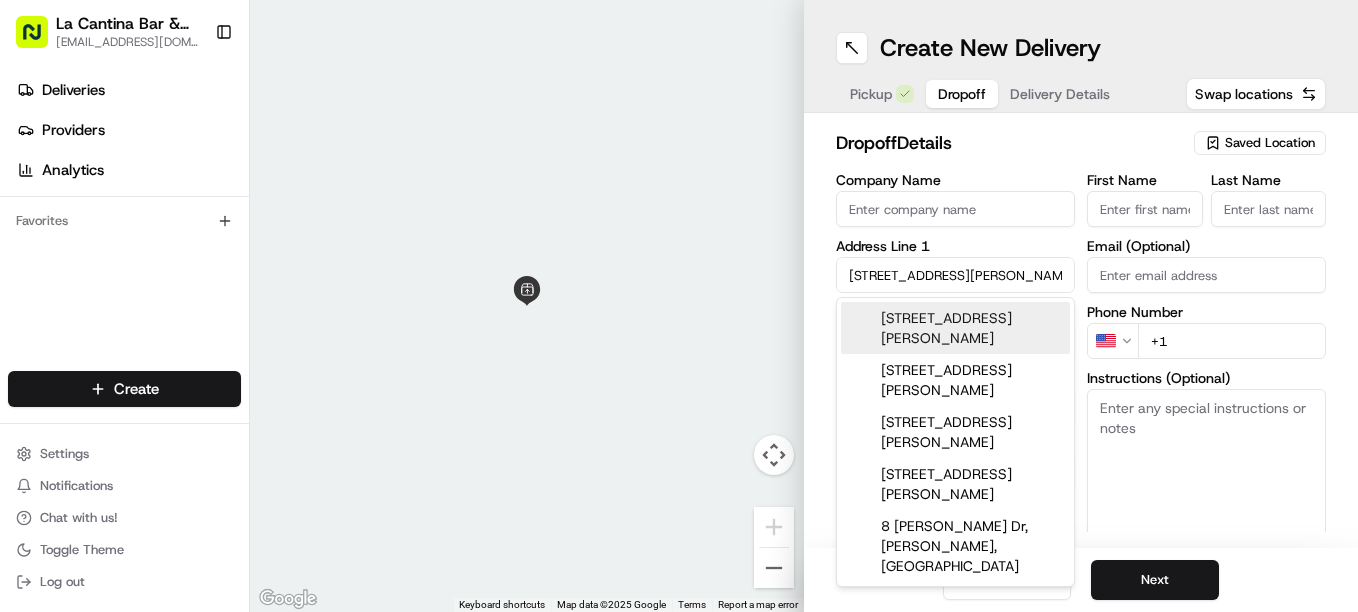 type on "[STREET_ADDRESS][PERSON_NAME]" 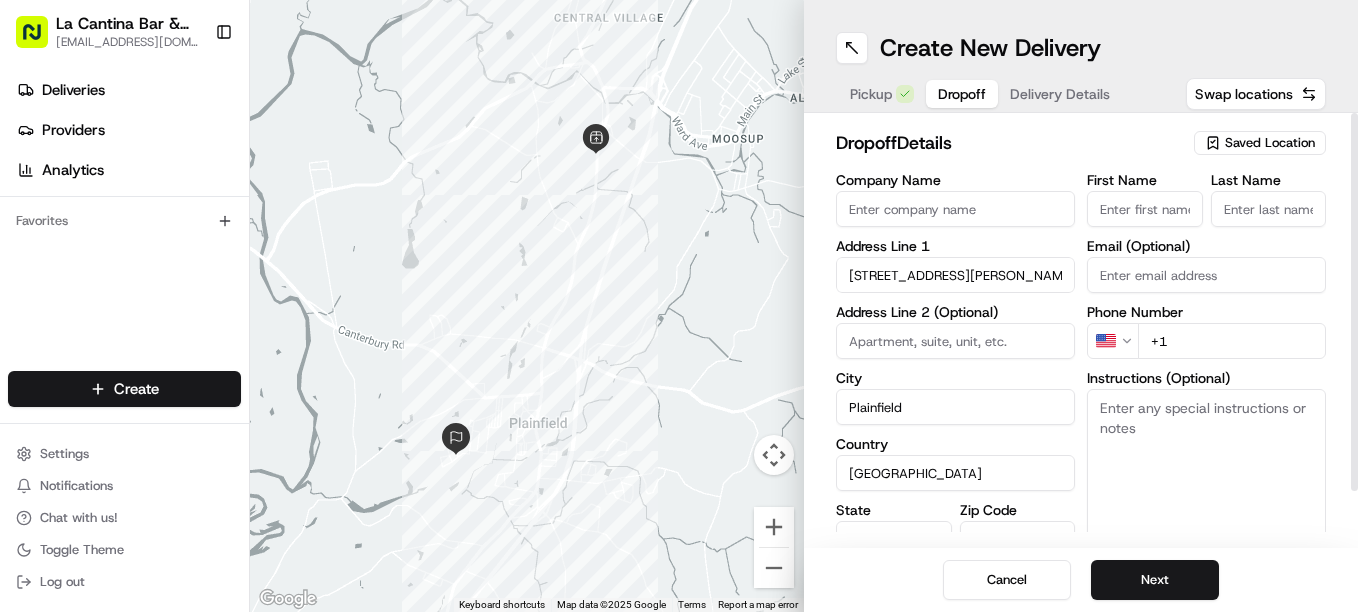 click on "First Name" at bounding box center (1145, 209) 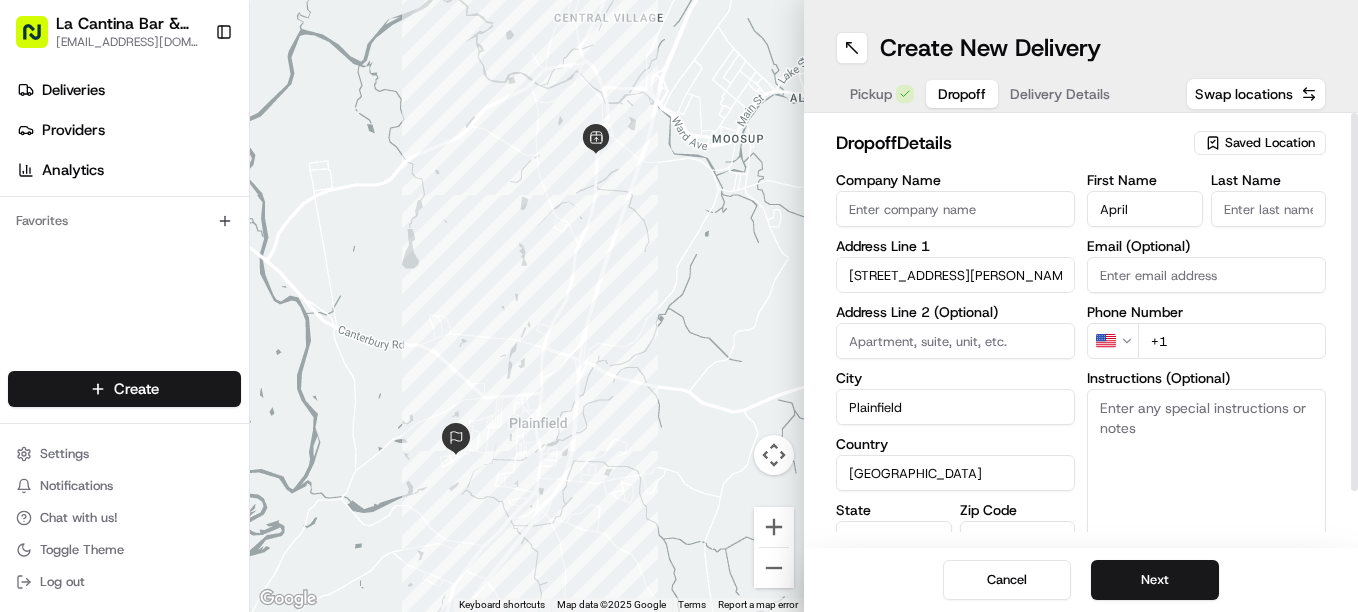 type on "April" 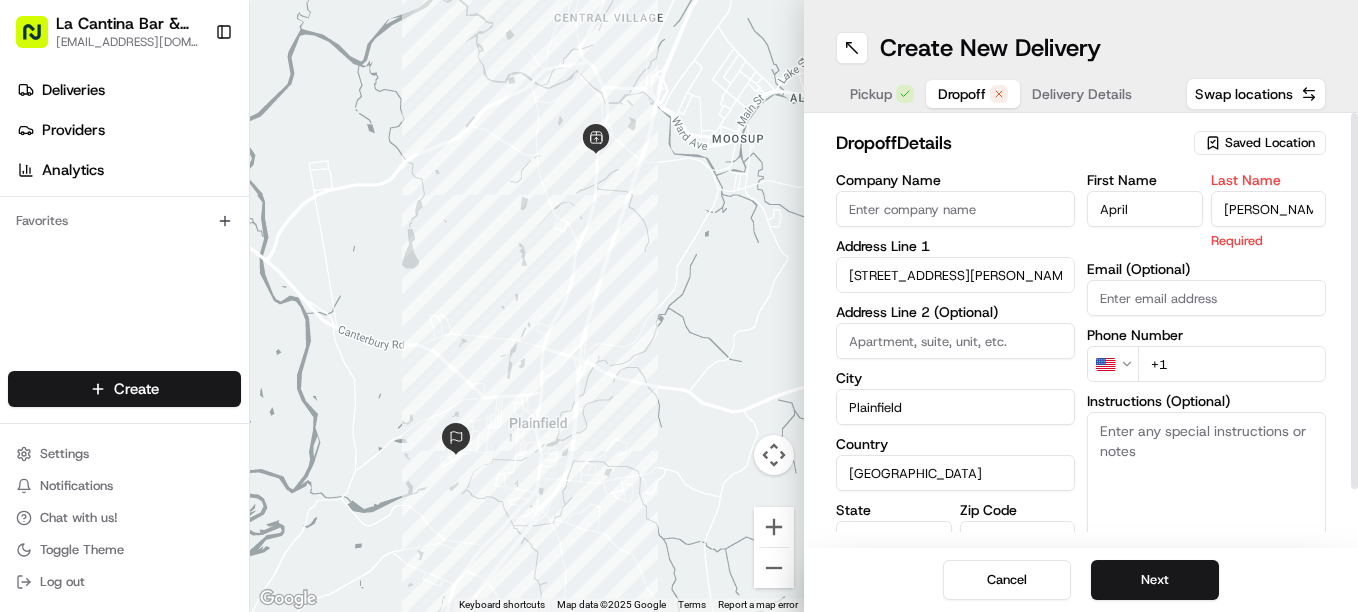 type on "[PERSON_NAME]" 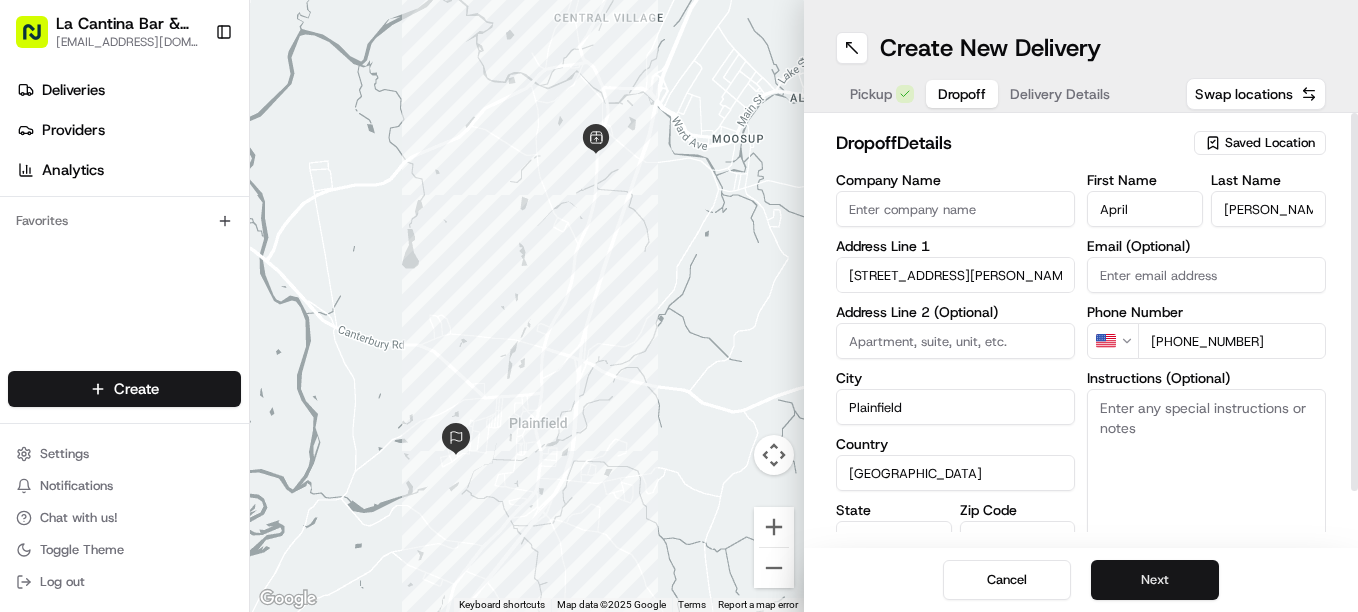 type on "[PHONE_NUMBER]" 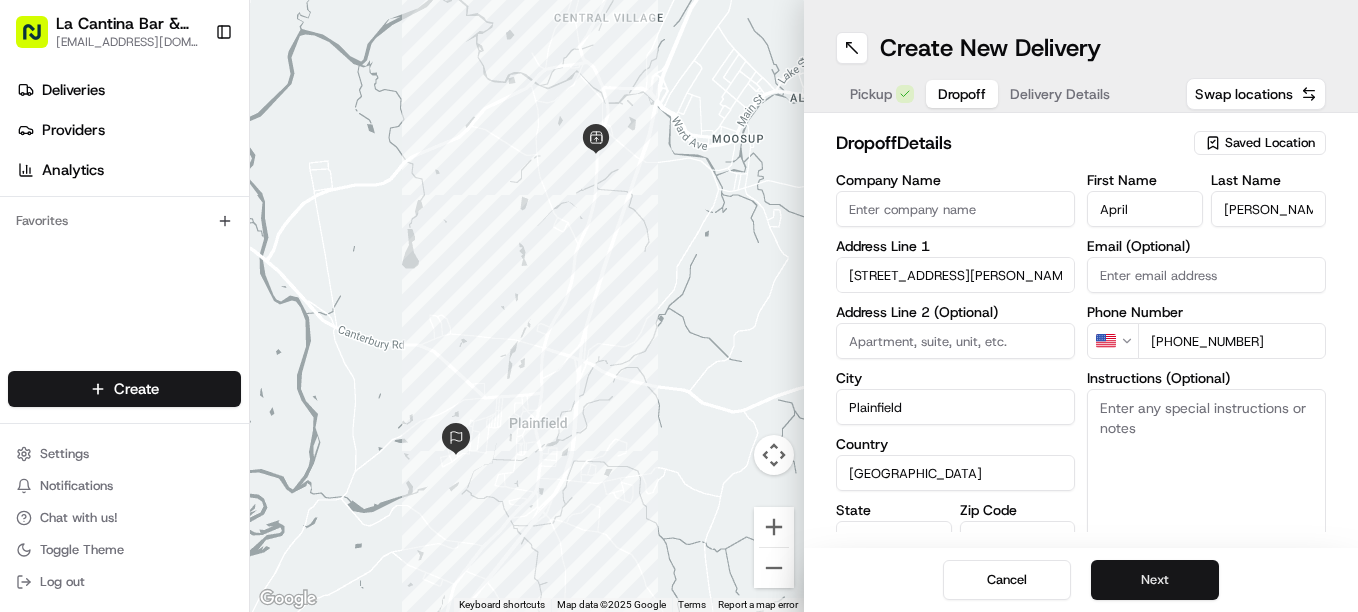 click on "Next" at bounding box center (1155, 580) 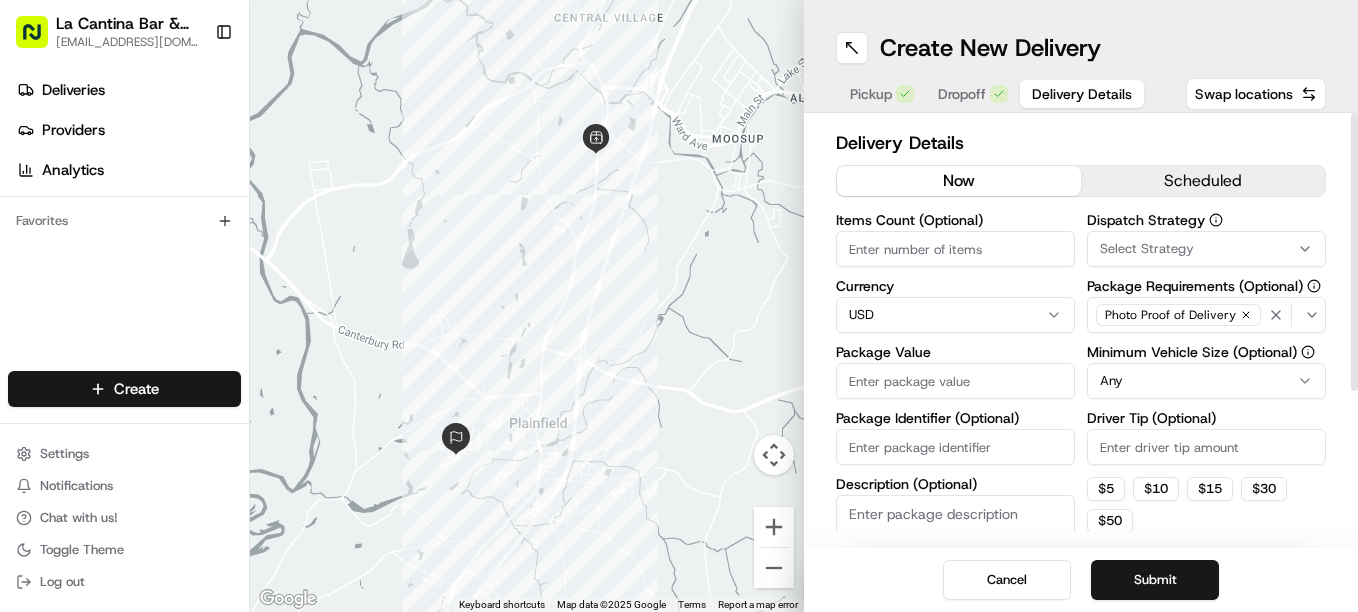 click on "Package Value" at bounding box center [955, 381] 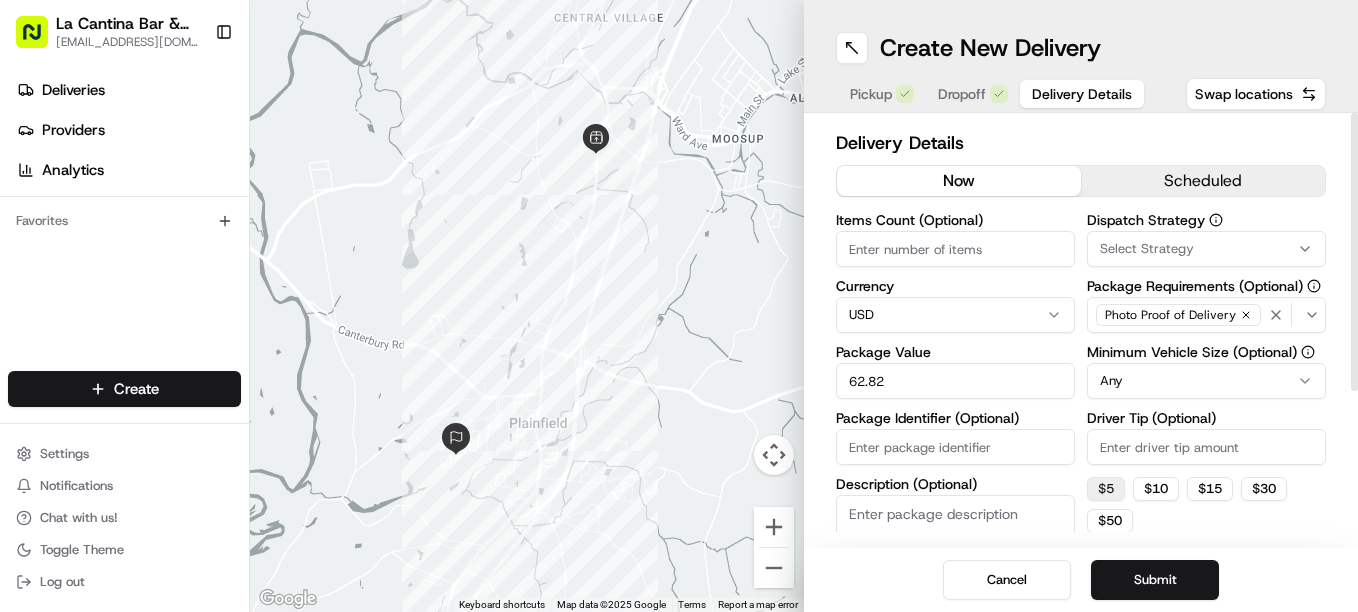 type on "62.82" 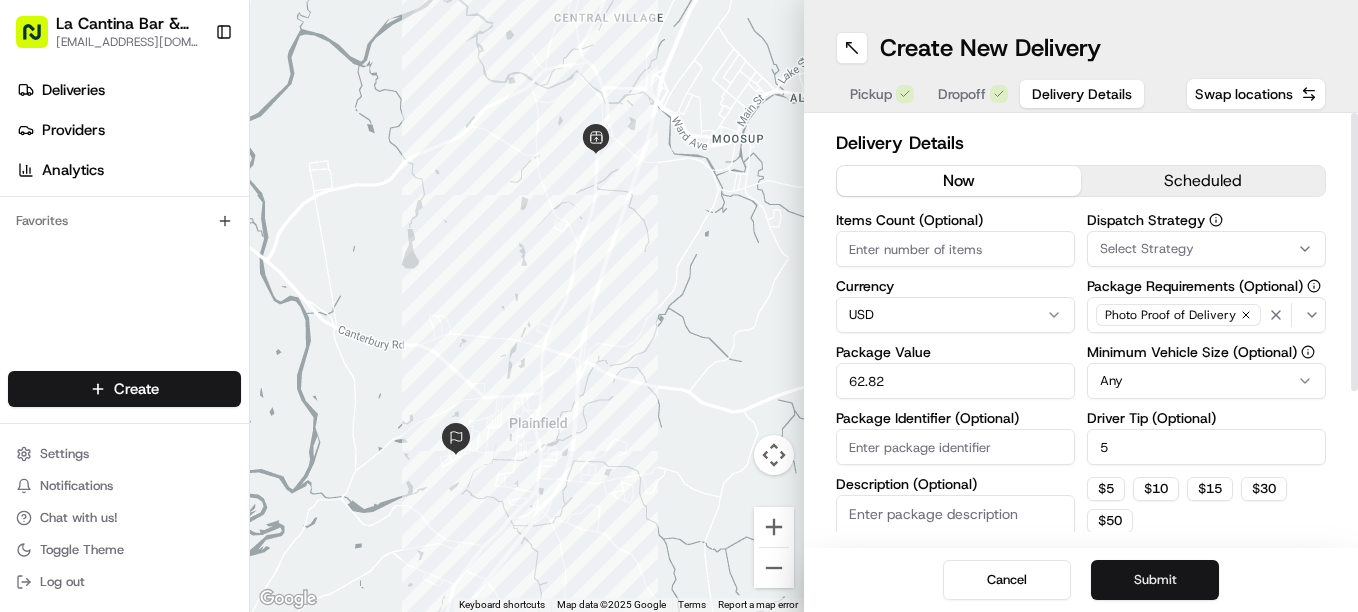 click on "Submit" at bounding box center [1155, 580] 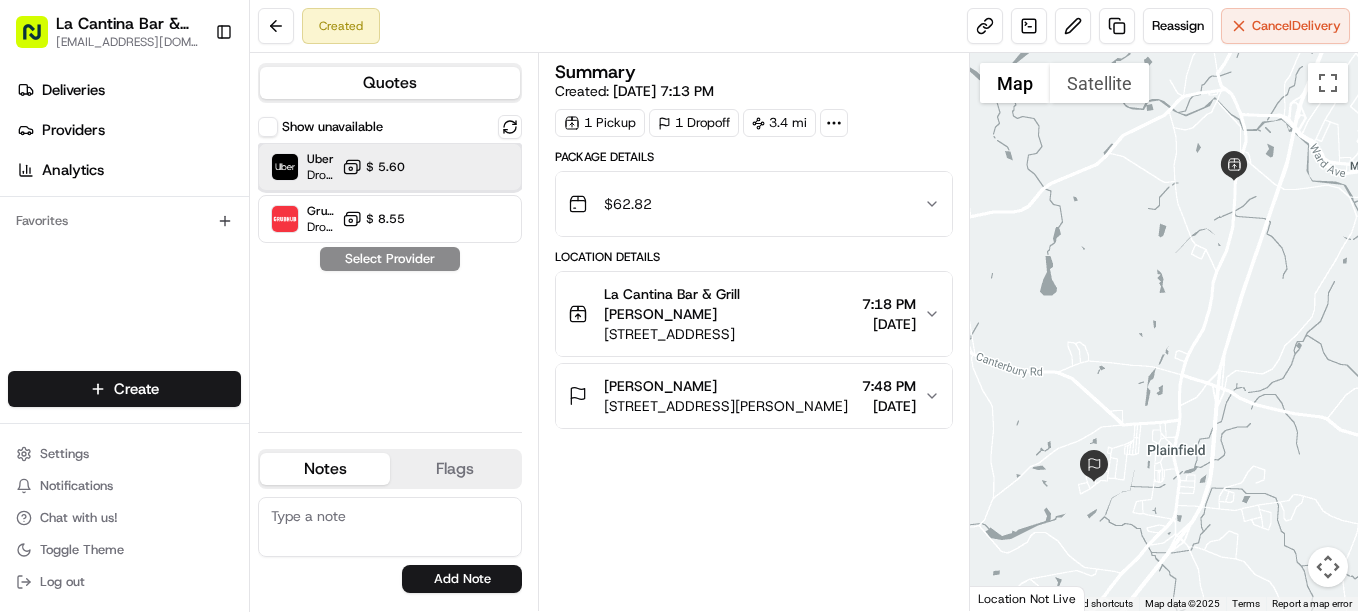 click on "Uber Dropoff ETA   26 minutes $   5.60" at bounding box center [390, 167] 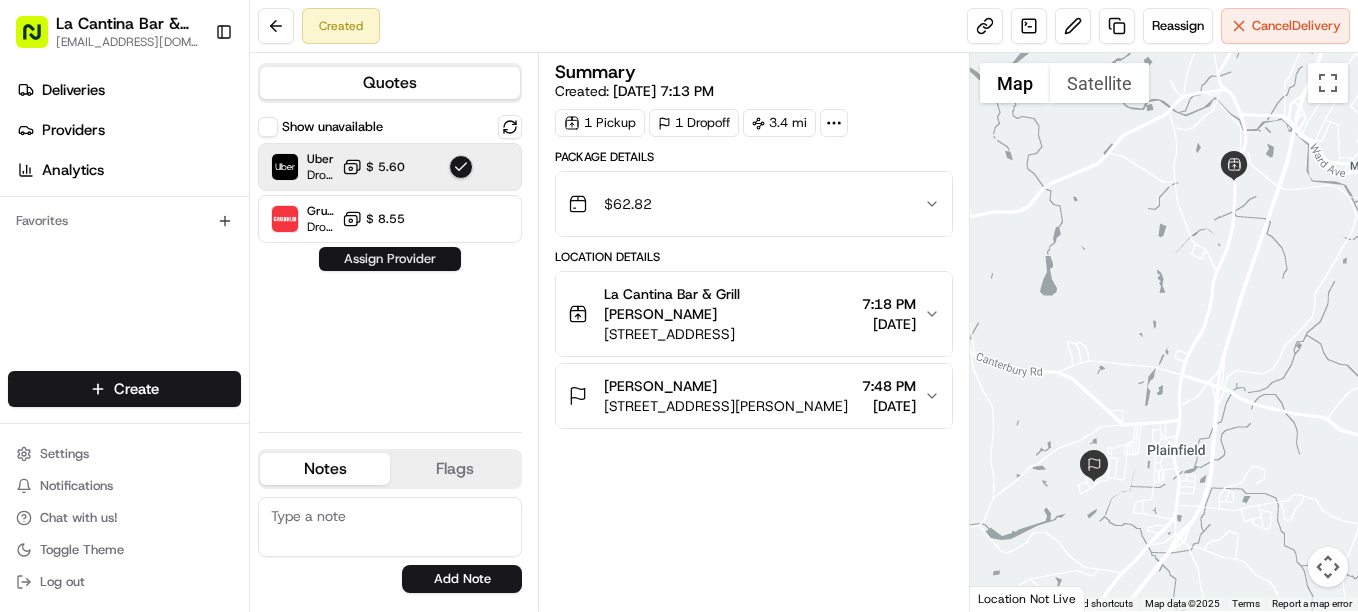 click on "Assign Provider" at bounding box center [390, 259] 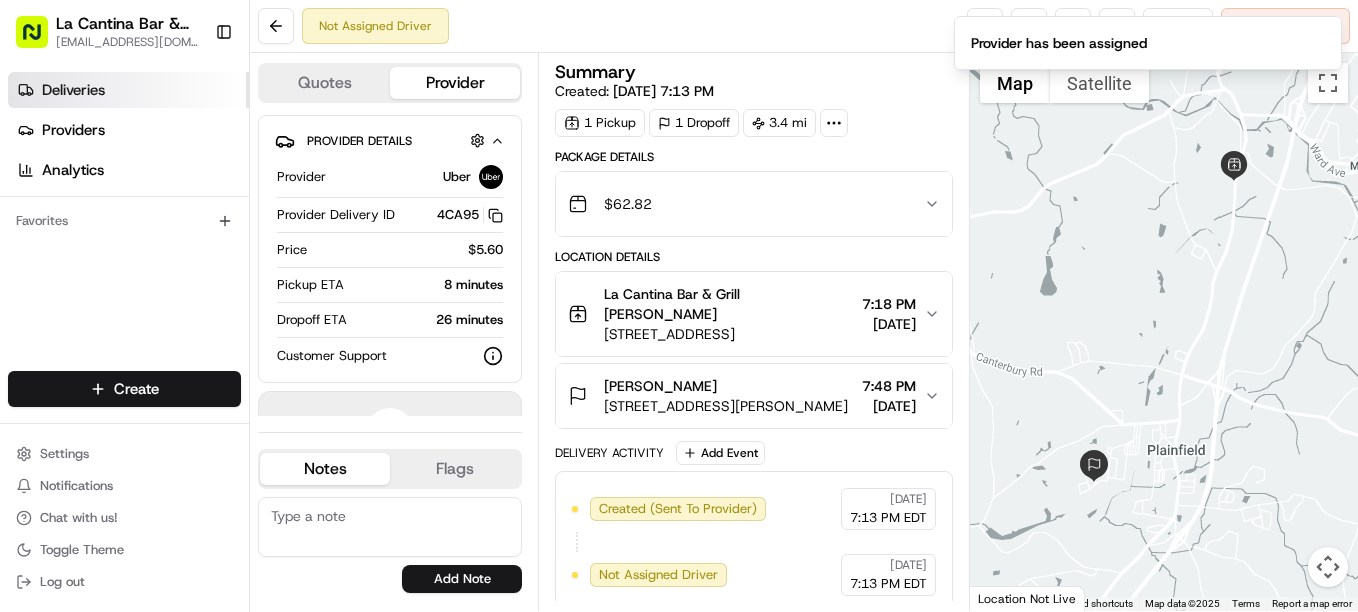 click on "Deliveries" at bounding box center (73, 90) 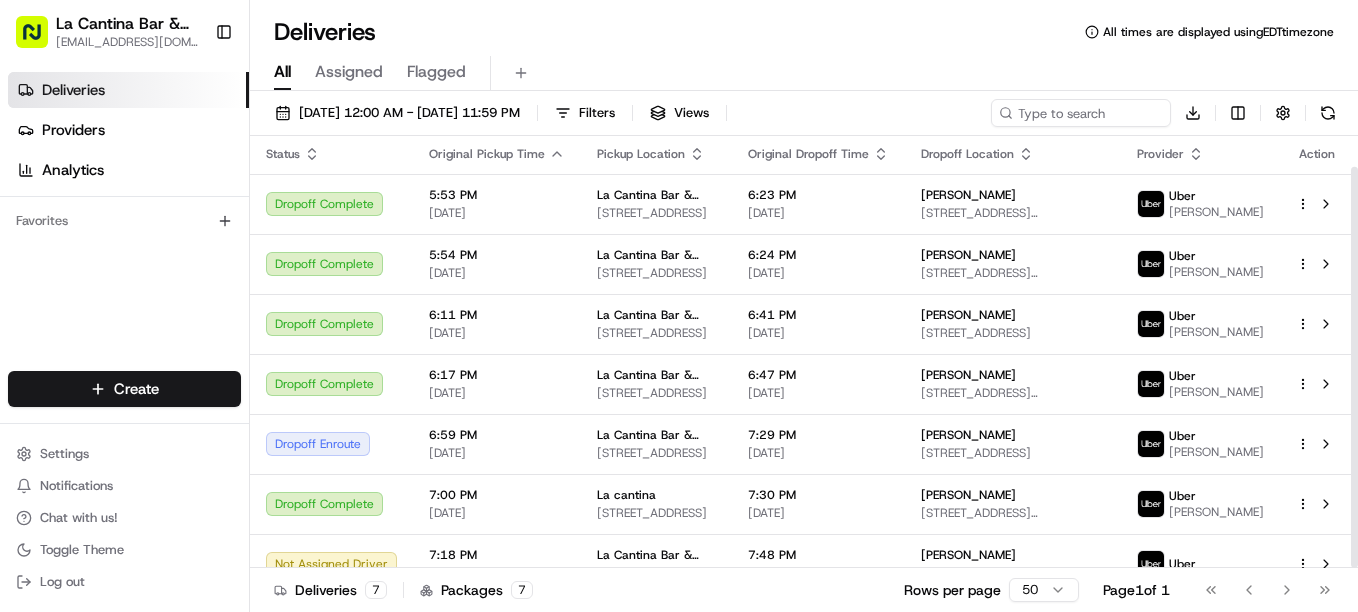 scroll, scrollTop: 33, scrollLeft: 0, axis: vertical 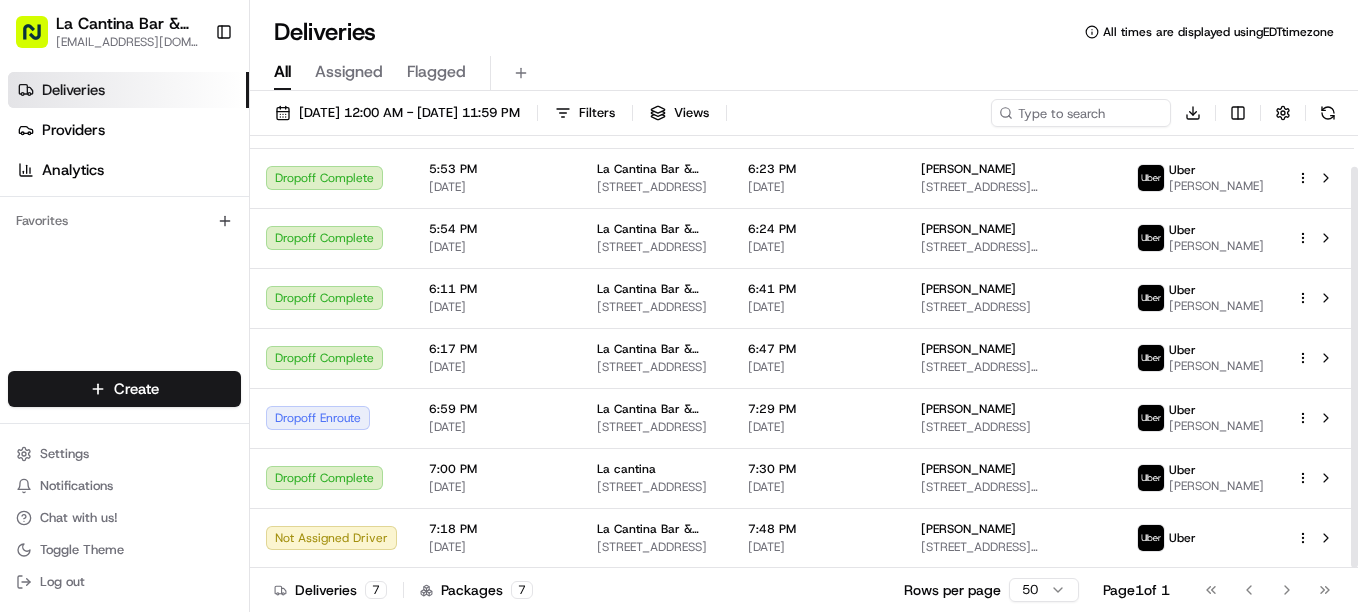 drag, startPoint x: 1357, startPoint y: 354, endPoint x: 1361, endPoint y: 514, distance: 160.04999 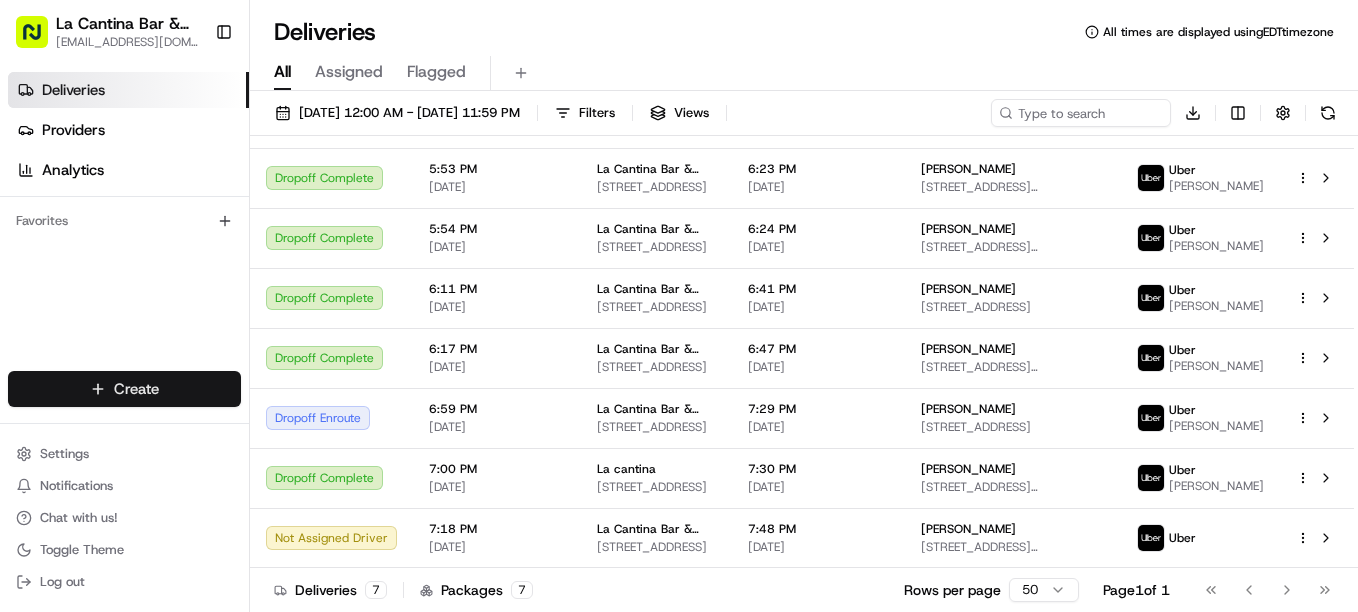 click on "La Cantina Bar & Grill [EMAIL_ADDRESS][DOMAIN_NAME] Toggle Sidebar Deliveries Providers Analytics Favorites Main Menu Members & Organization Organization Users Roles Preferences Customization Tracking Orchestration Automations Dispatch Strategy Locations Pickup Locations Dropoff Locations Billing Billing Refund Requests Integrations Notification Triggers Webhooks API Keys Request Logs Create Settings Notifications Chat with us! Toggle Theme Log out Deliveries All times are displayed using  EDT  timezone All Assigned Flagged [DATE] 12:00 AM - [DATE] 11:59 PM Filters Views Download Status Original Pickup Time Pickup Location Original Dropoff Time Dropoff Location Provider Action Dropoff Complete 5:53 PM [DATE] La Cantina Bar & Grill [STREET_ADDRESS] 6:23 PM [DATE] [PERSON_NAME] [STREET_ADDRESS][PERSON_NAME] Uber [PERSON_NAME] Dropoff Complete 5:54 PM [DATE] La Cantina Bar & Grill [STREET_ADDRESS] 6:24 PM [DATE] 7 7" at bounding box center [679, 306] 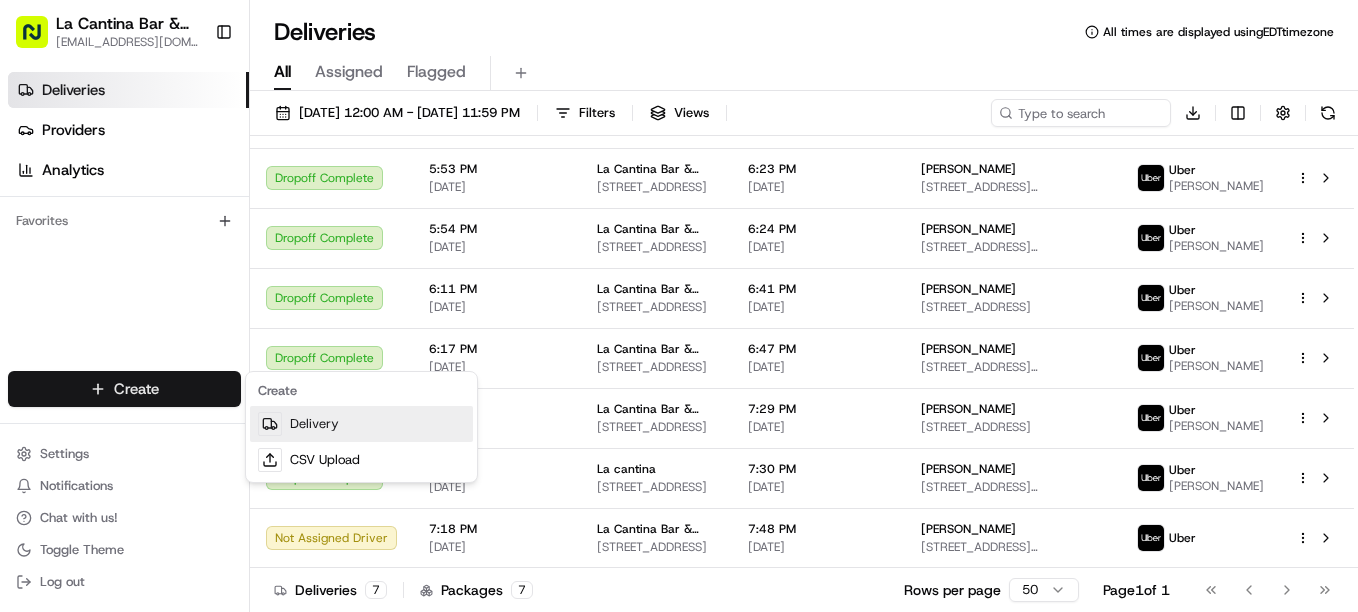 click on "Delivery" at bounding box center [361, 424] 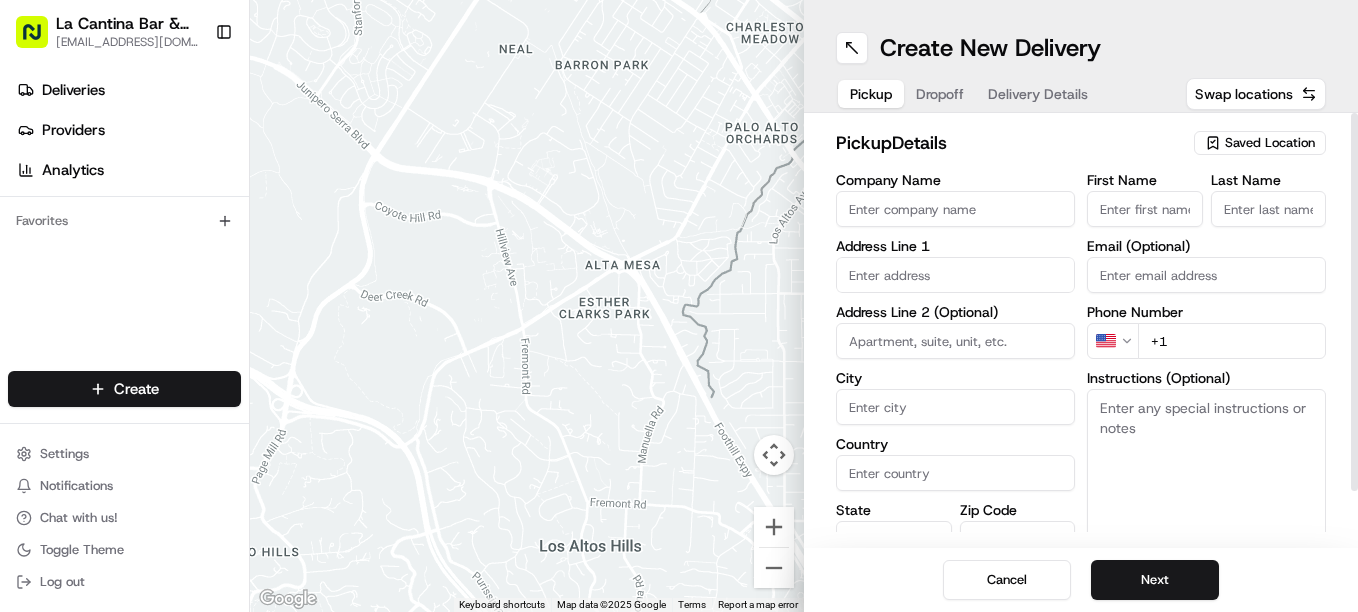 click on "Company Name" at bounding box center (955, 209) 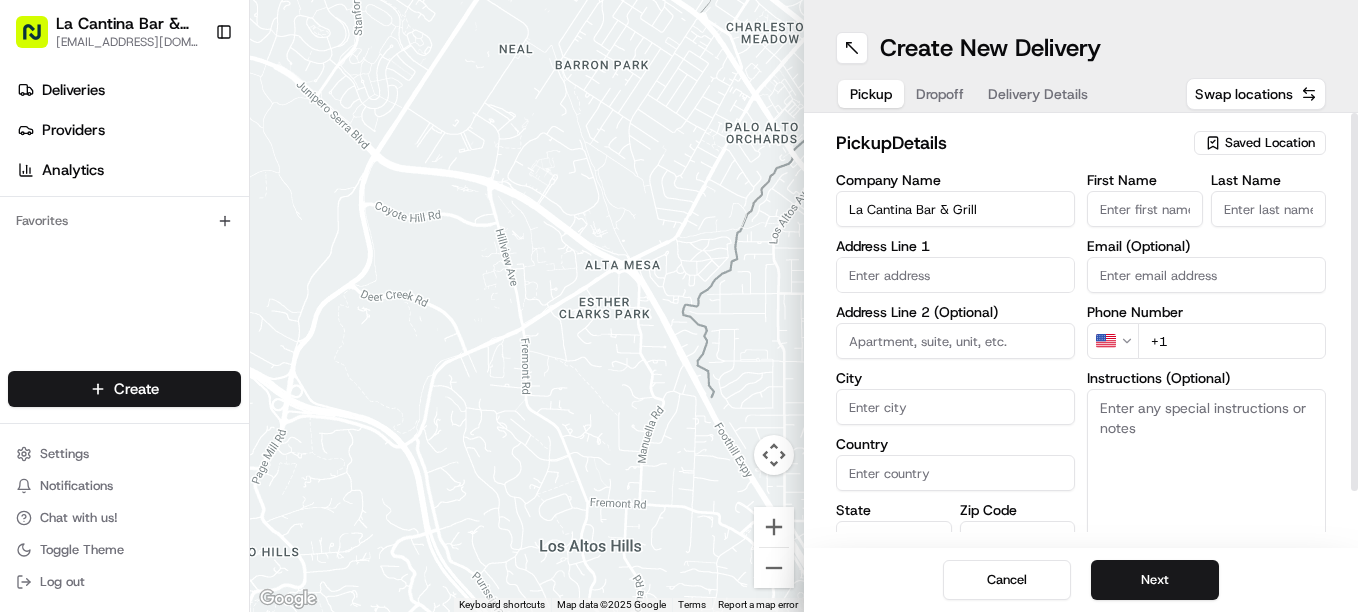 type on "Plainfield" 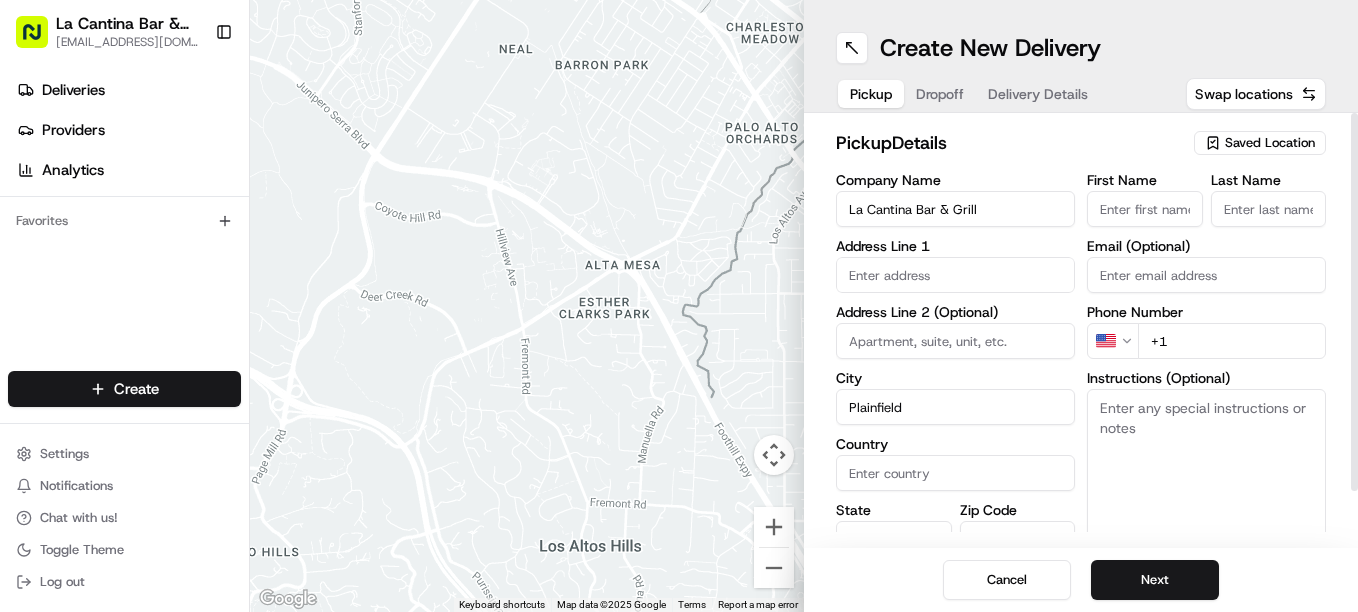 type on "[GEOGRAPHIC_DATA]" 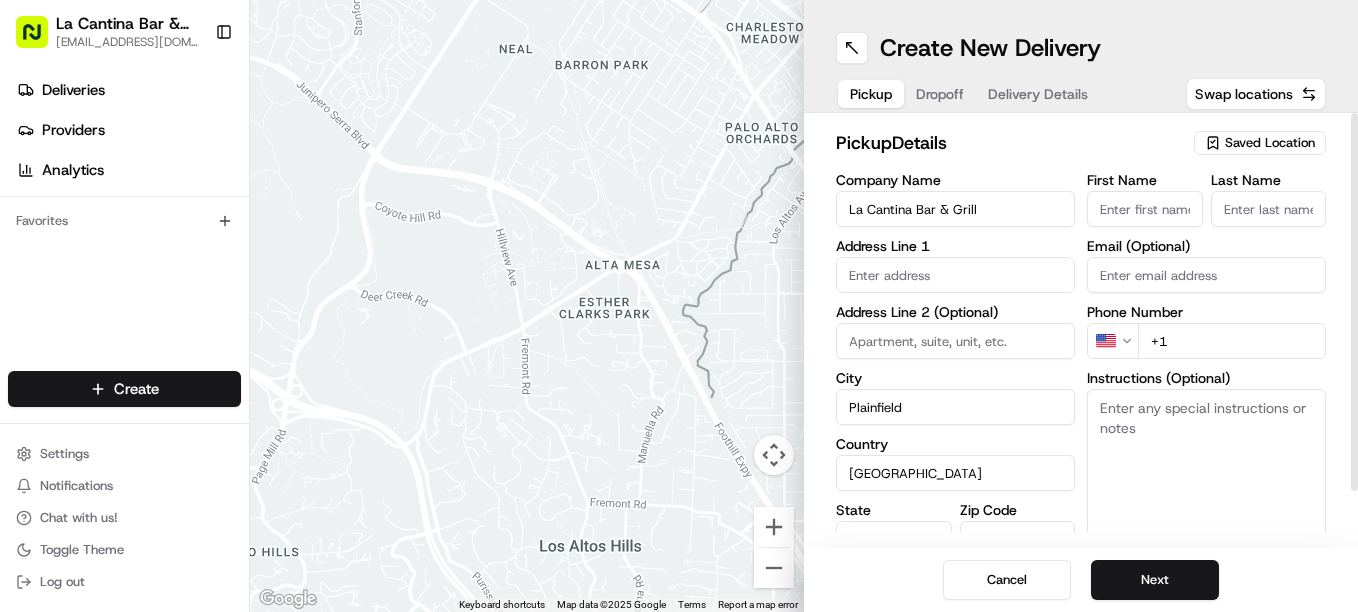 type on "CT" 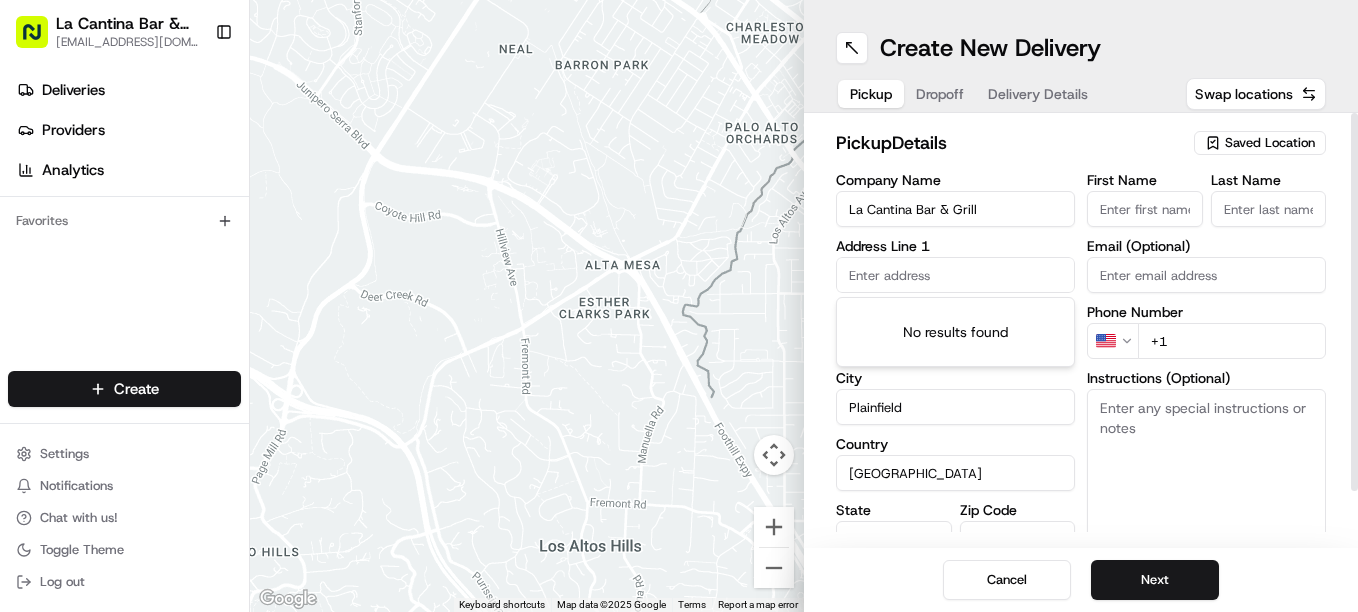 click on "First Name" at bounding box center [1145, 209] 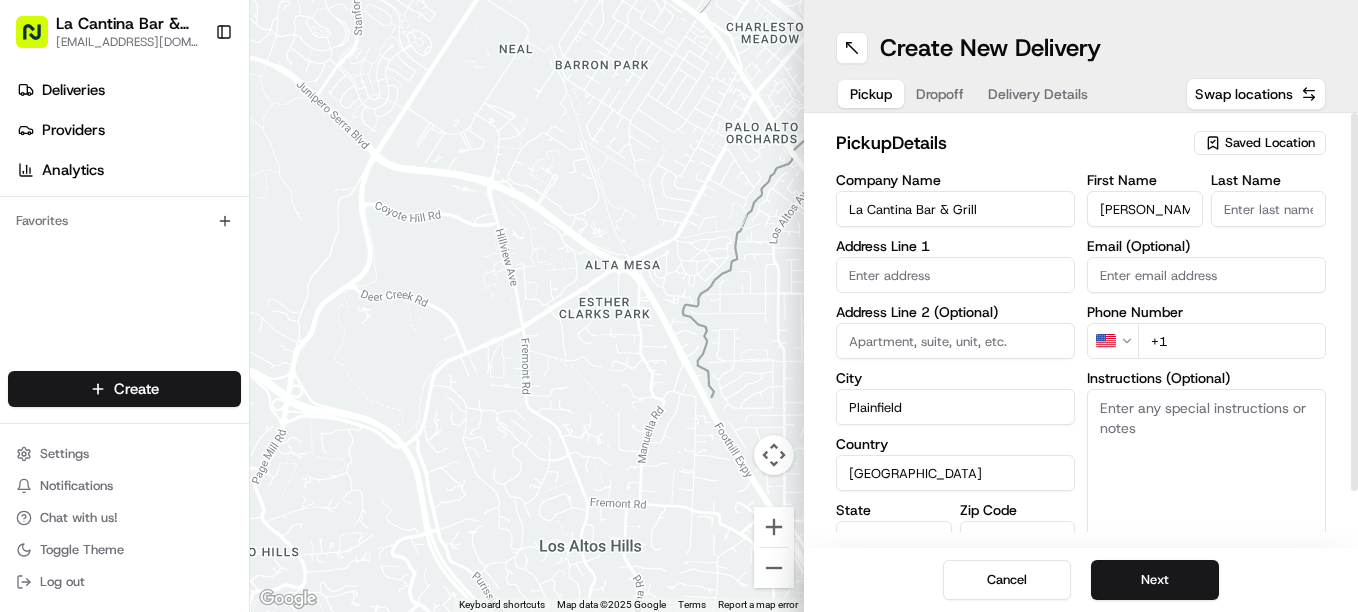 type on "[PERSON_NAME]" 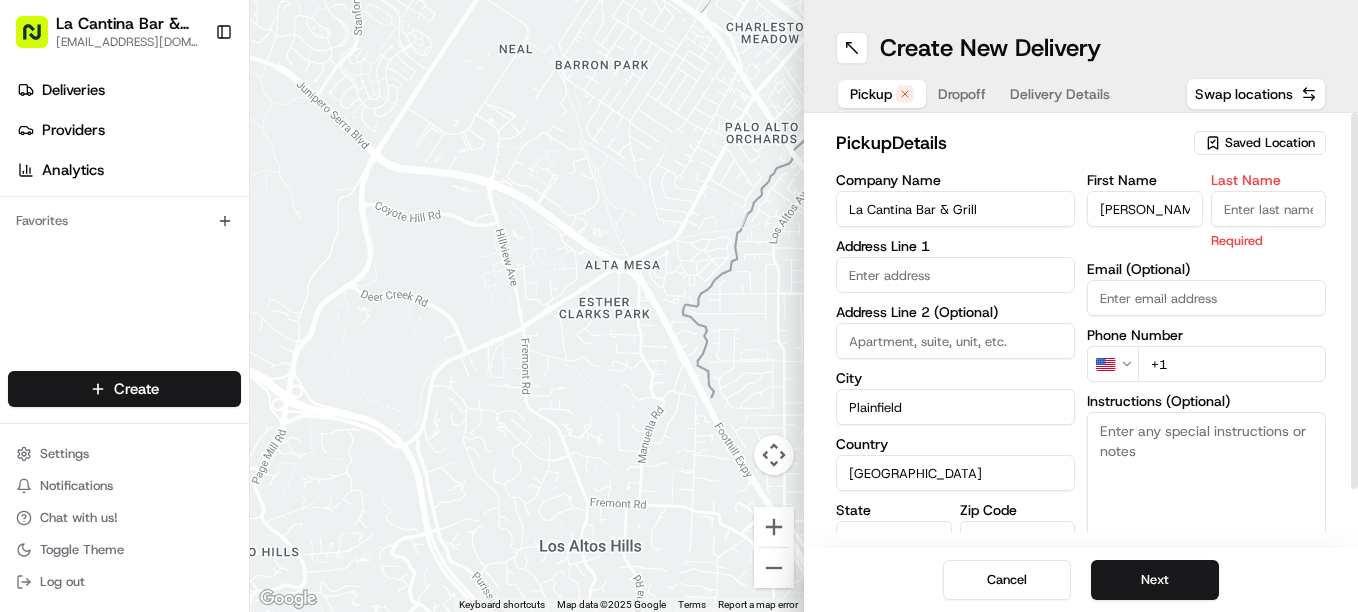 click on "Last Name" at bounding box center [1269, 209] 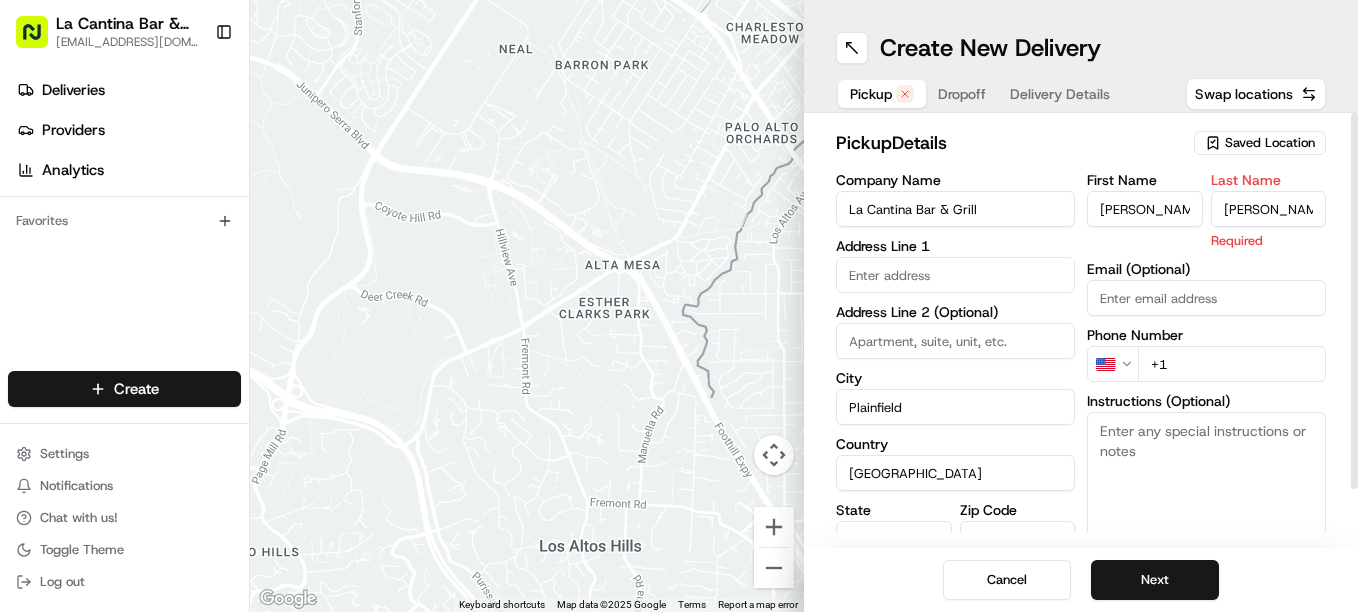 type on "[PERSON_NAME]" 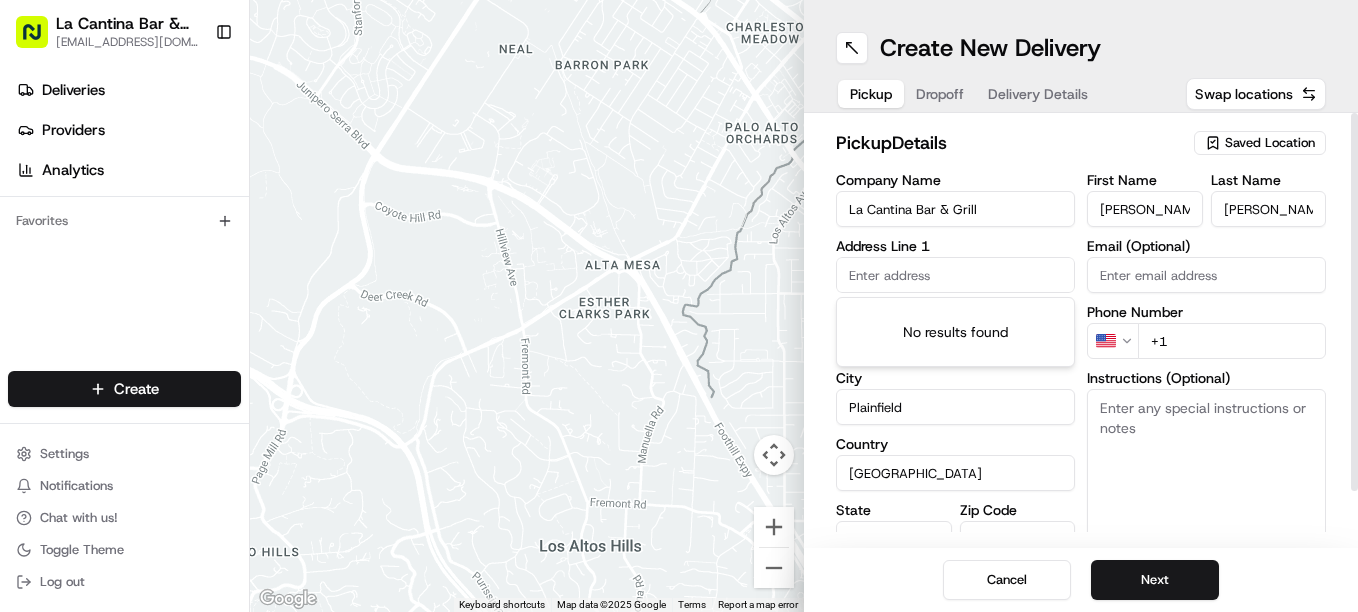 click at bounding box center [955, 275] 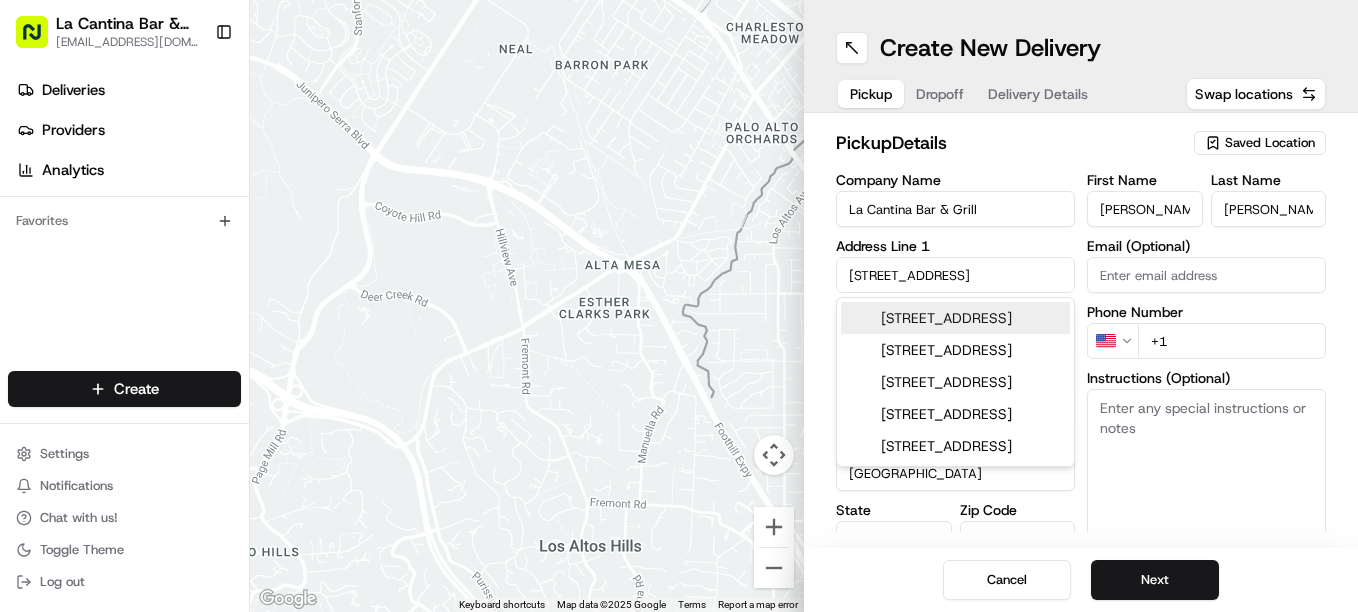 click on "[STREET_ADDRESS]" at bounding box center [955, 318] 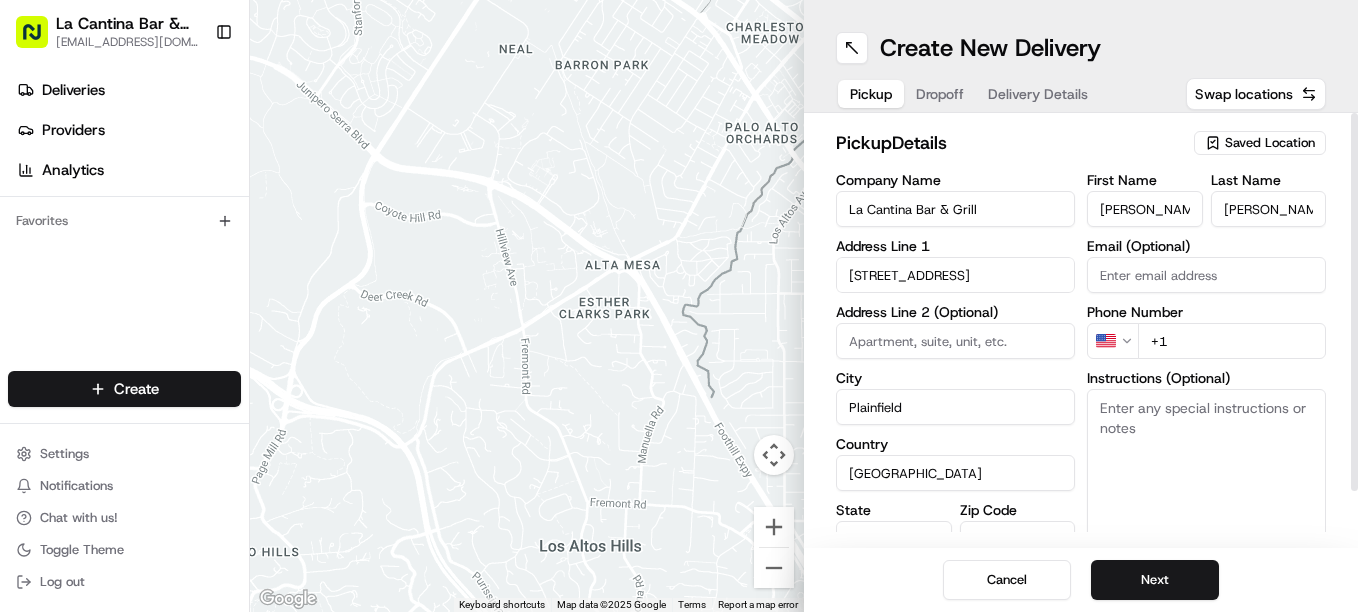 type on "[STREET_ADDRESS]" 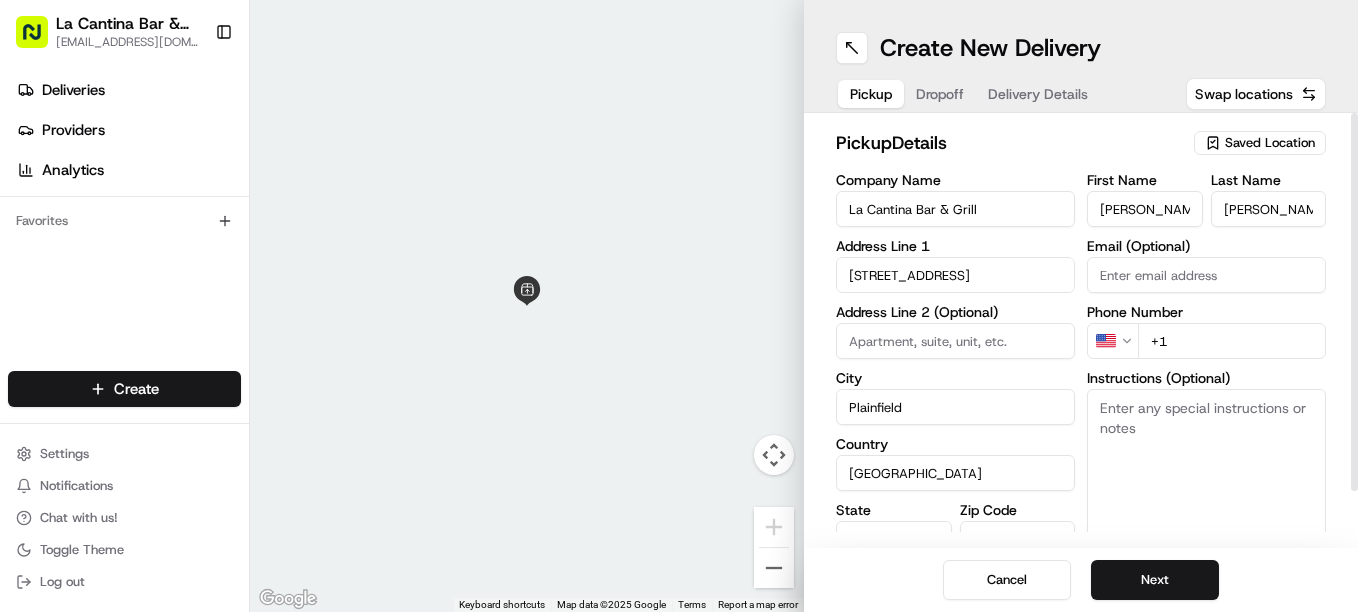 click on "+1" at bounding box center (1232, 341) 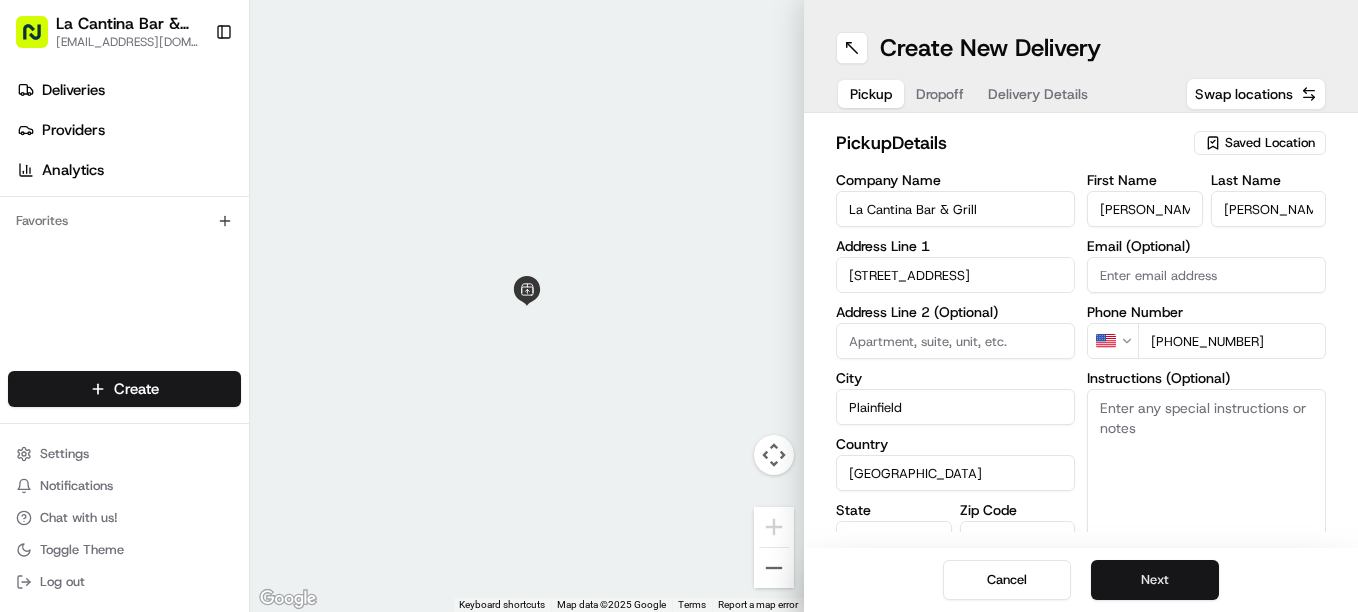 type on "[PHONE_NUMBER]" 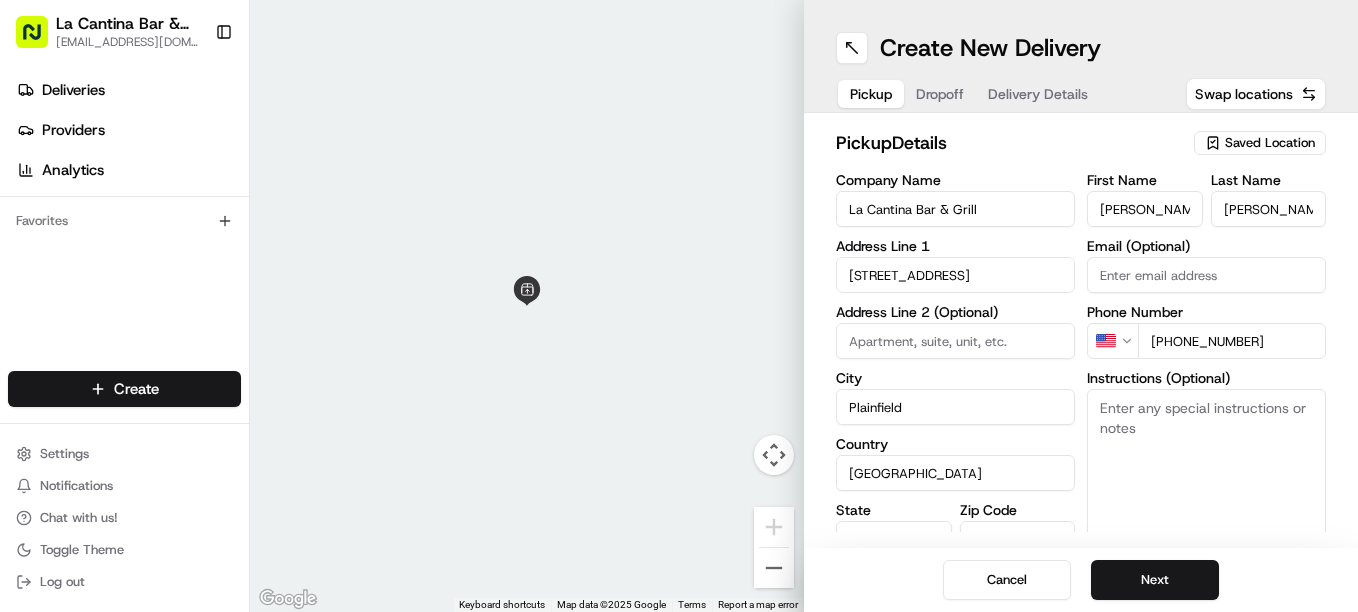 drag, startPoint x: 1200, startPoint y: 591, endPoint x: 1170, endPoint y: 542, distance: 57.45433 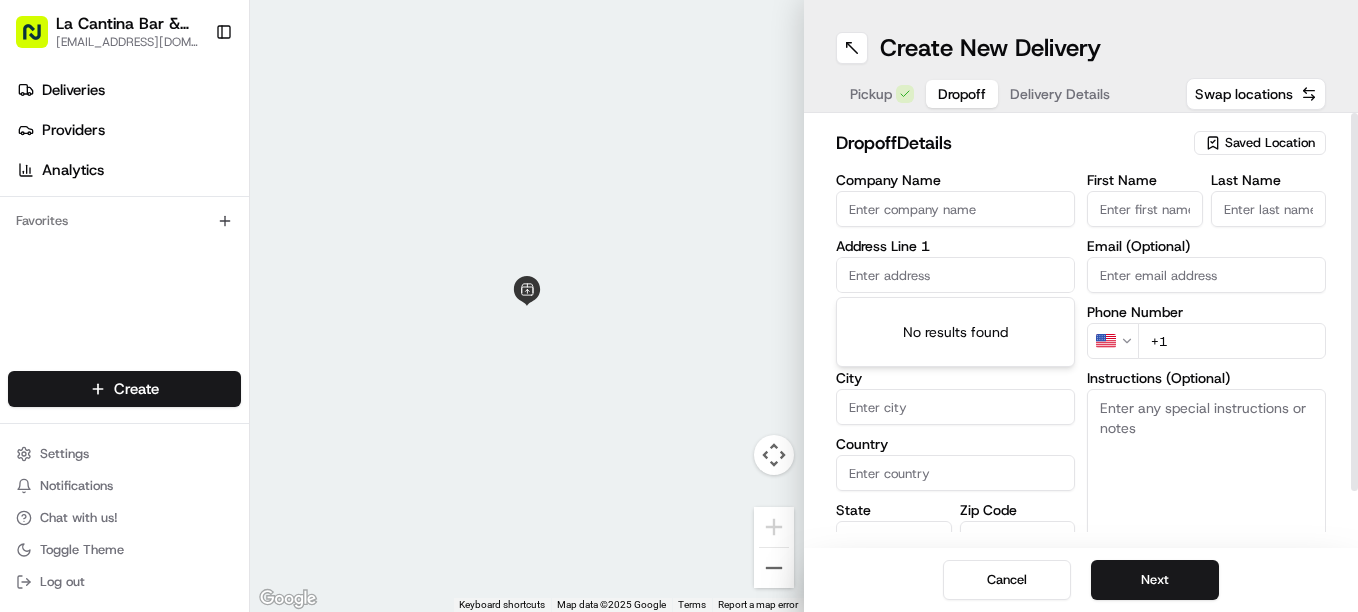 click at bounding box center (955, 275) 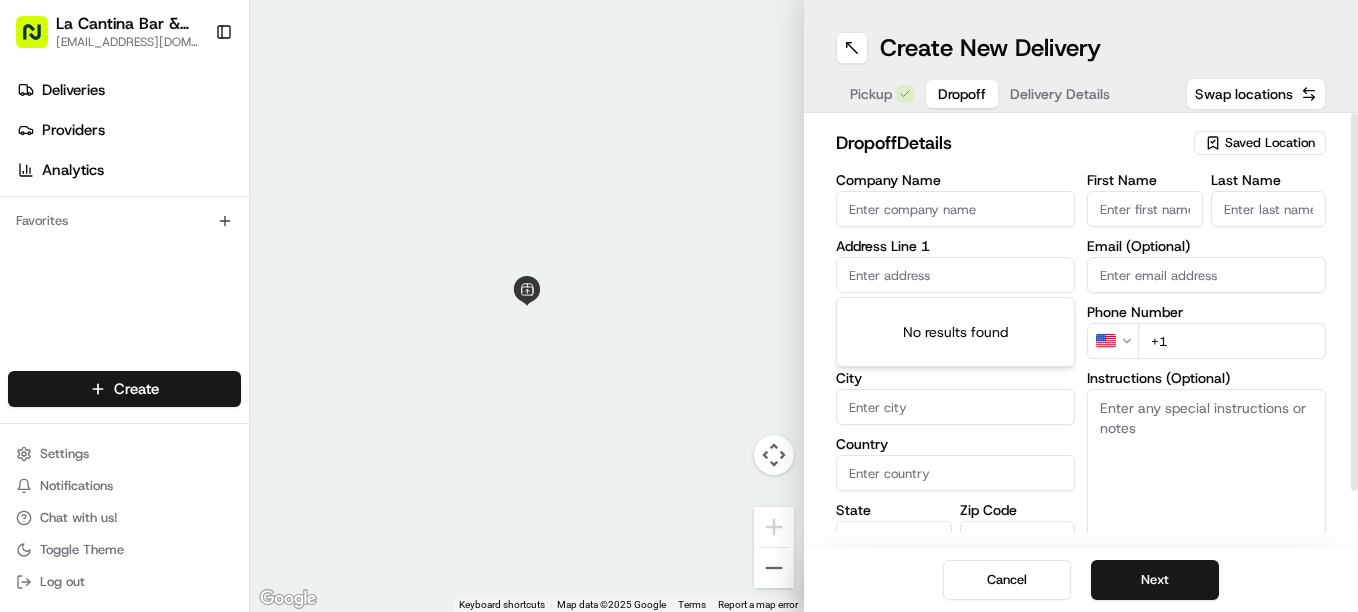 type on "0" 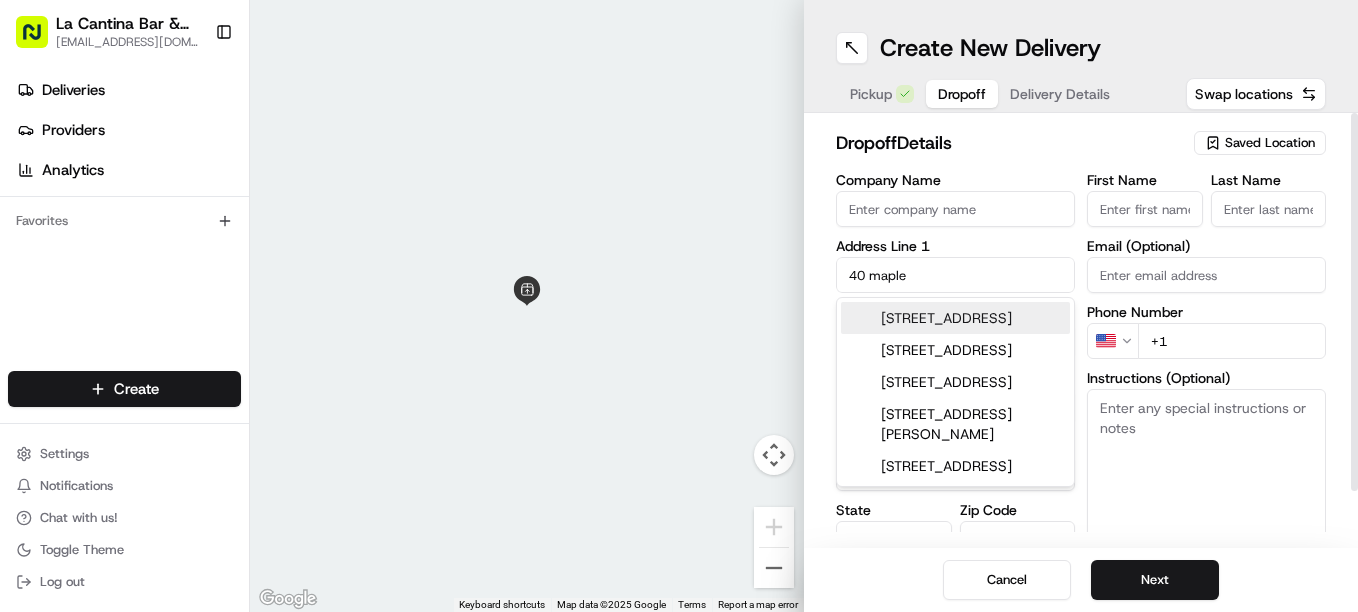 click on "[STREET_ADDRESS]" at bounding box center (955, 318) 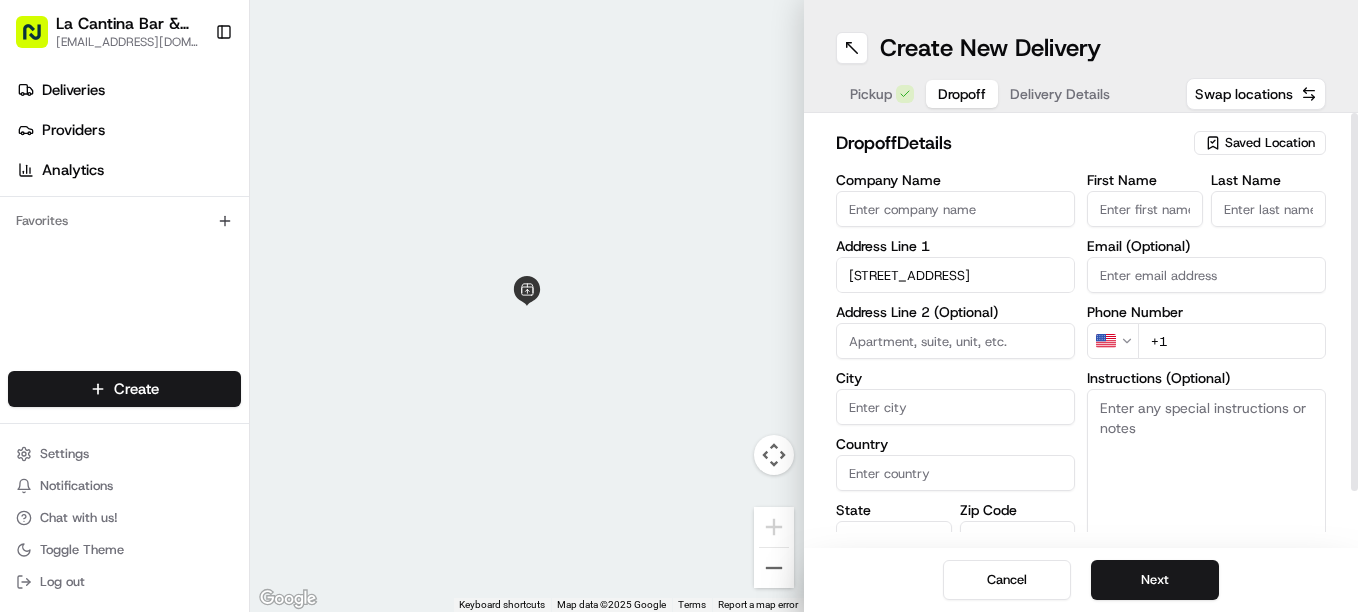 type on "[STREET_ADDRESS]" 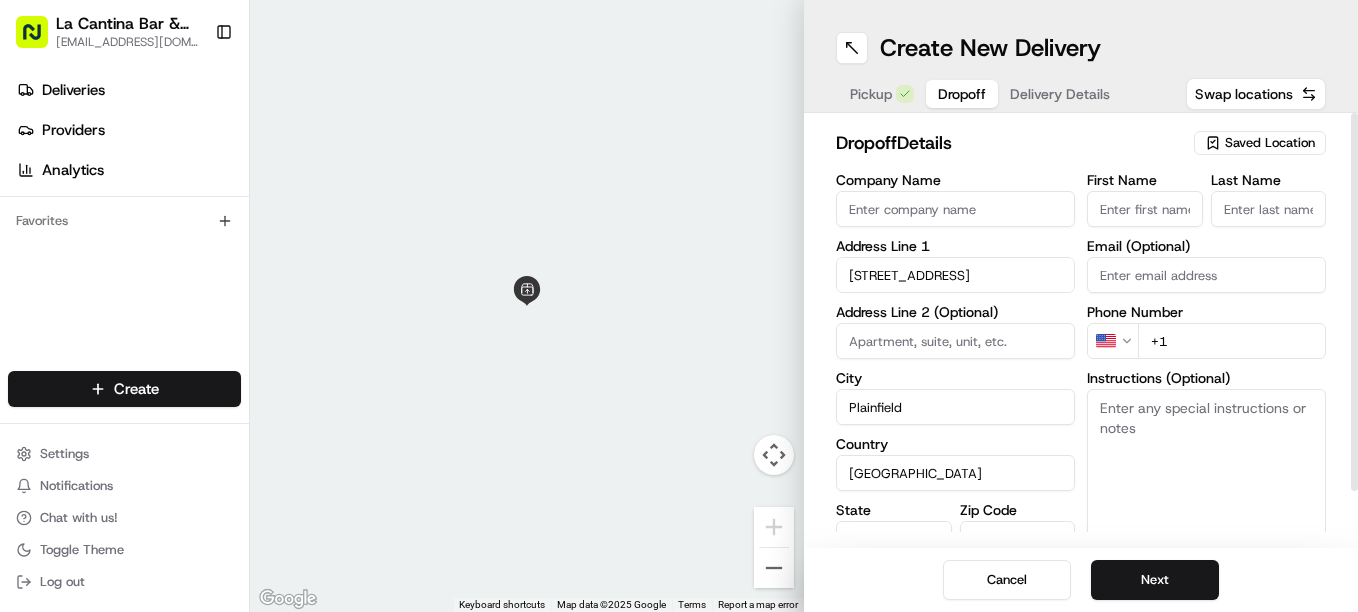 type on "[STREET_ADDRESS]" 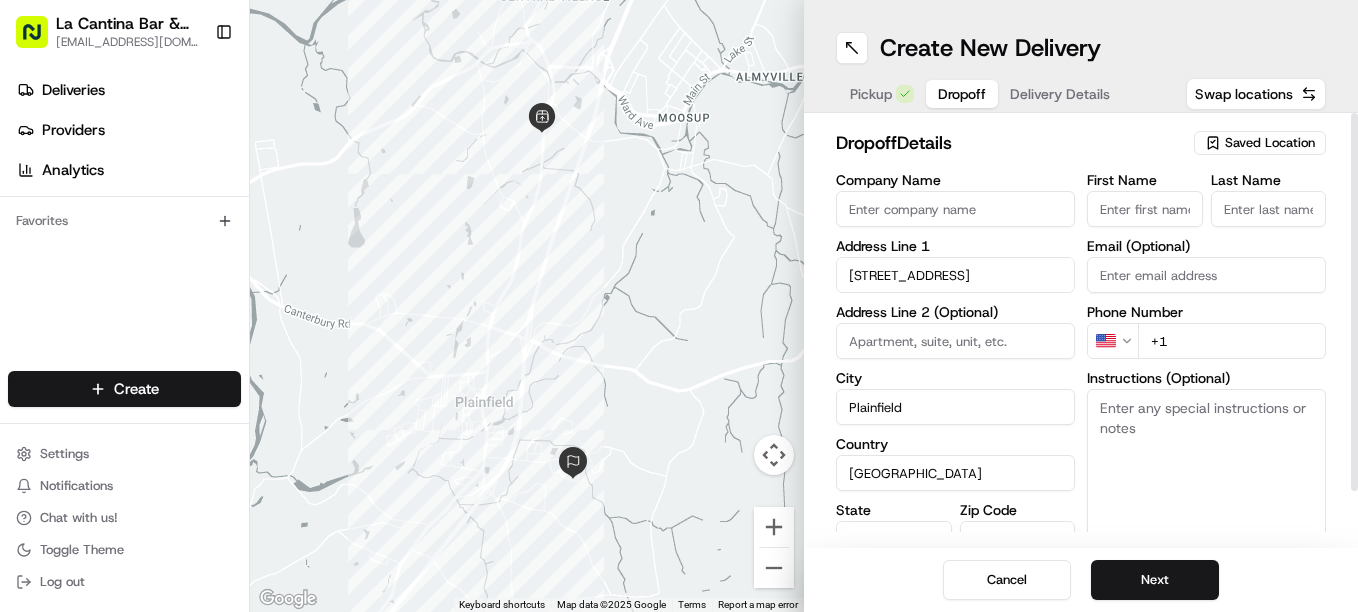 click on "First Name" at bounding box center [1145, 209] 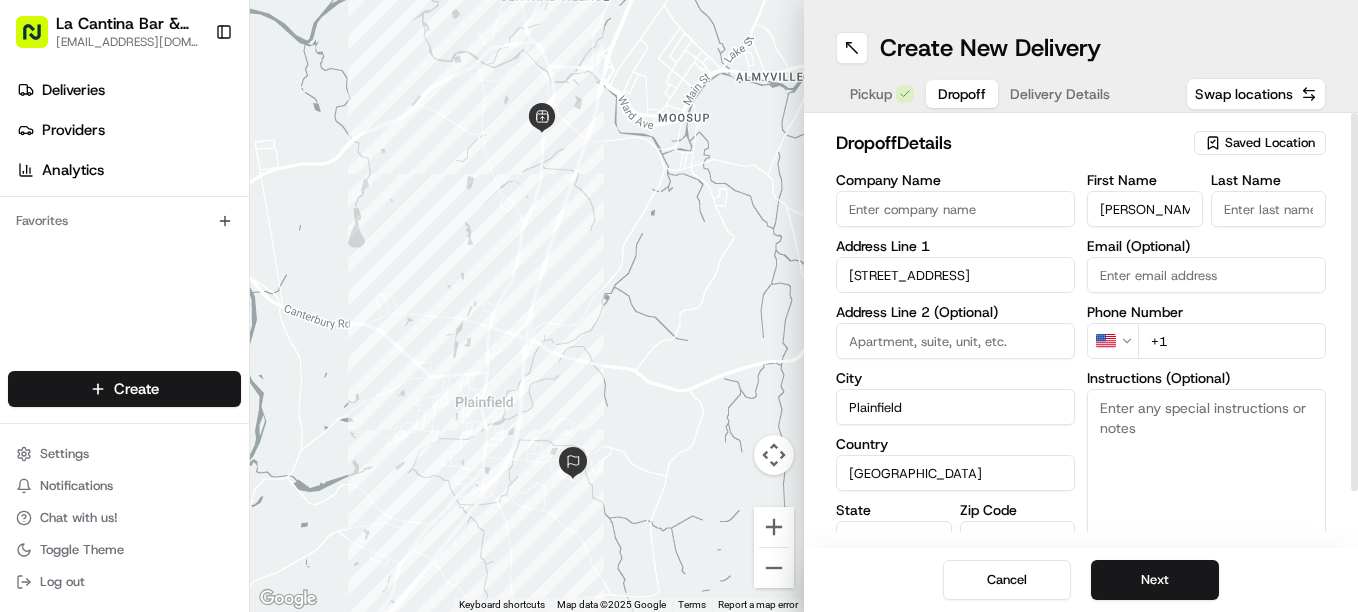 type on "[PERSON_NAME]" 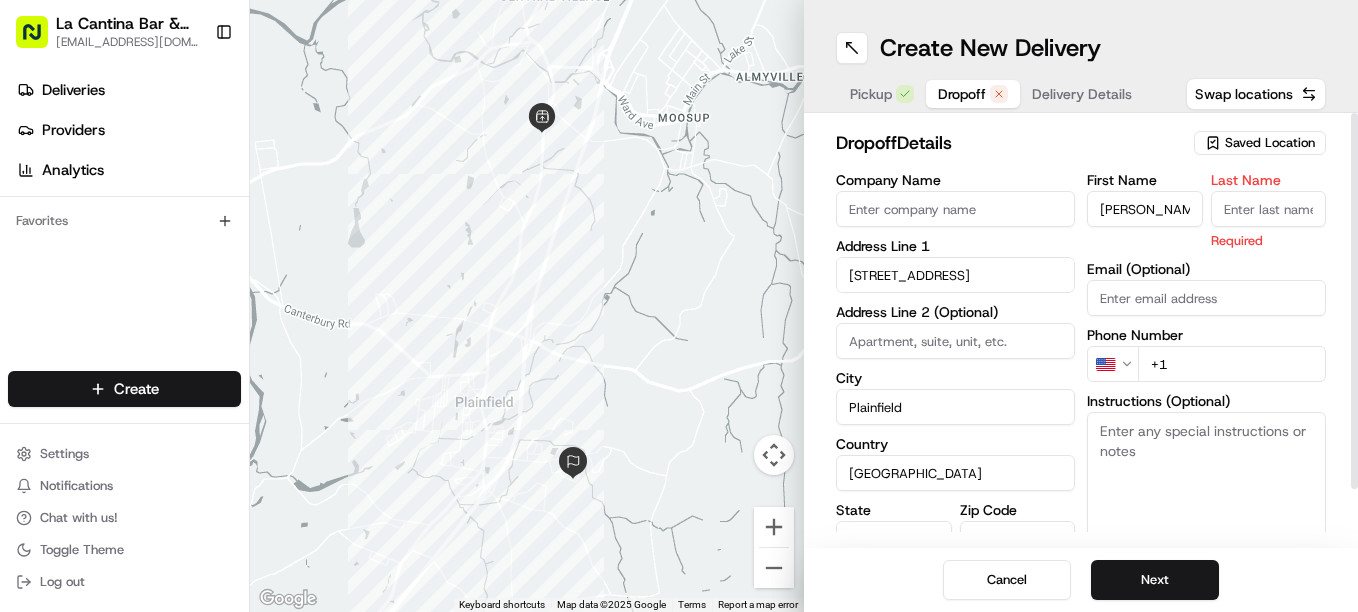 click on "Last Name" at bounding box center (1269, 209) 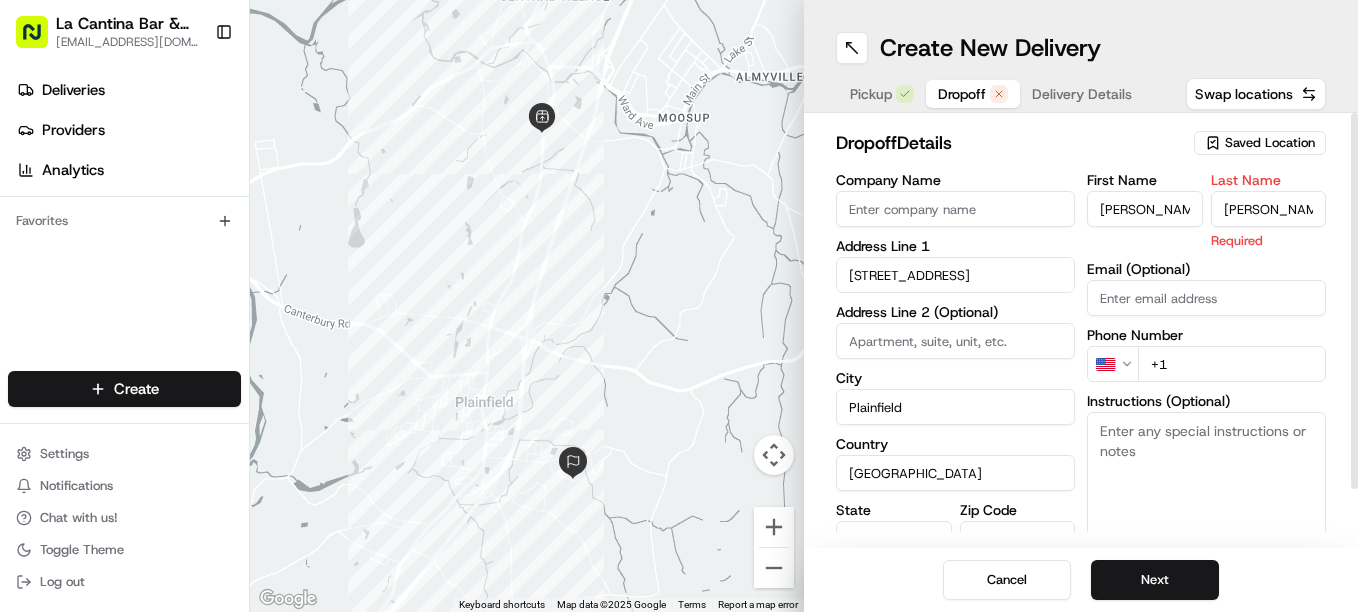 type on "[PERSON_NAME]" 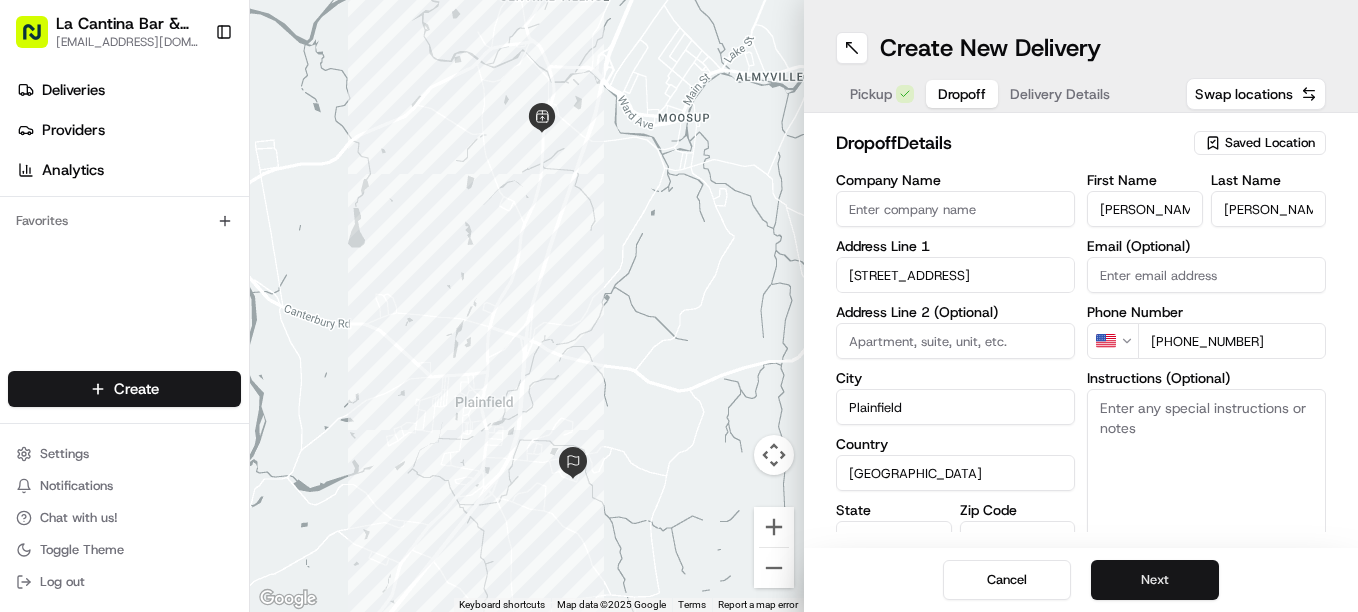 type on "[PHONE_NUMBER]" 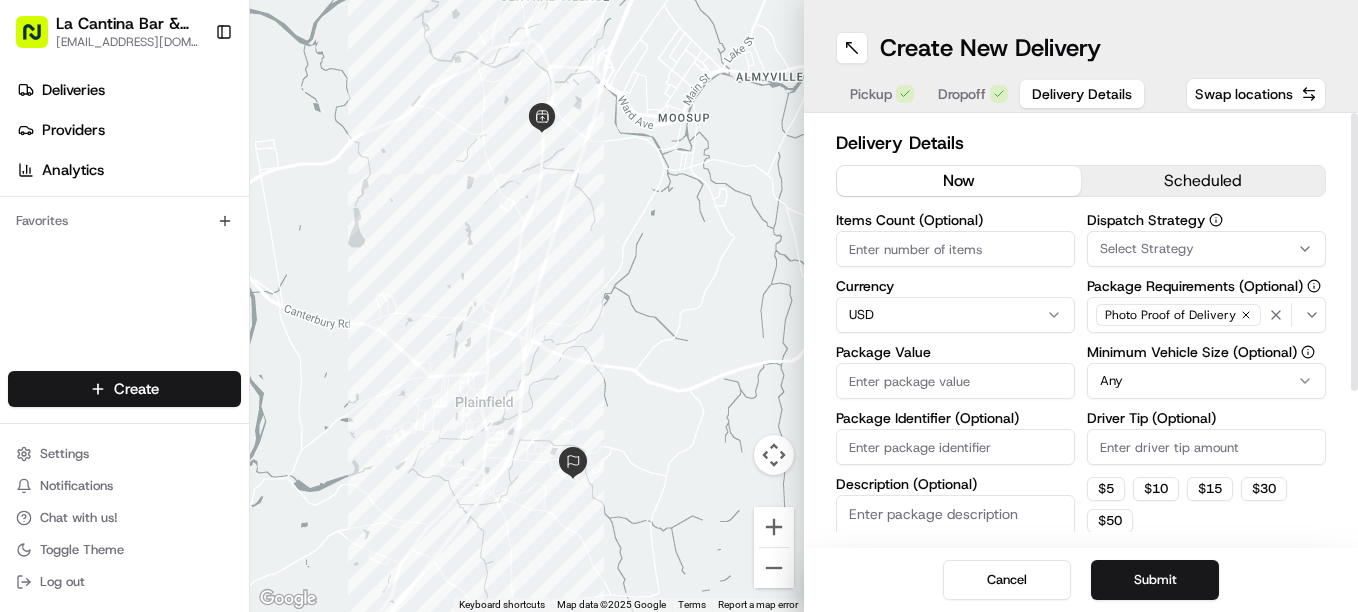 click on "Package Value" at bounding box center [955, 381] 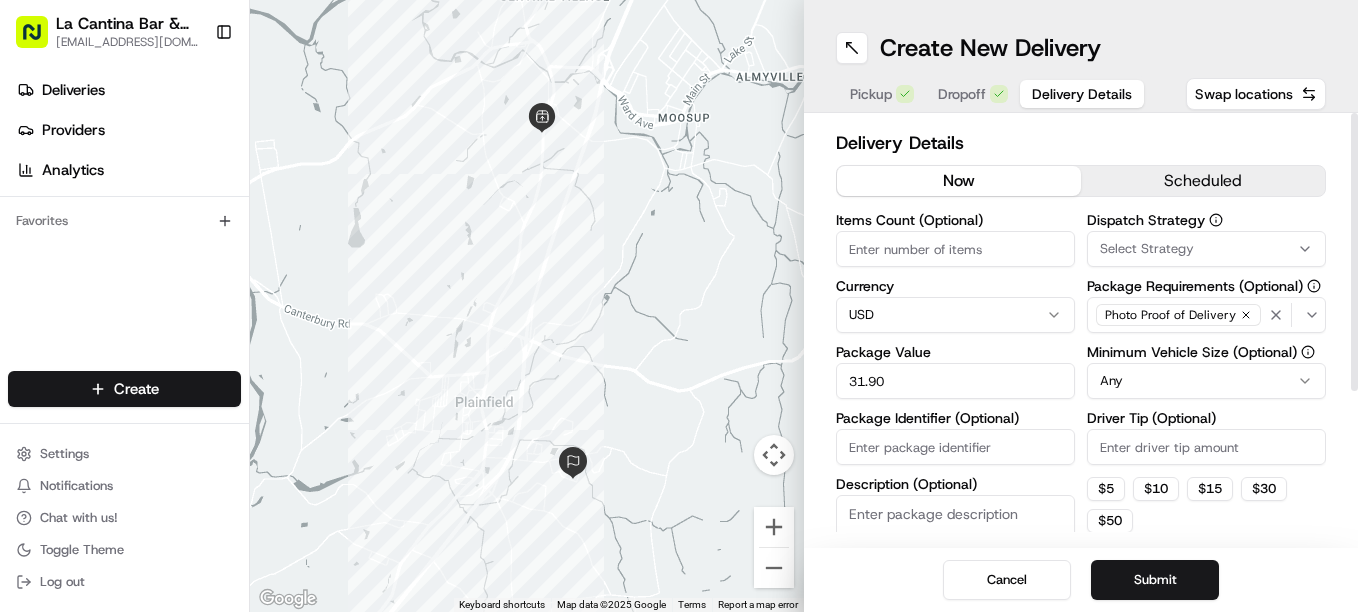 type on "31.90" 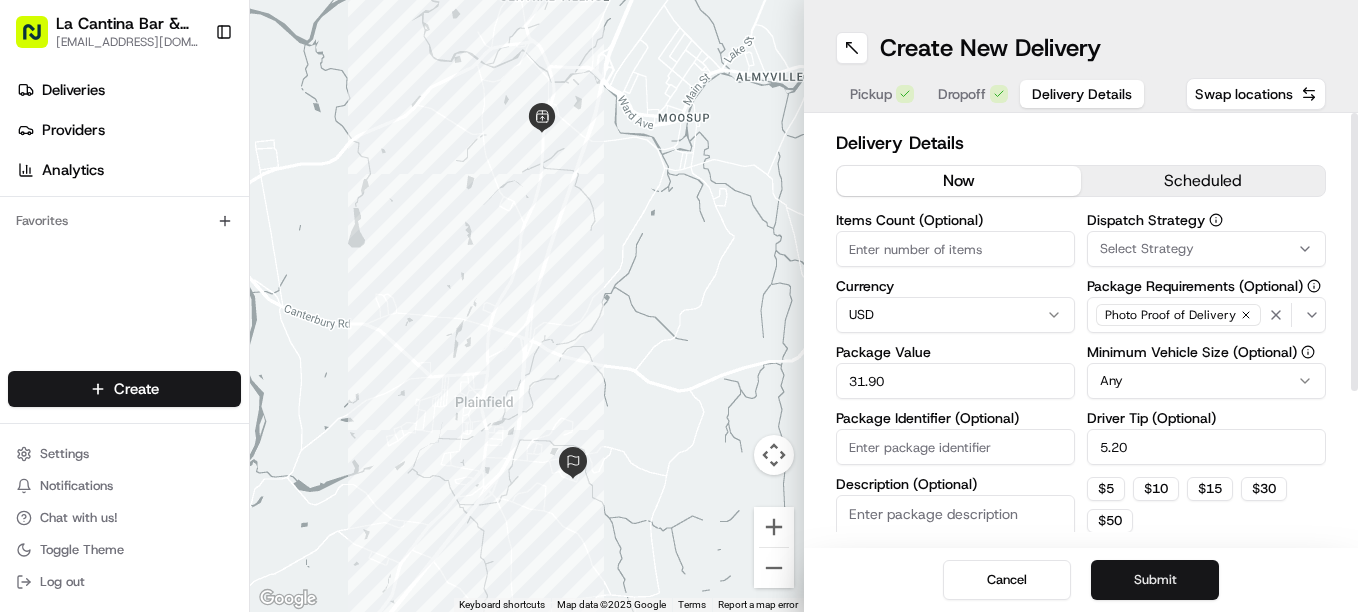 type on "5.20" 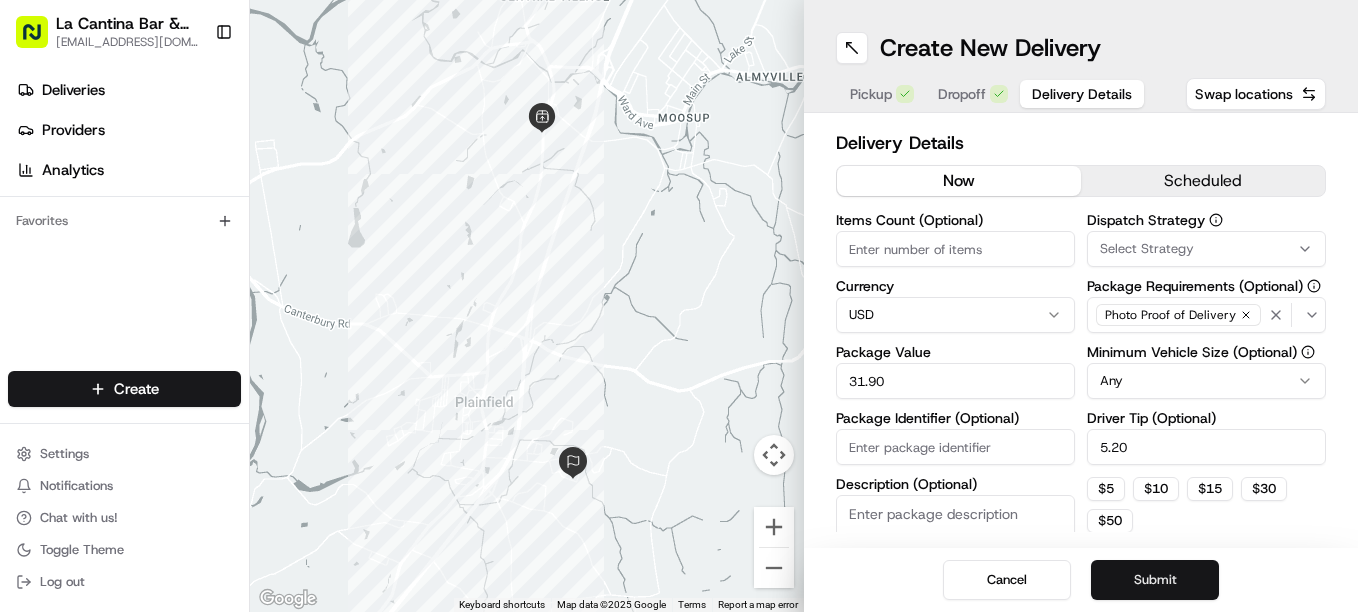 click on "Submit" at bounding box center (1155, 580) 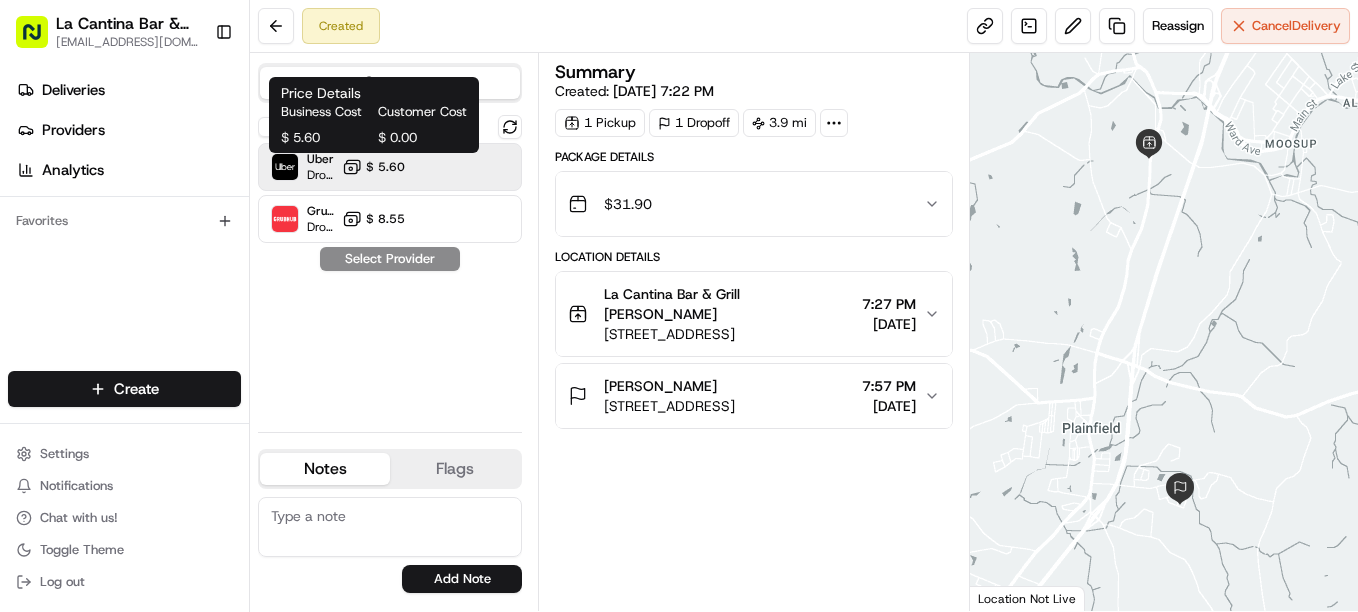 click 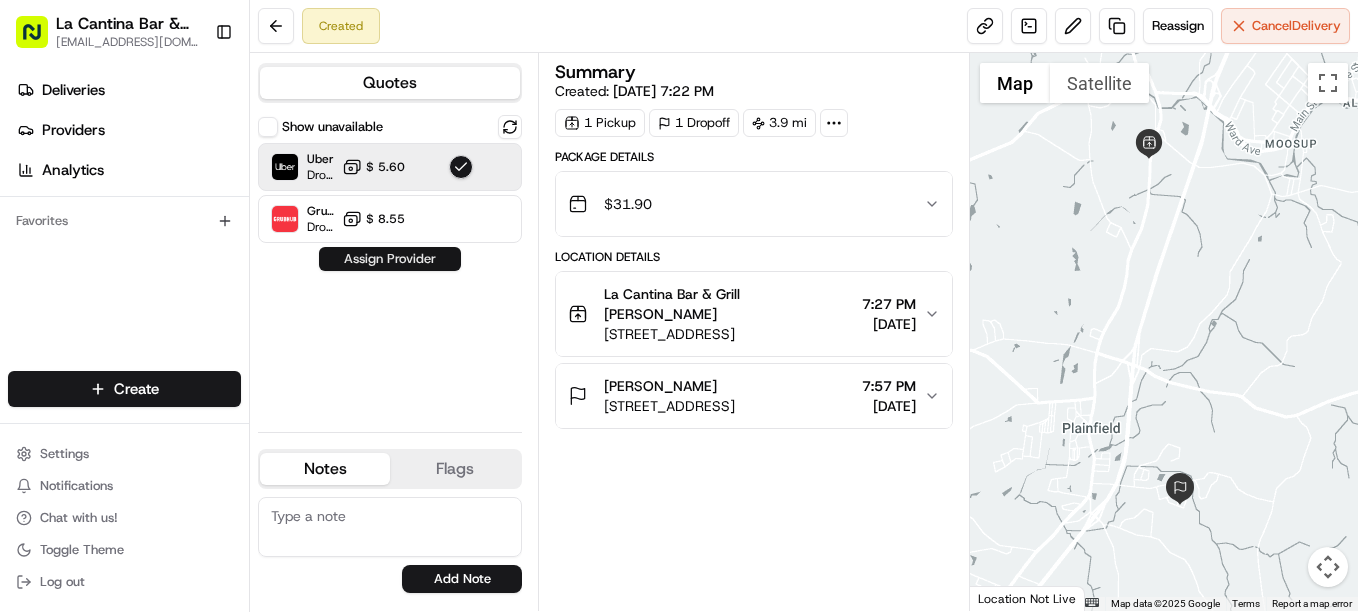 click on "Assign Provider" at bounding box center (390, 259) 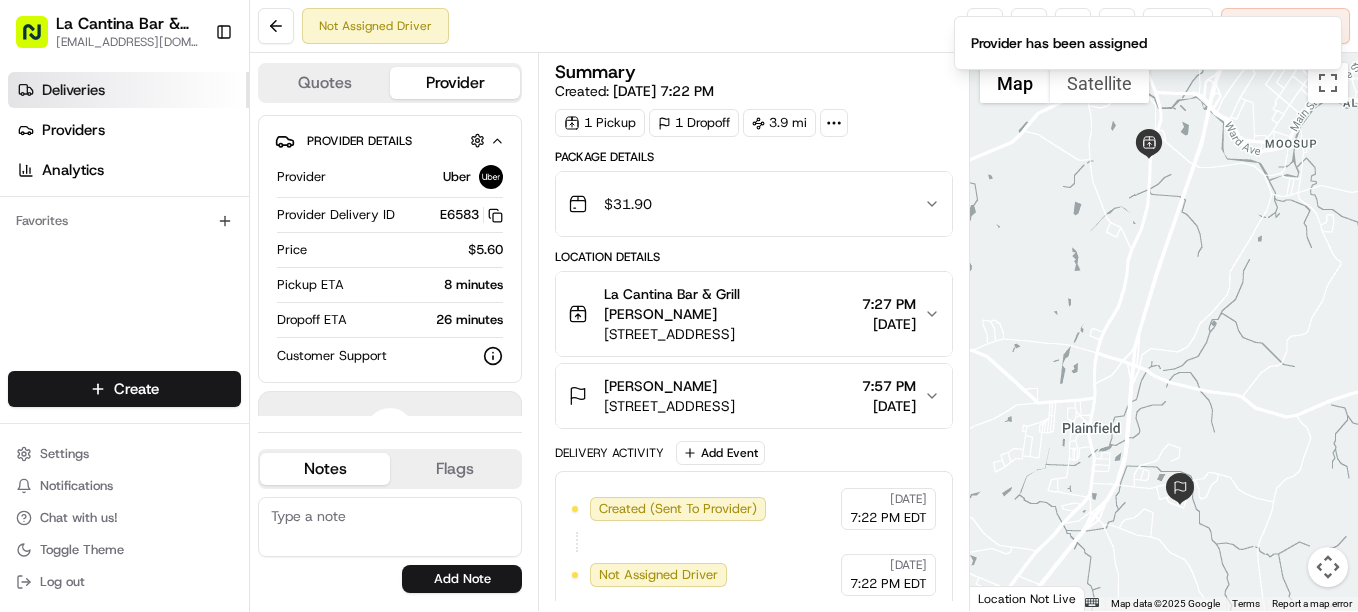 click on "Deliveries" at bounding box center [128, 90] 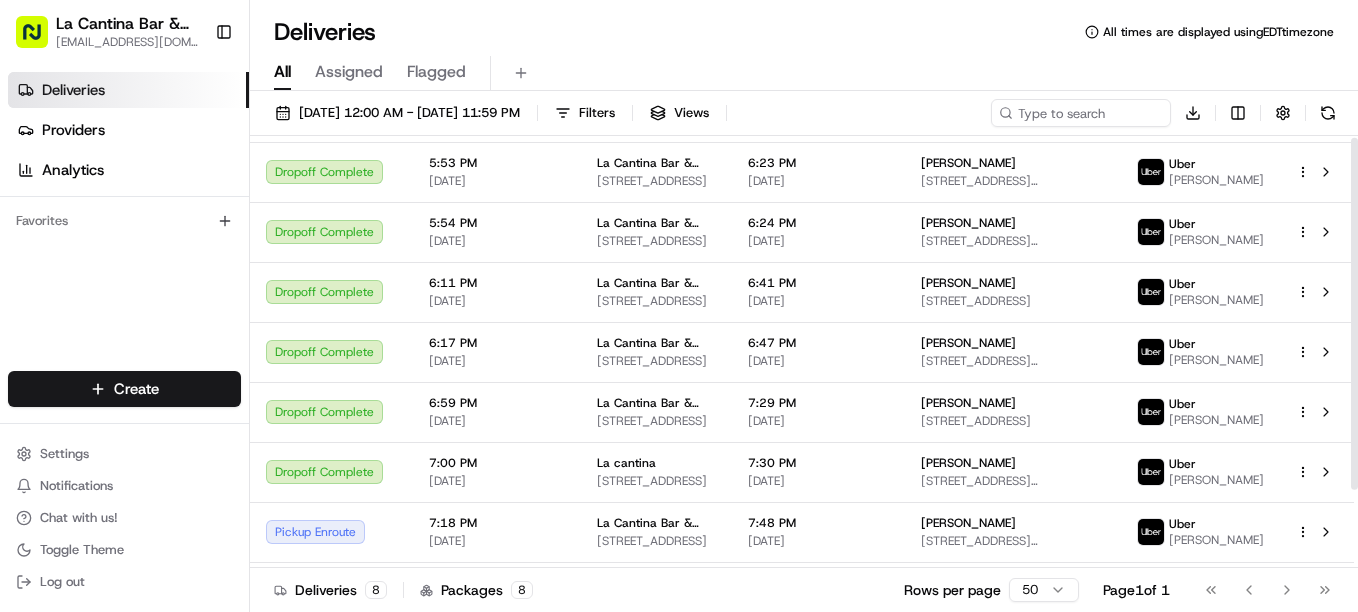 scroll, scrollTop: 98, scrollLeft: 0, axis: vertical 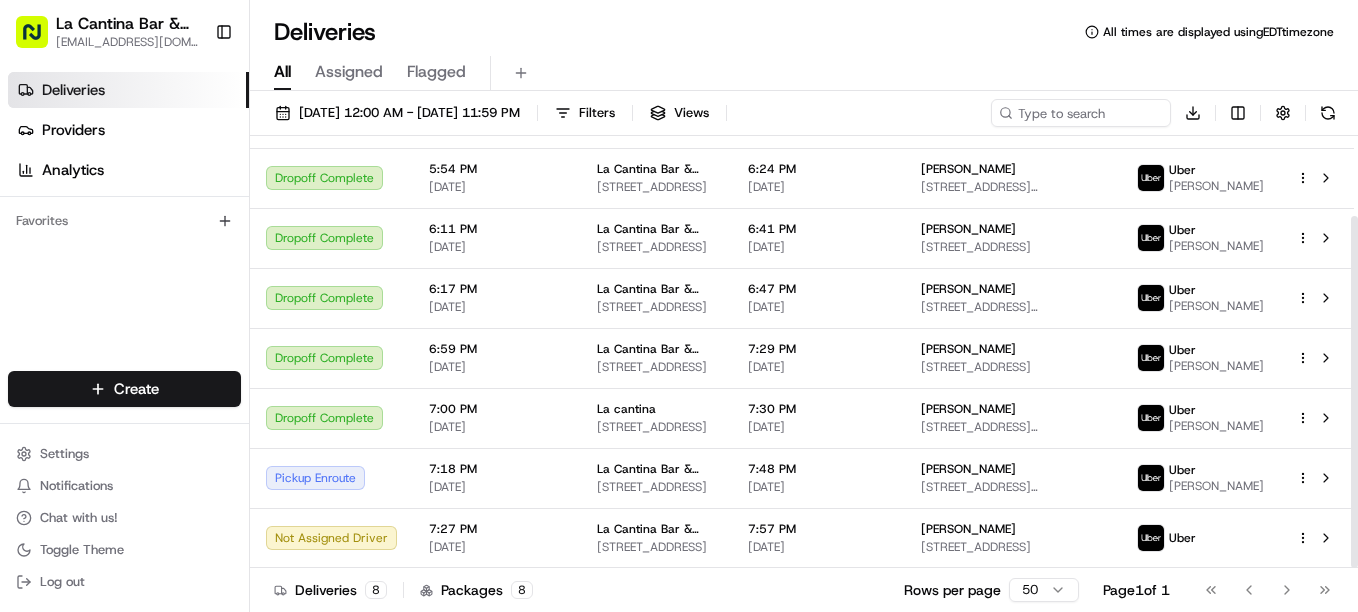 drag, startPoint x: 1356, startPoint y: 368, endPoint x: 1361, endPoint y: 594, distance: 226.0553 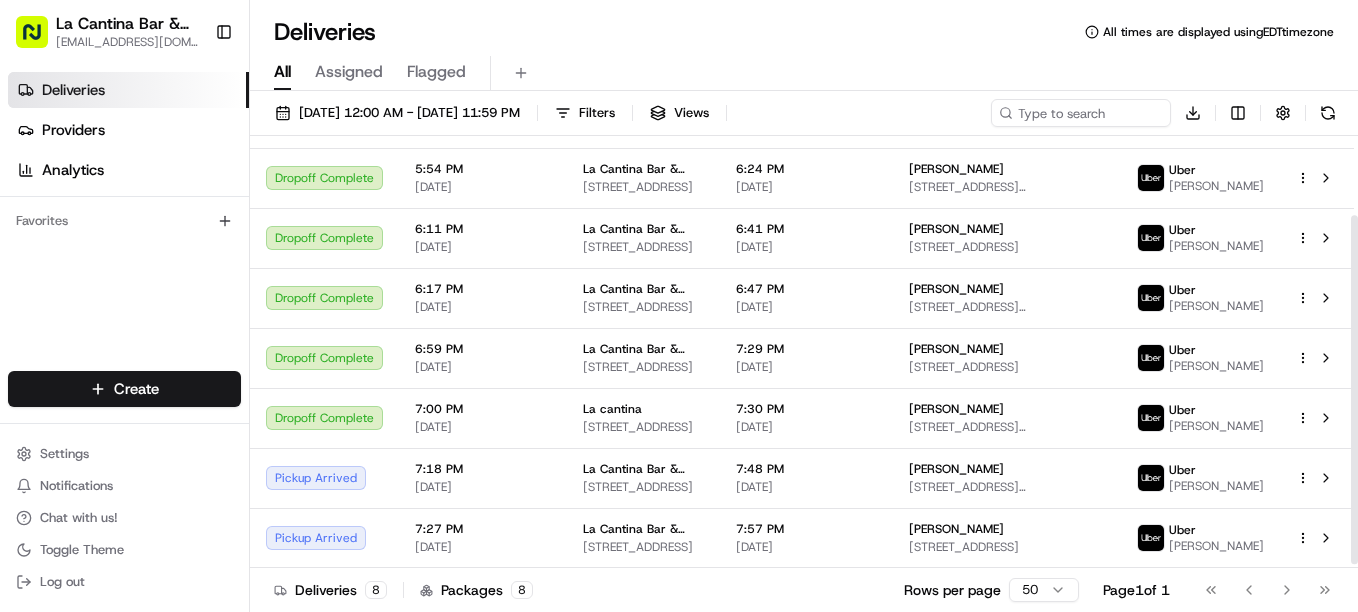 scroll, scrollTop: 103, scrollLeft: 0, axis: vertical 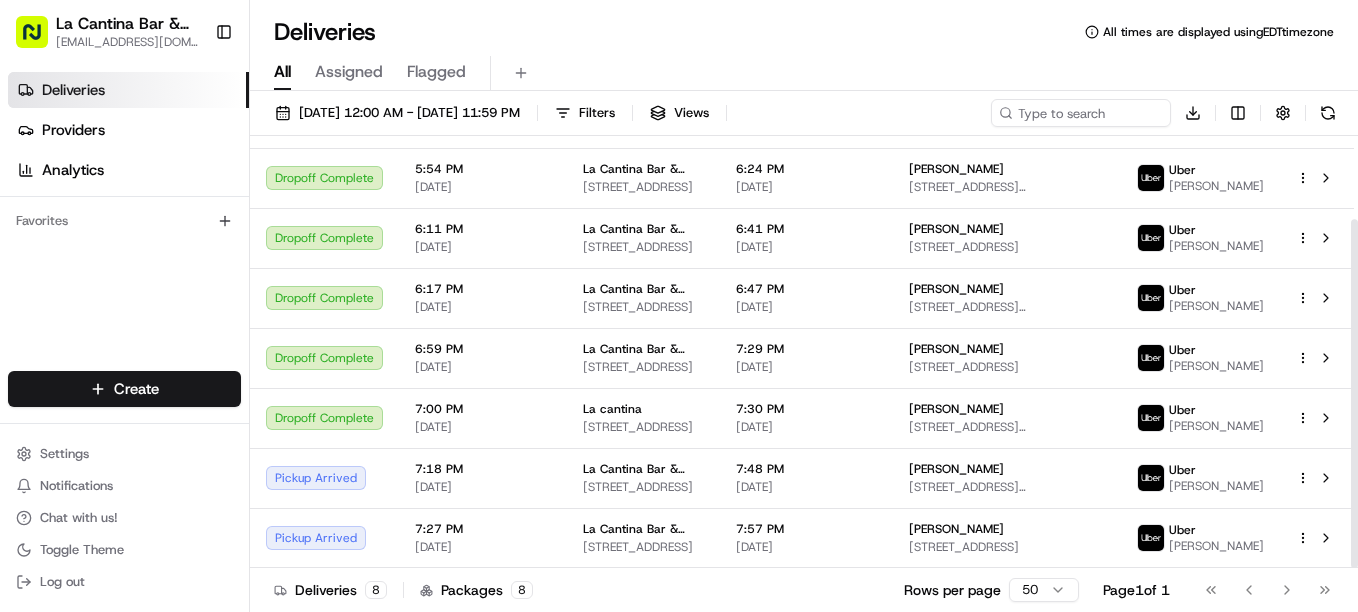 drag, startPoint x: 1352, startPoint y: 355, endPoint x: 1361, endPoint y: 439, distance: 84.48077 